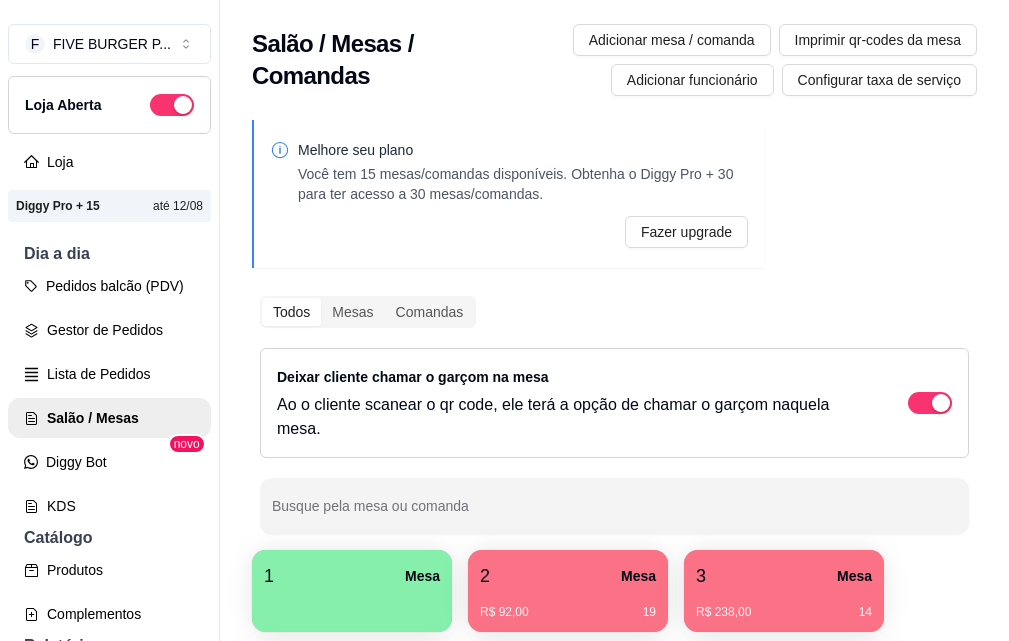 scroll, scrollTop: 0, scrollLeft: 0, axis: both 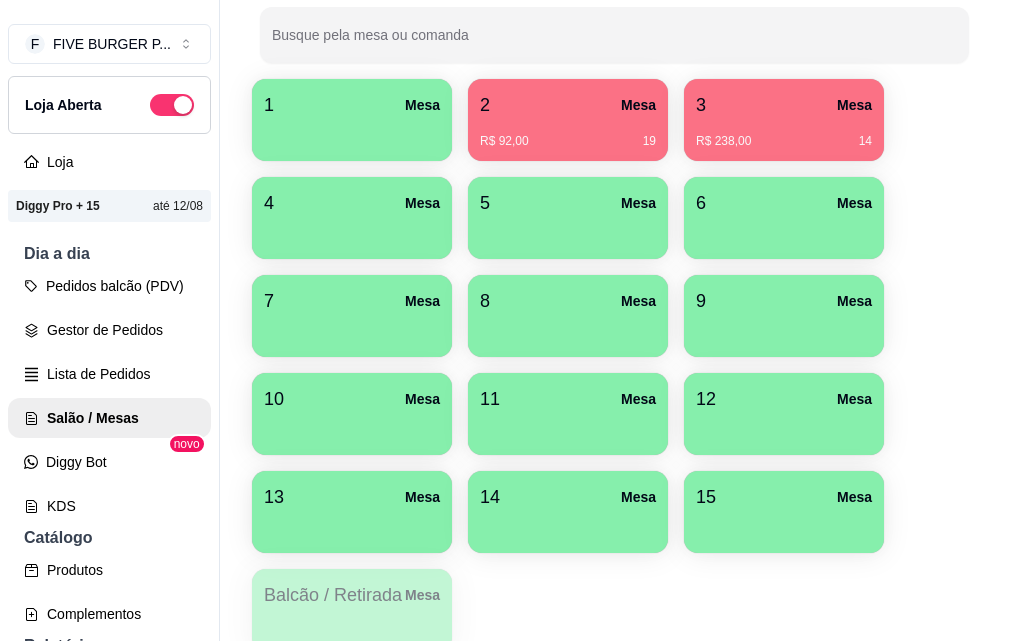 click on "2 Mesa" at bounding box center [568, 105] 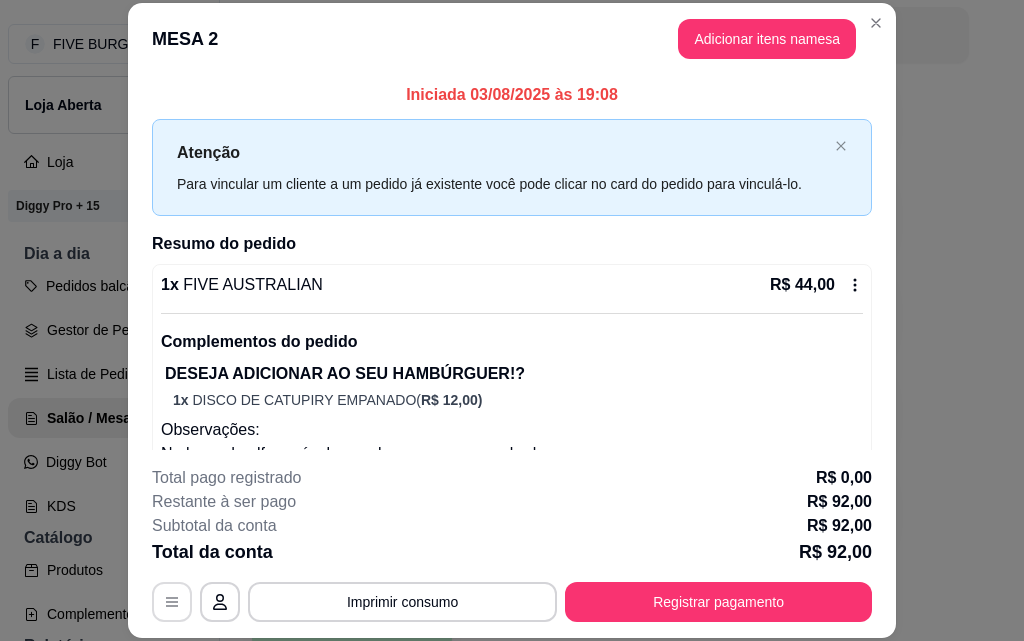 click 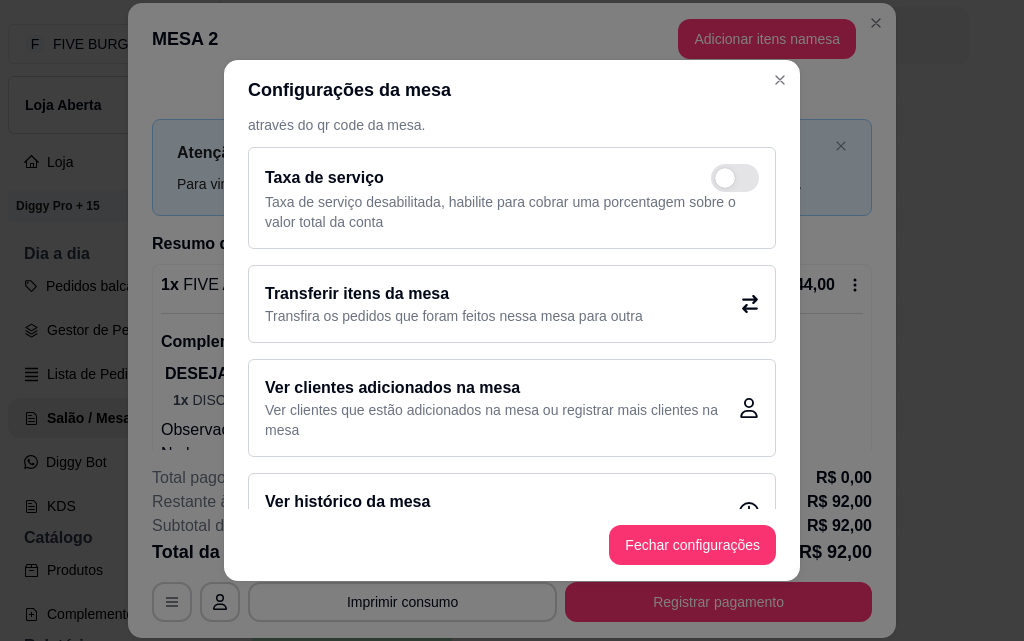 scroll, scrollTop: 111, scrollLeft: 0, axis: vertical 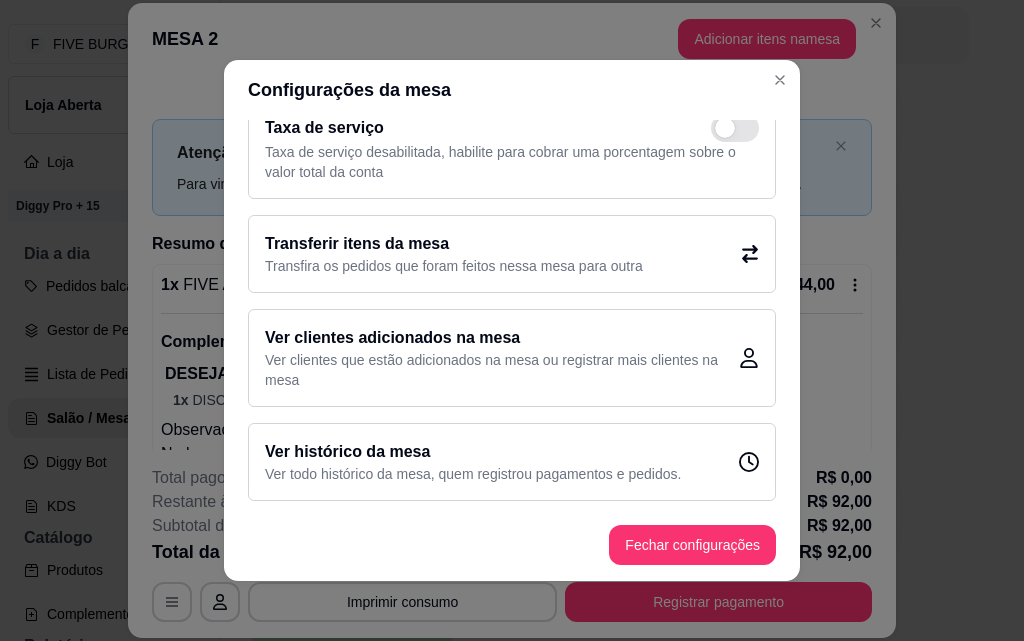 click 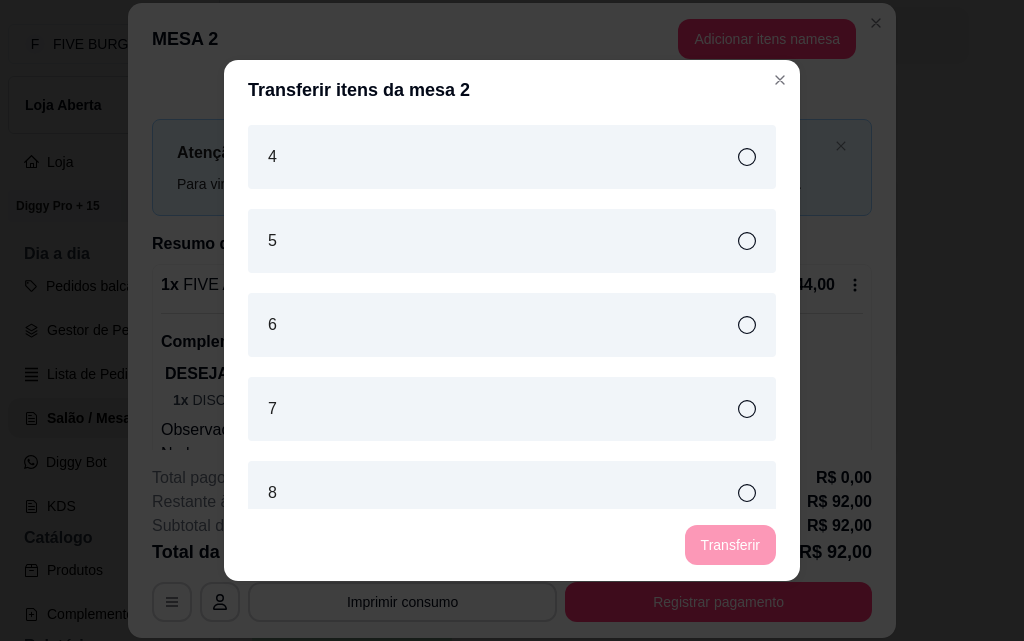 scroll, scrollTop: 700, scrollLeft: 0, axis: vertical 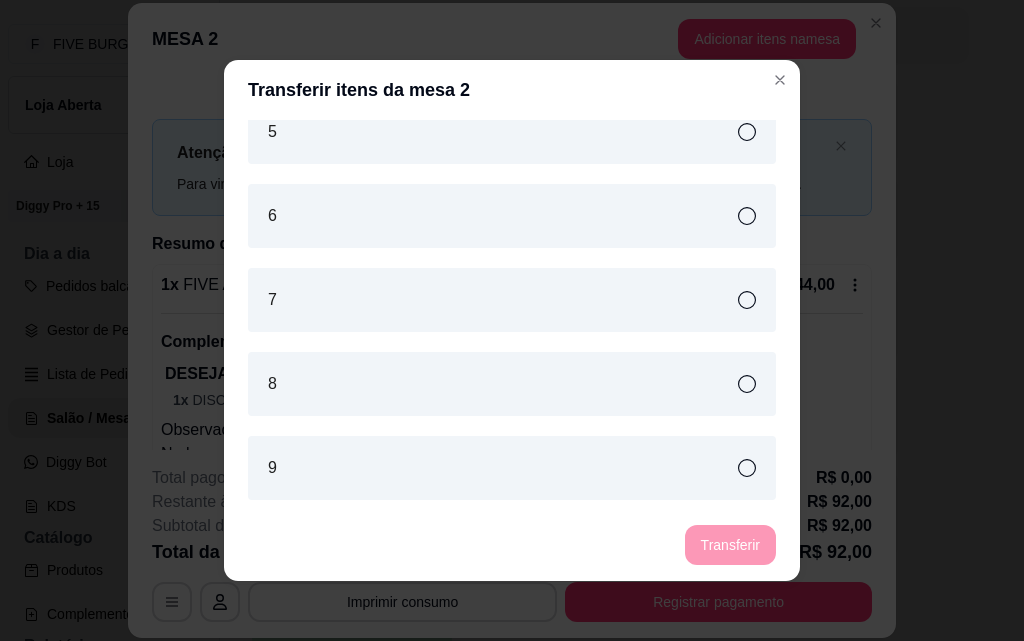 click 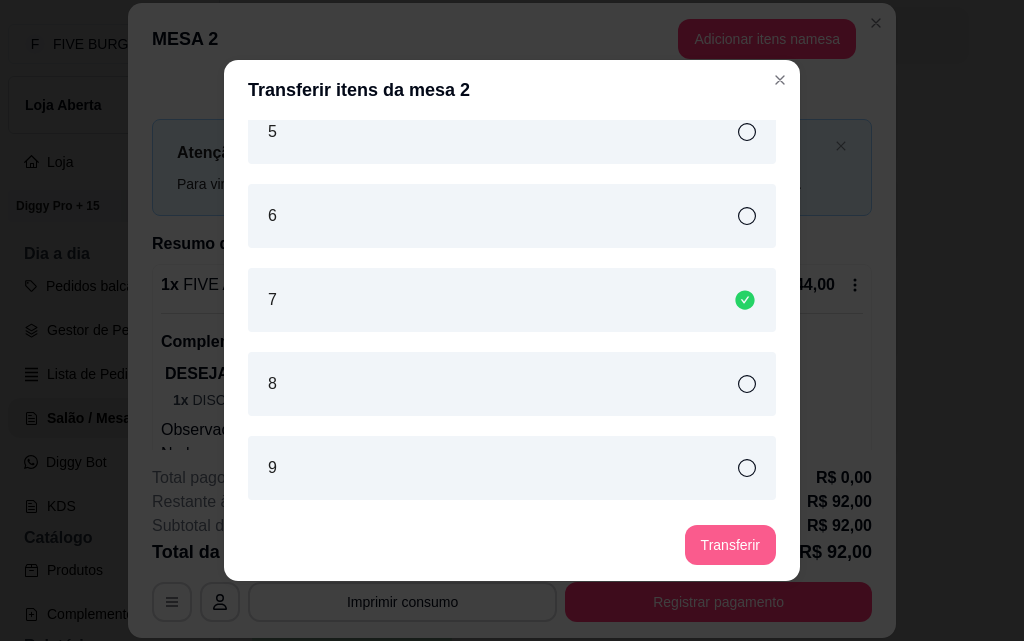 click on "Transferir" at bounding box center [730, 545] 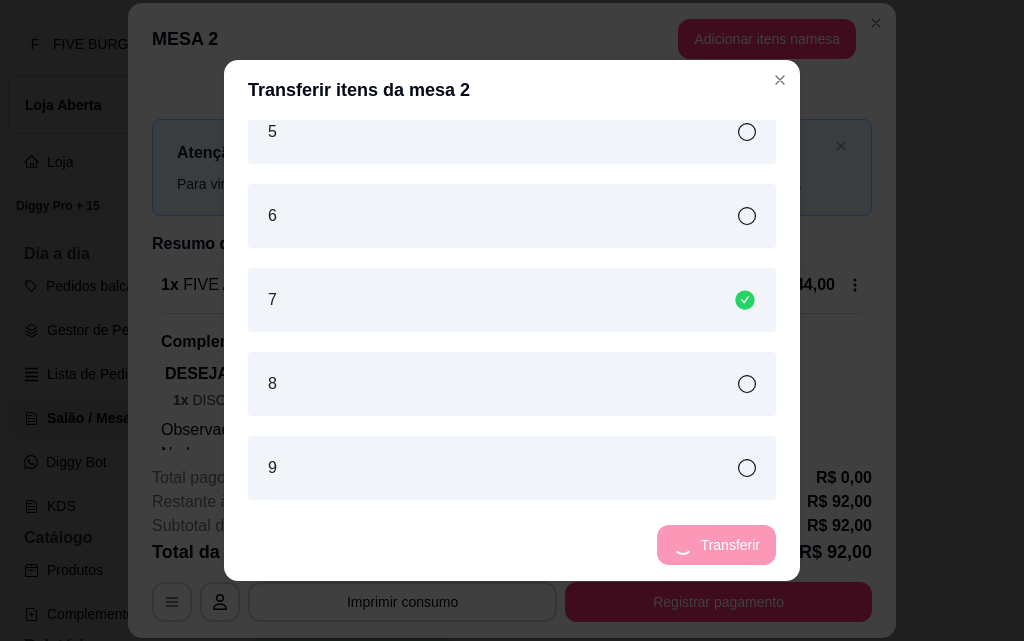 scroll, scrollTop: 783, scrollLeft: 0, axis: vertical 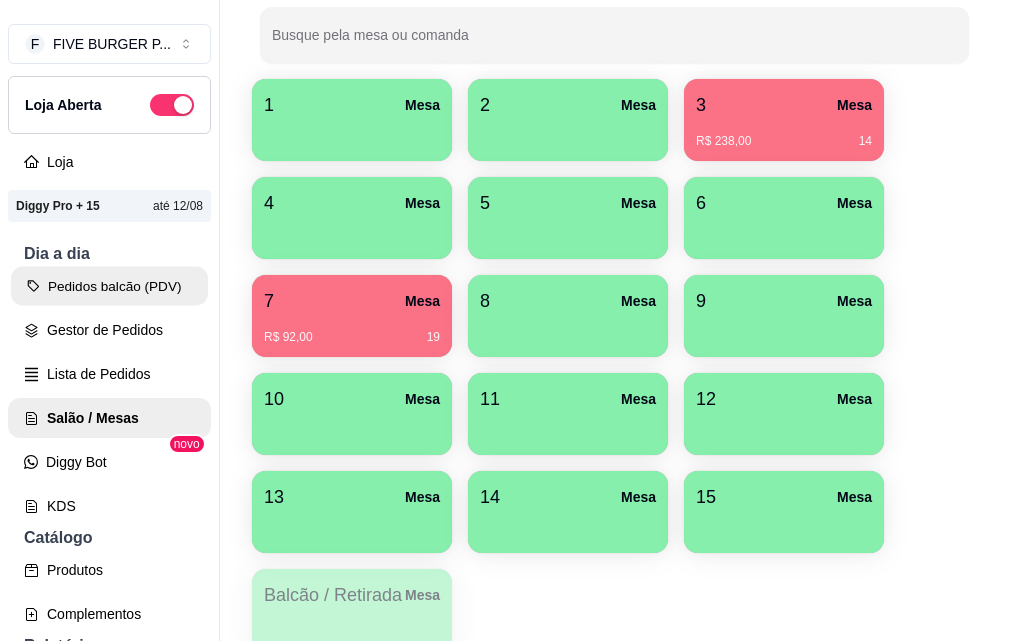 click on "Pedidos balcão (PDV)" at bounding box center (109, 286) 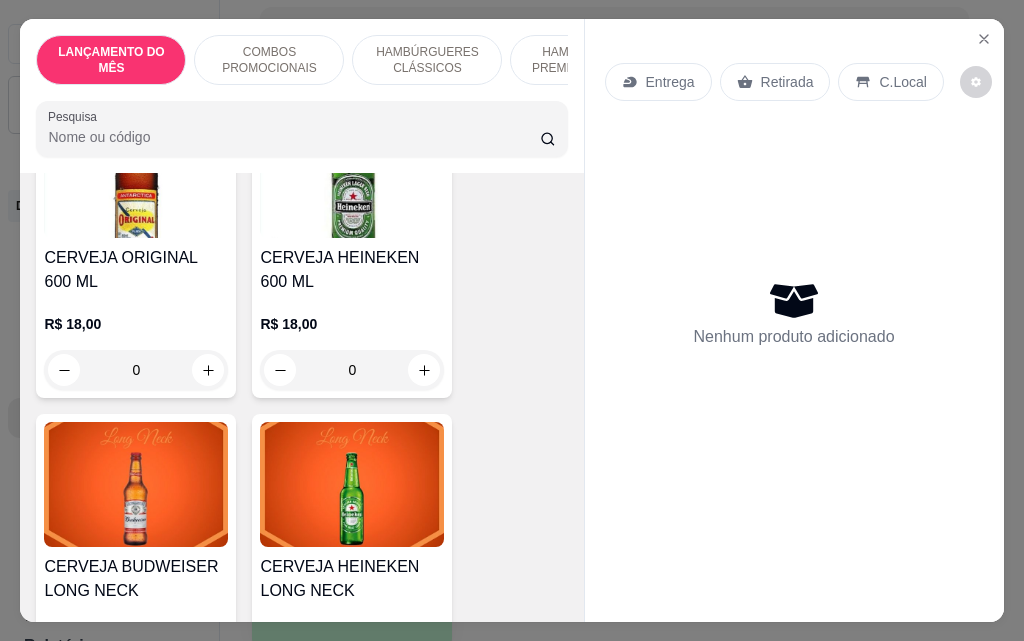 scroll, scrollTop: 9900, scrollLeft: 0, axis: vertical 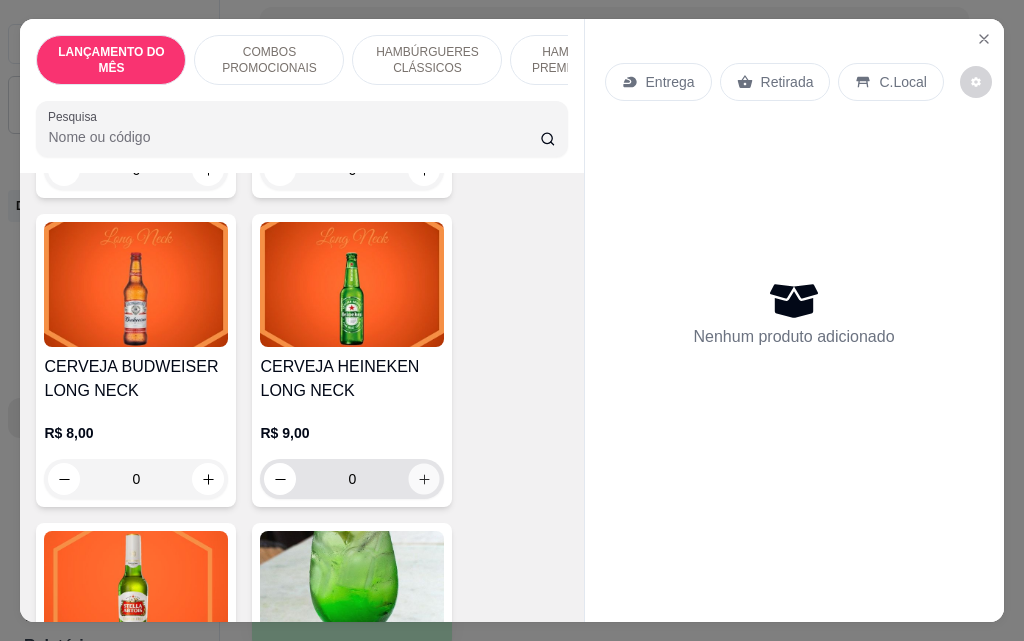 click 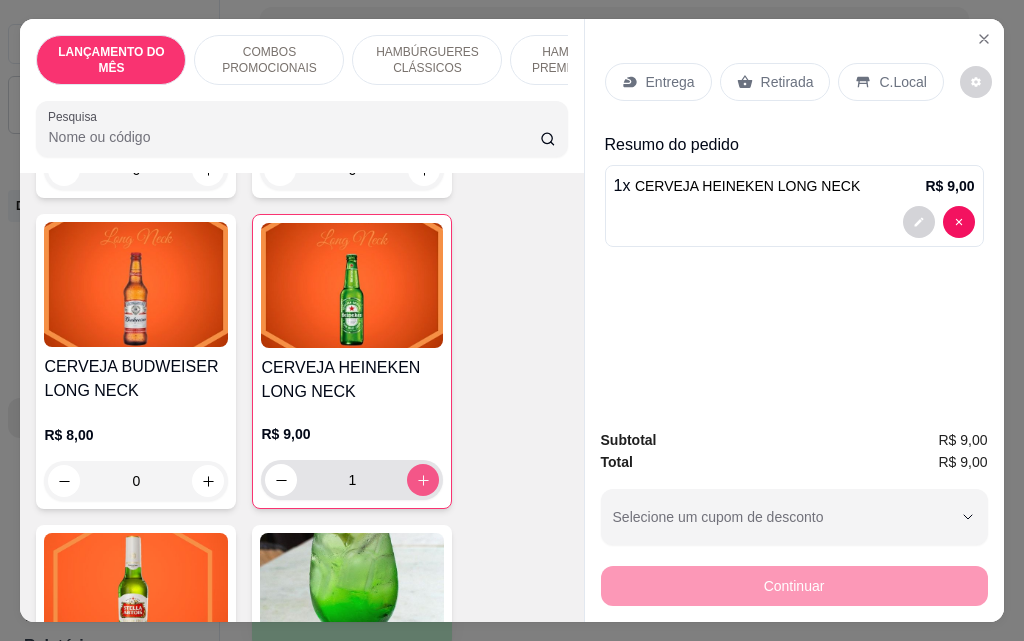 click 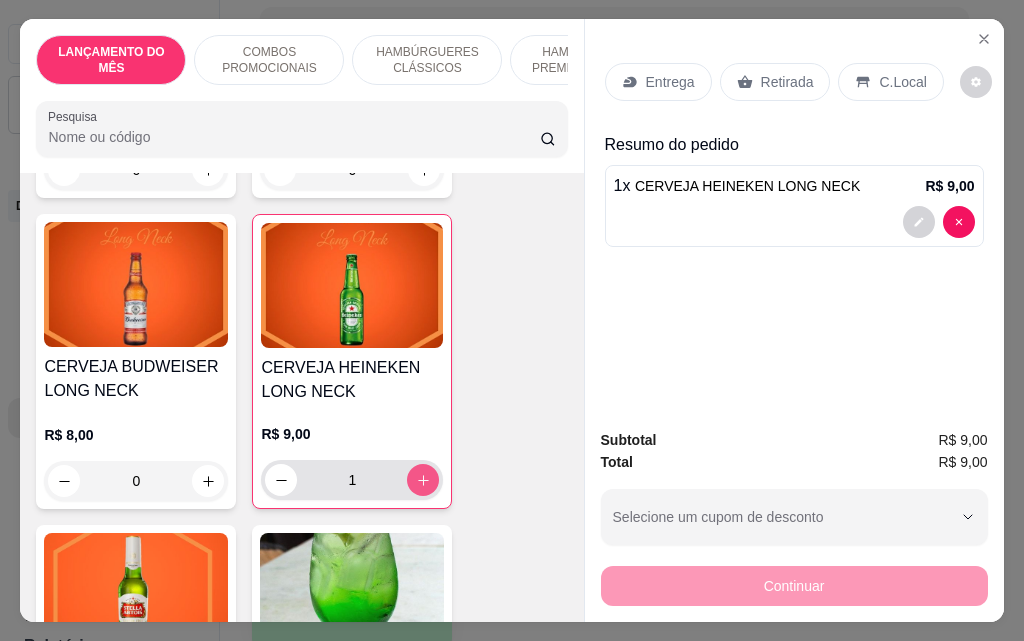 type on "2" 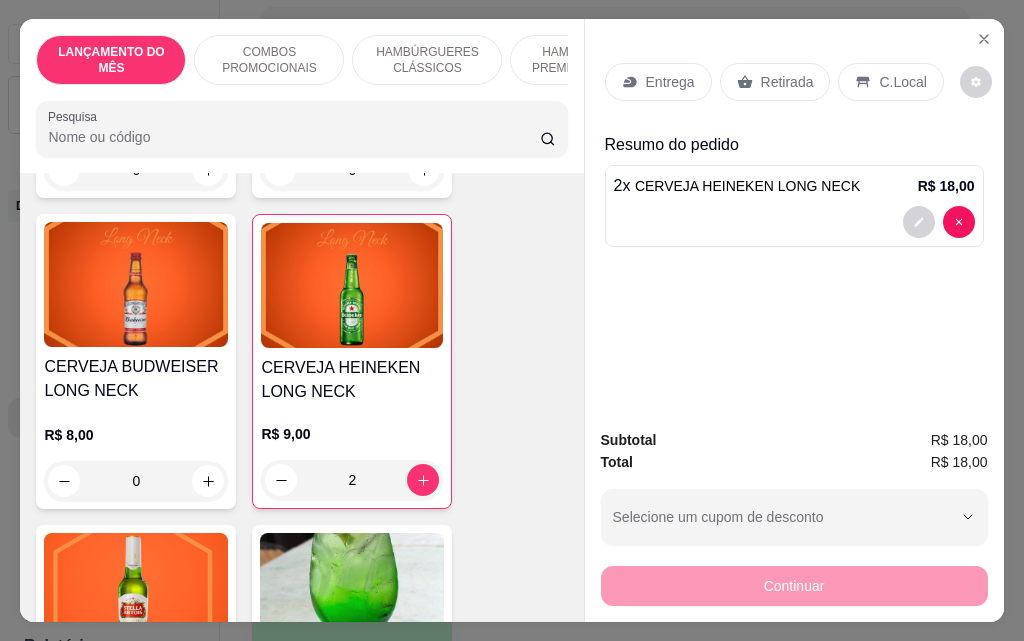 click on "Retirada" at bounding box center (775, 82) 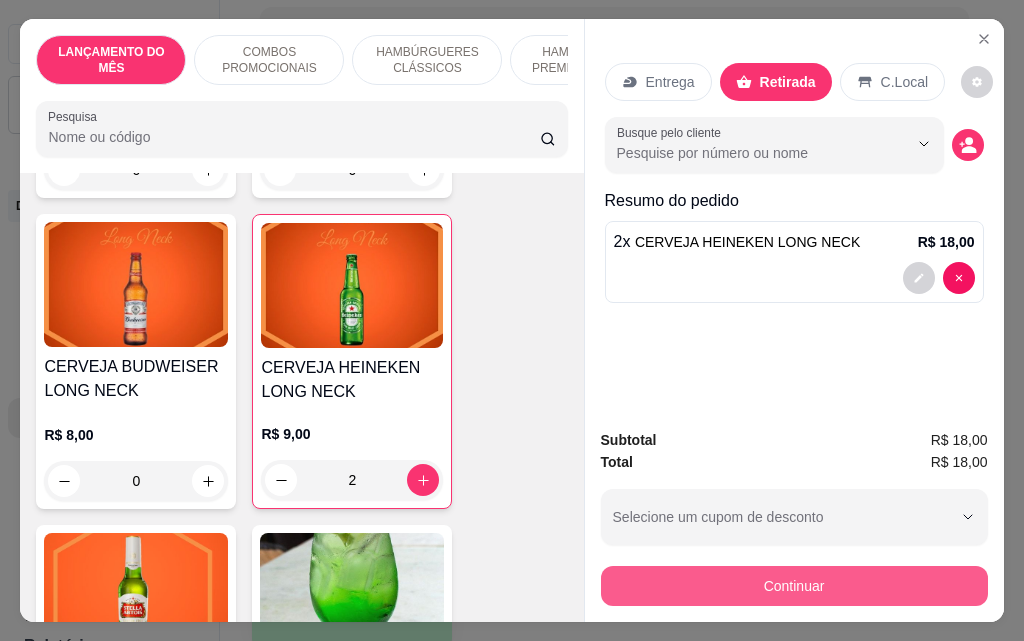 click on "Continuar" at bounding box center (794, 586) 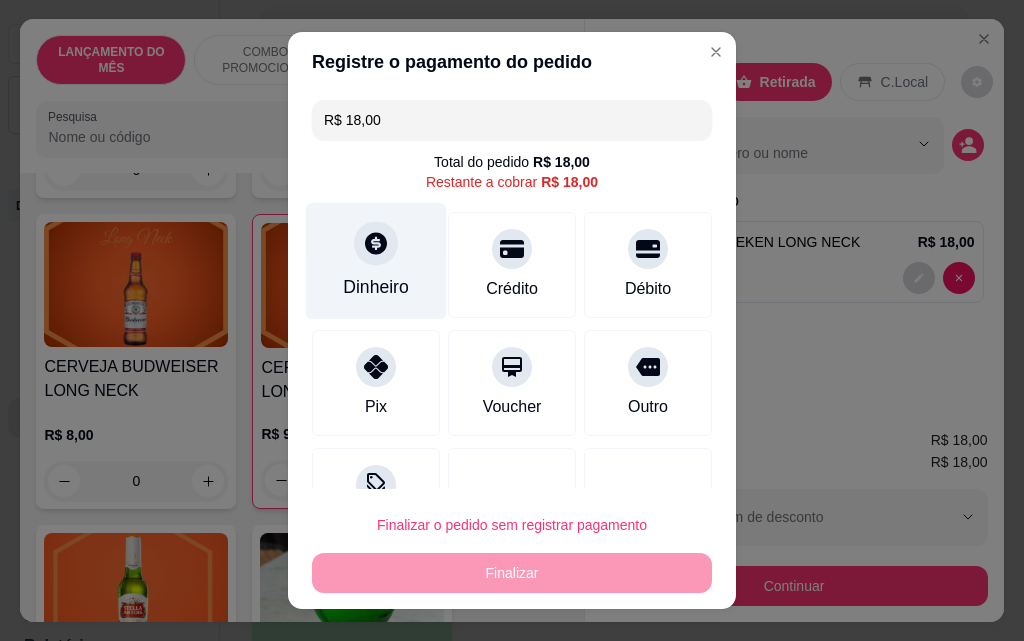click on "Dinheiro" at bounding box center (376, 261) 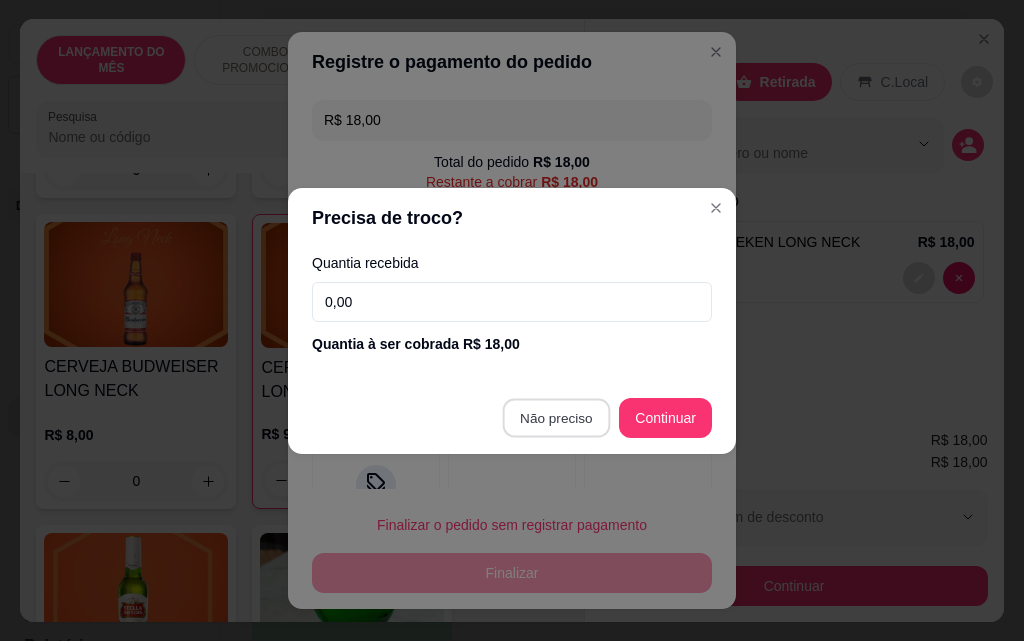 type on "R$ 0,00" 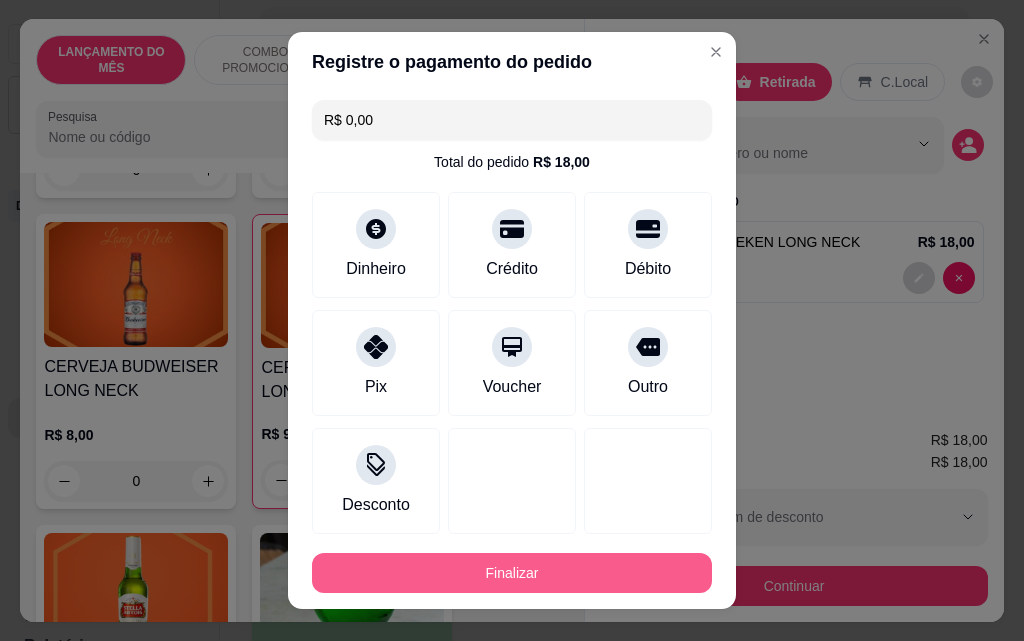 click on "Finalizar" at bounding box center (512, 573) 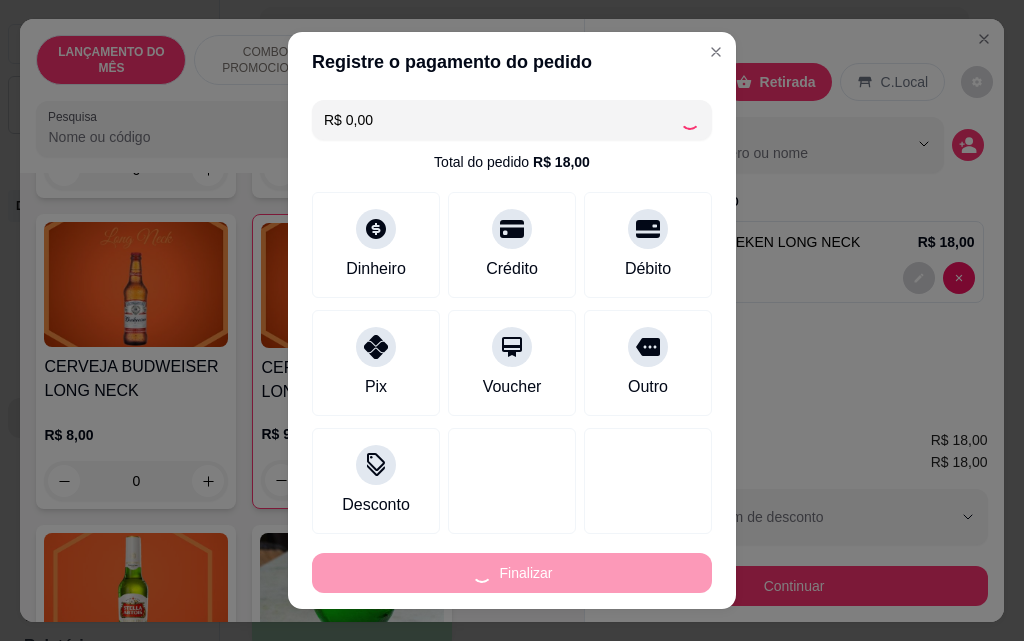 type on "0" 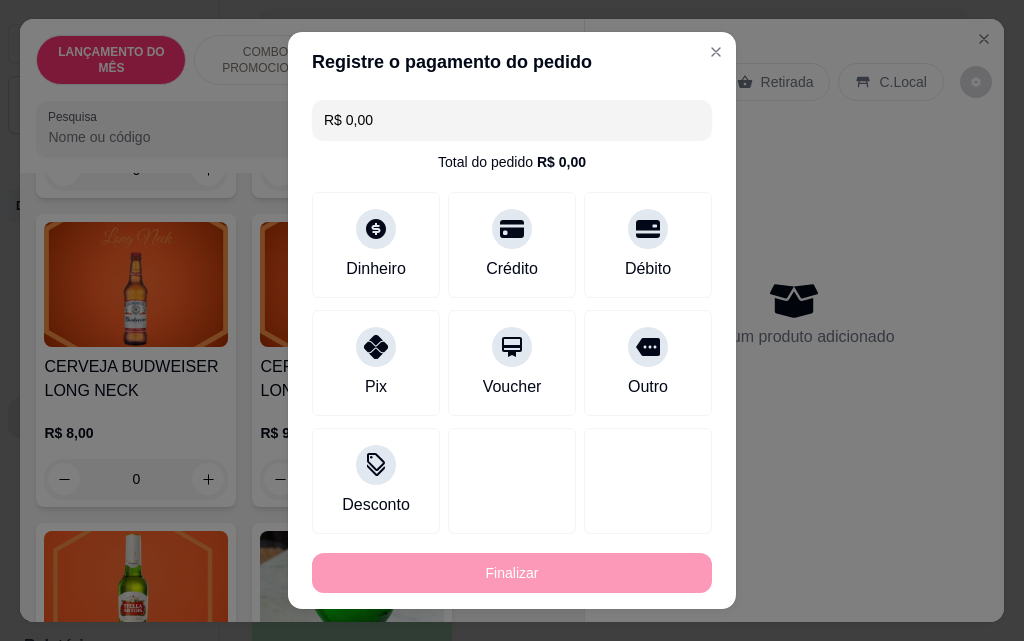 type on "-R$ 18,00" 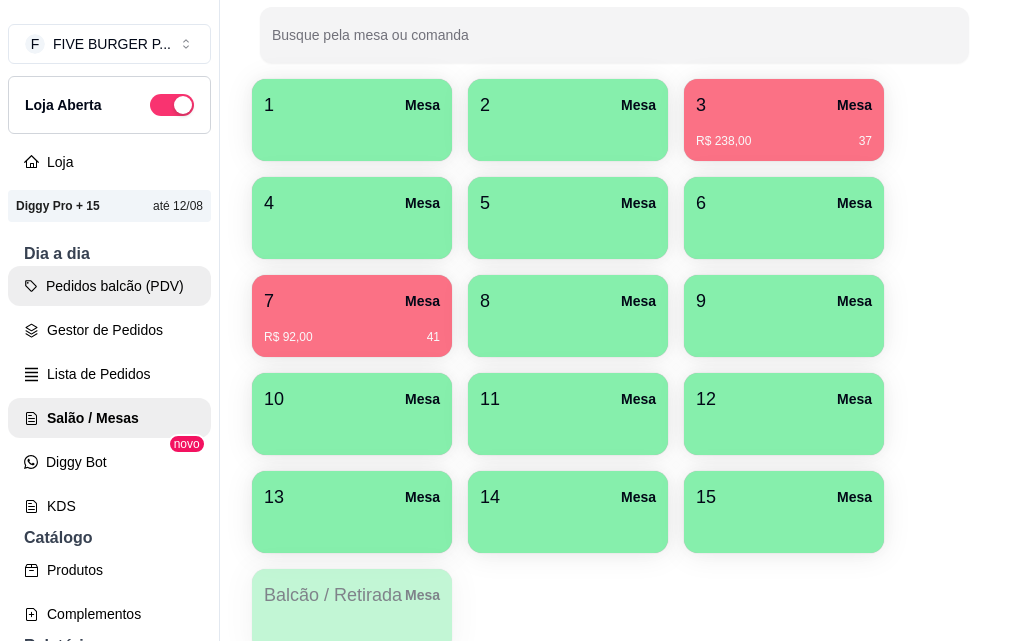click on "Pedidos balcão (PDV)" at bounding box center [109, 286] 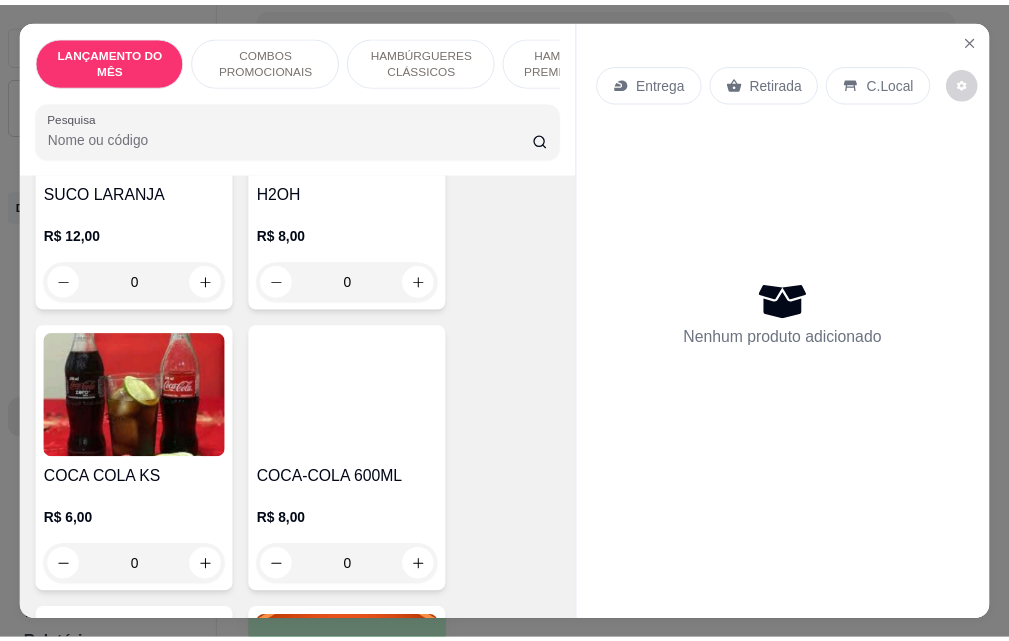 scroll, scrollTop: 8900, scrollLeft: 0, axis: vertical 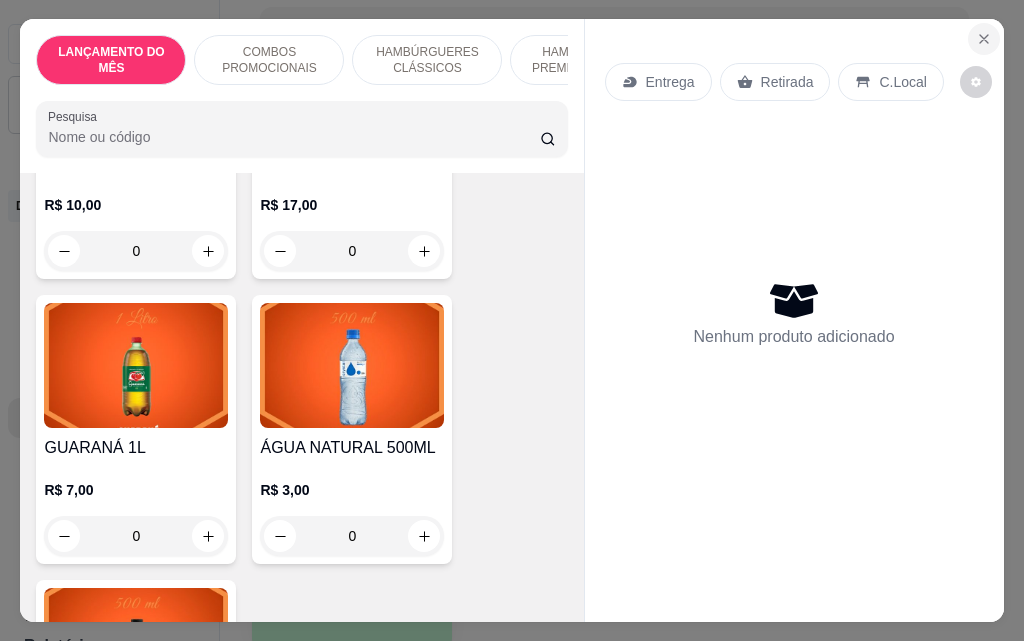 click 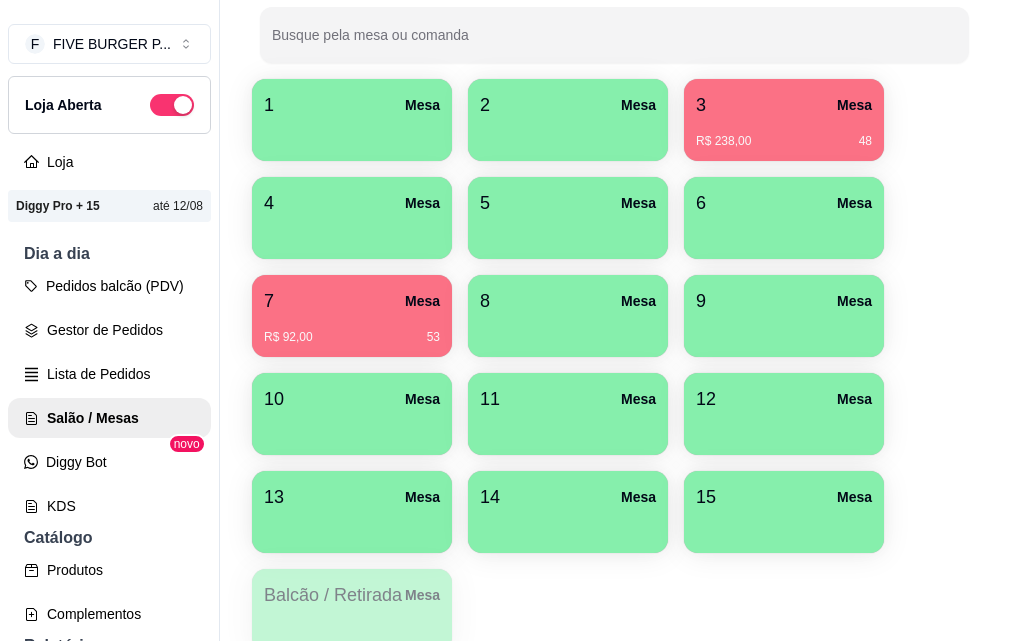 click on "7 Mesa" at bounding box center [352, 301] 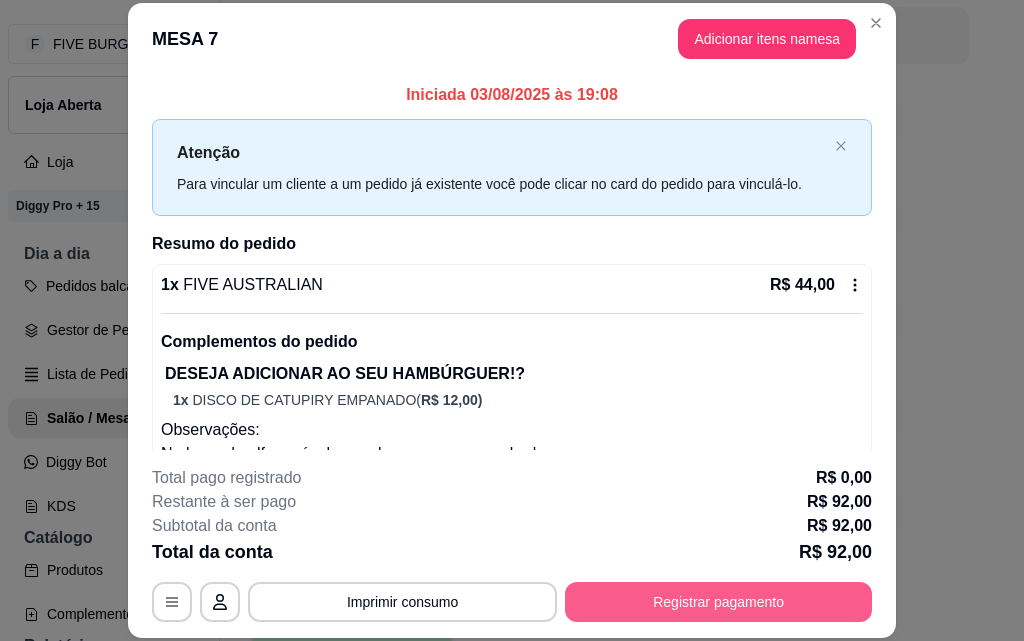 click on "Registrar pagamento" at bounding box center [718, 602] 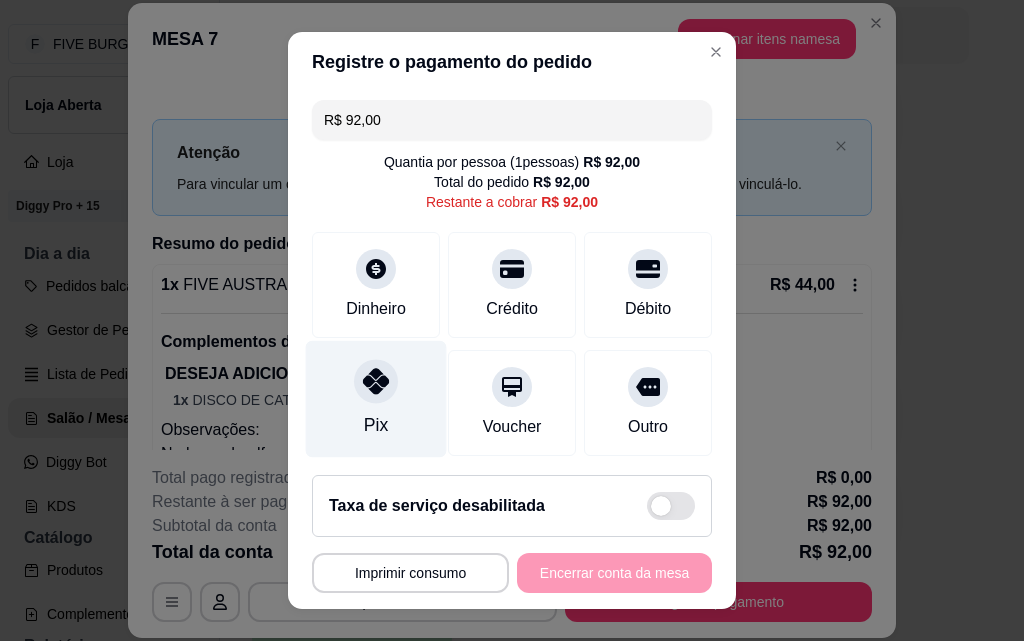 click 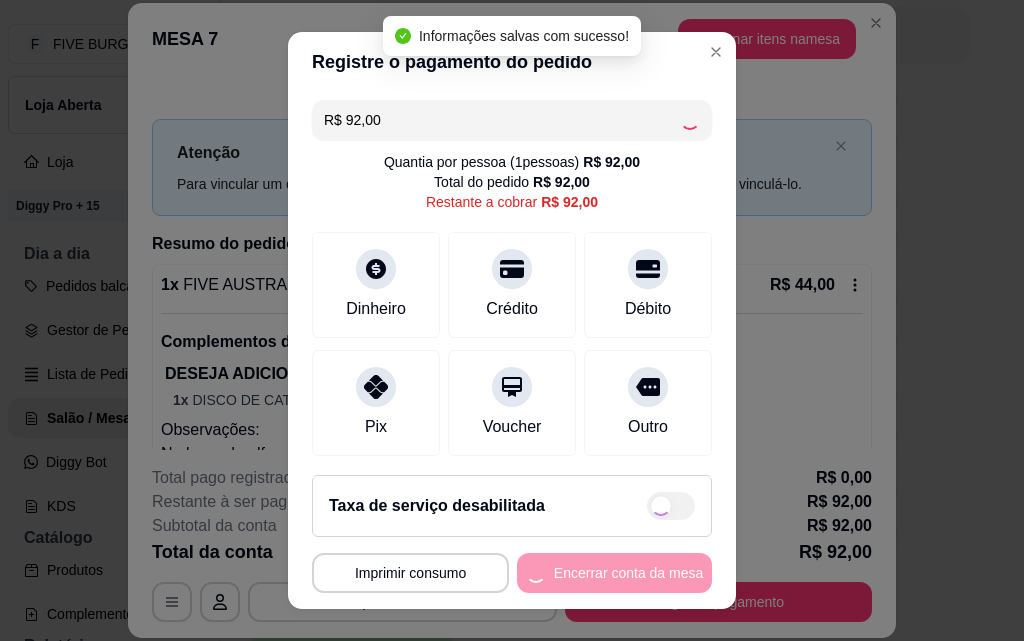 type on "R$ 0,00" 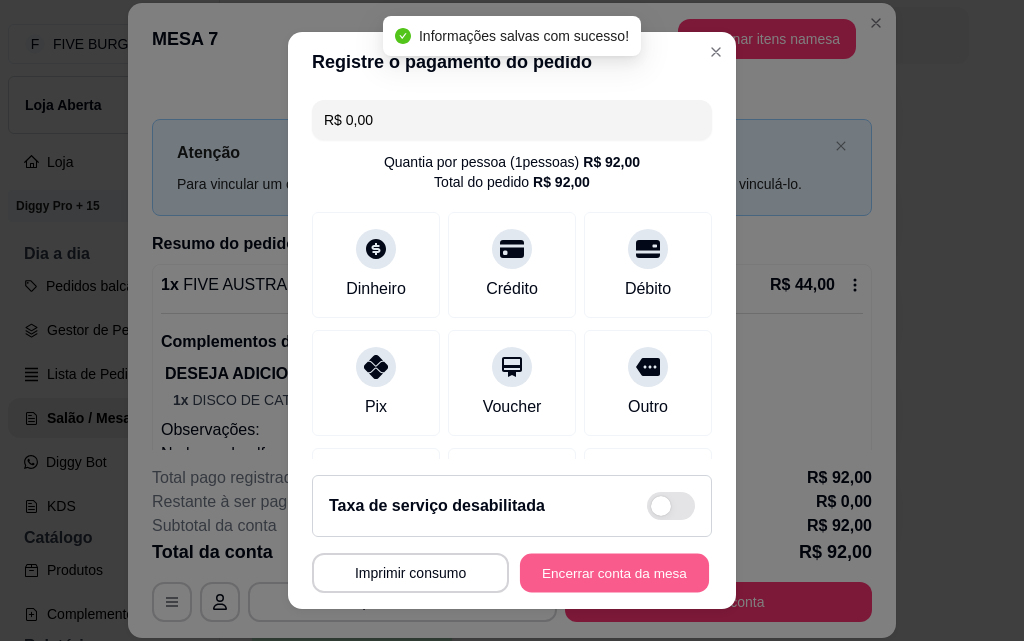 click on "Encerrar conta da mesa" at bounding box center [614, 573] 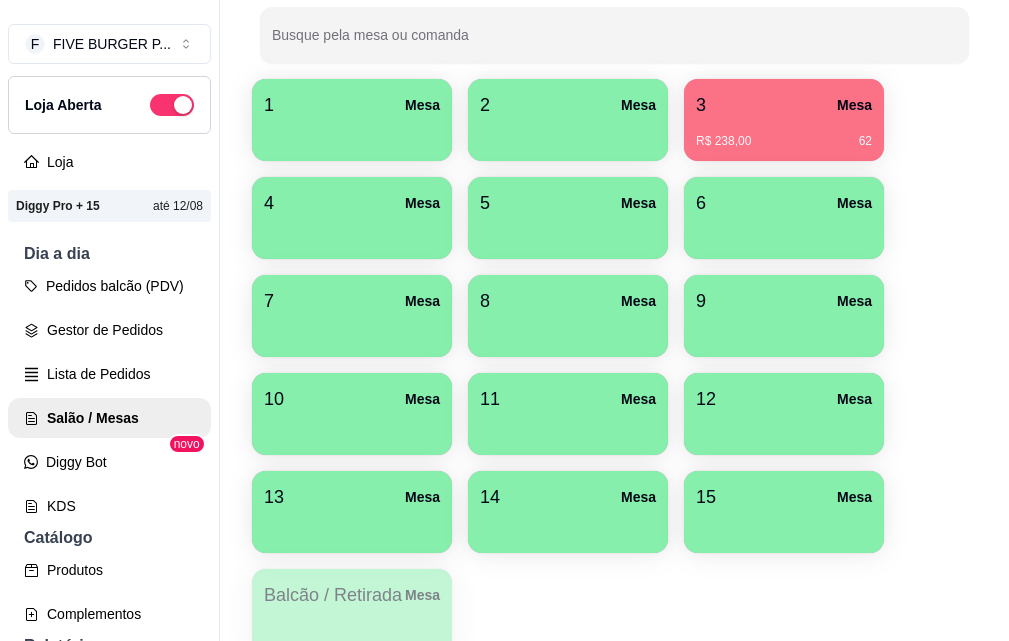 click on "3 Mesa" at bounding box center (784, 105) 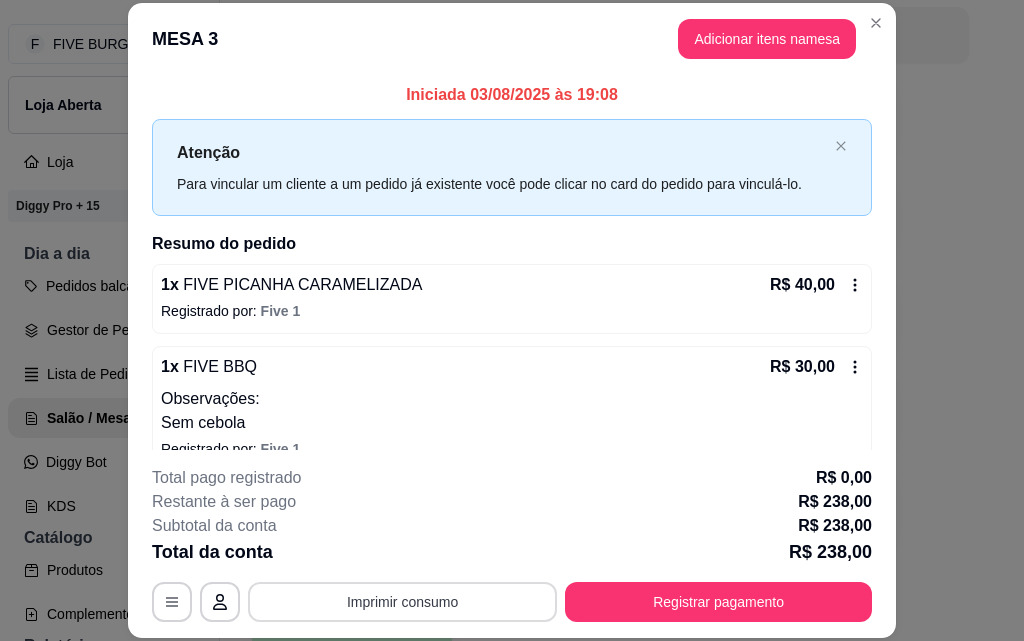 click on "Imprimir consumo" at bounding box center (402, 602) 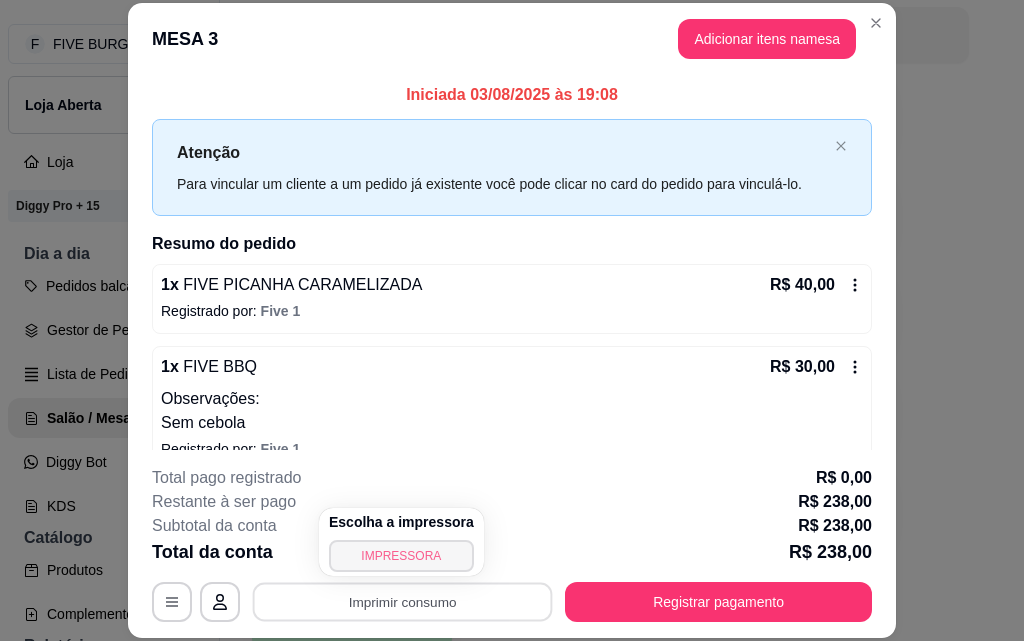click on "IMPRESSORA" at bounding box center [401, 556] 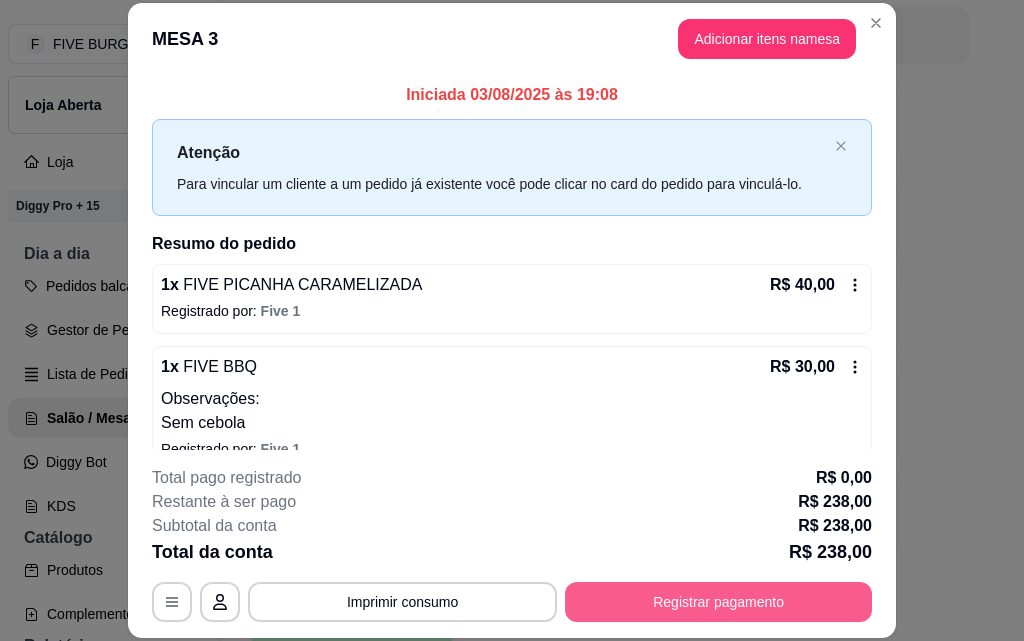 click on "Registrar pagamento" at bounding box center (718, 602) 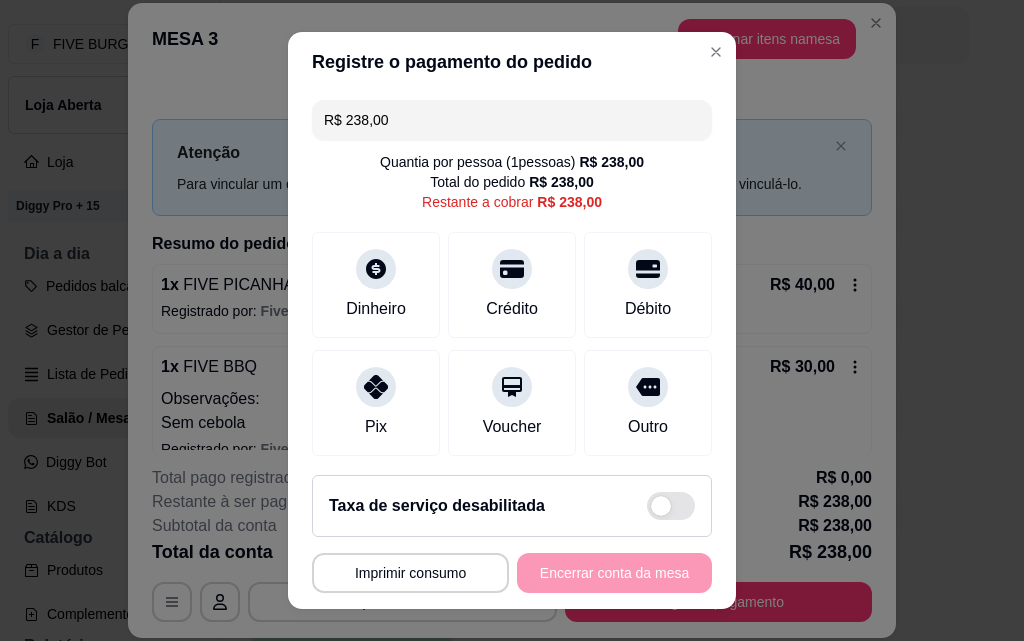 drag, startPoint x: 423, startPoint y: 123, endPoint x: 202, endPoint y: 116, distance: 221.11082 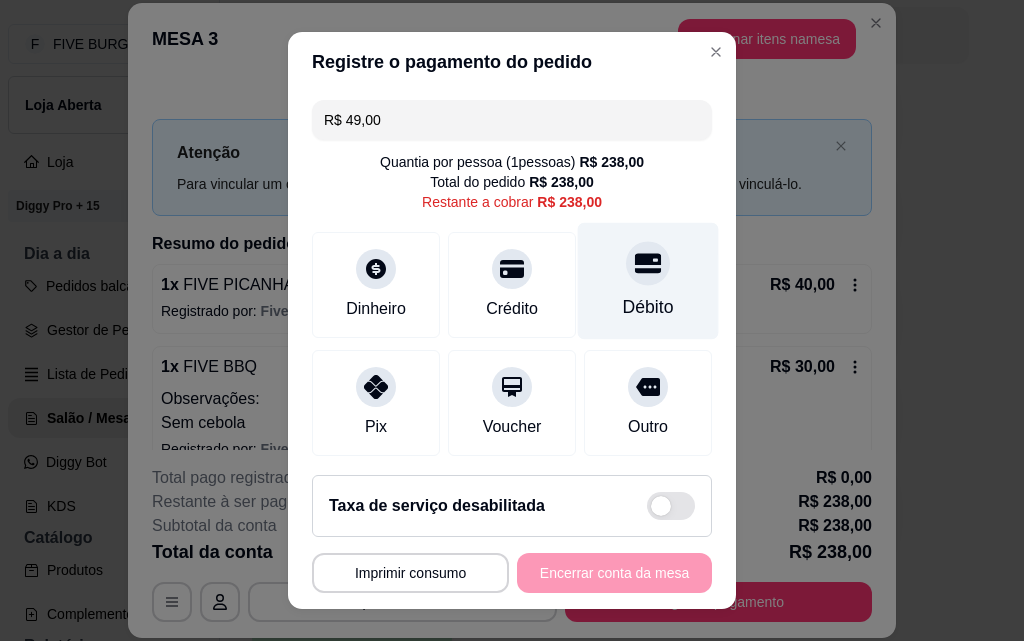 drag, startPoint x: 579, startPoint y: 299, endPoint x: 557, endPoint y: 264, distance: 41.340054 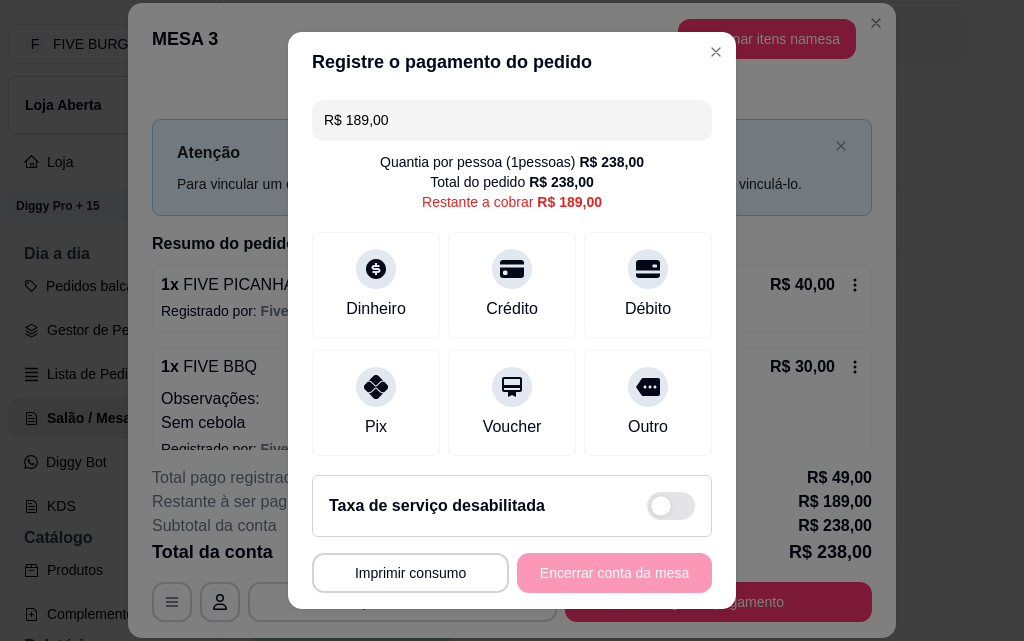 drag, startPoint x: 455, startPoint y: 123, endPoint x: 219, endPoint y: 95, distance: 237.65521 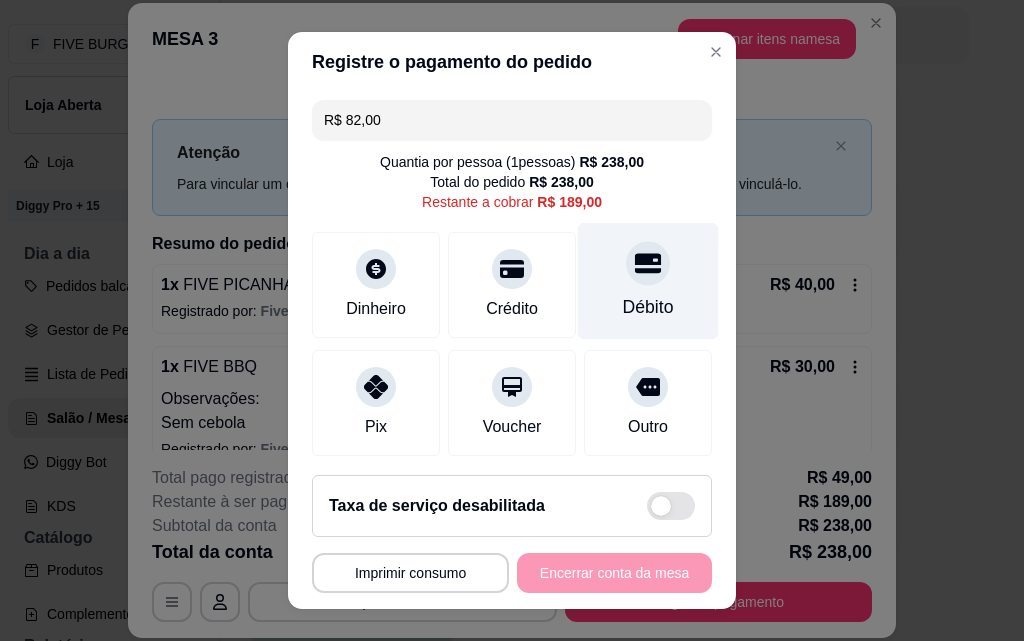 click on "Débito" at bounding box center [648, 307] 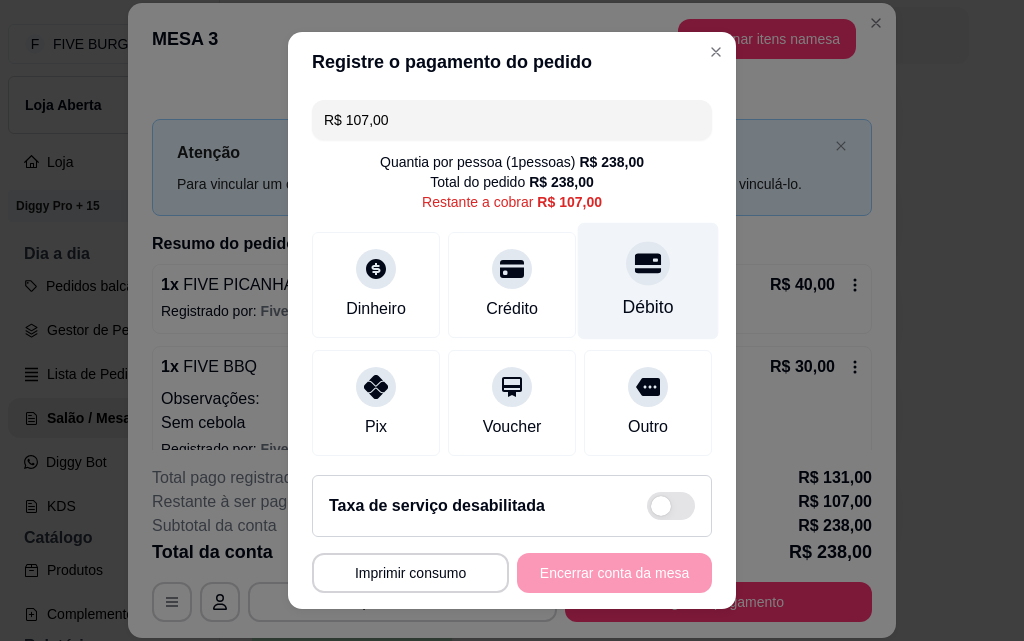 click on "Débito" at bounding box center (648, 281) 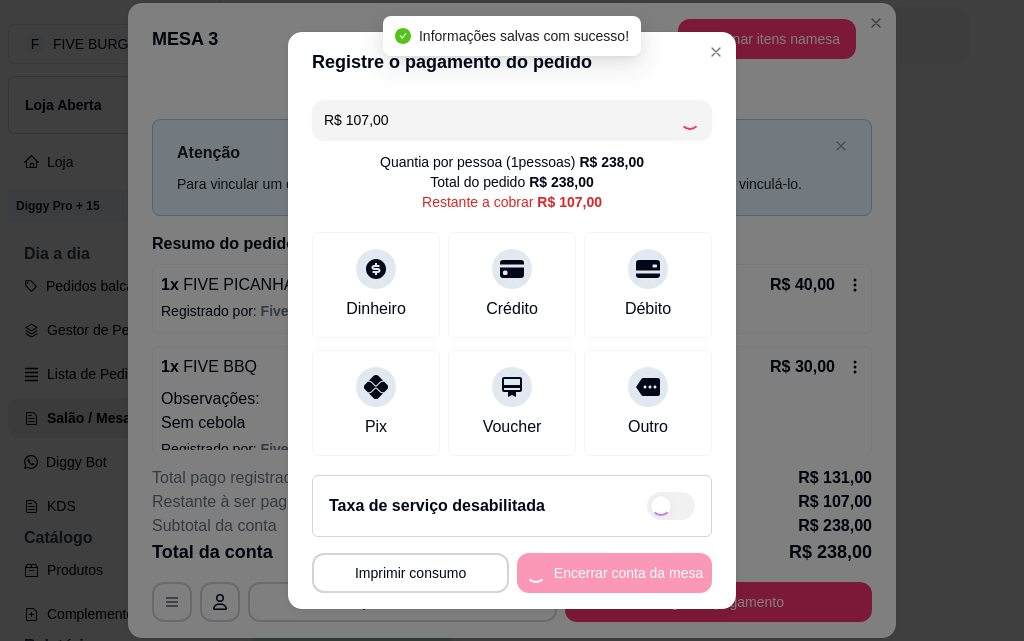 type on "R$ 0,00" 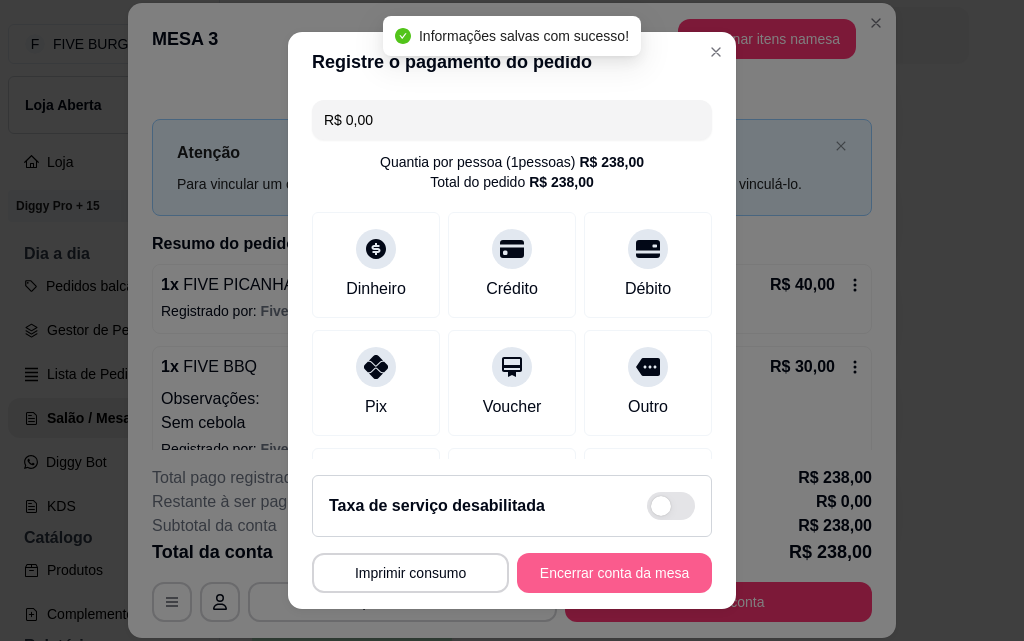 click on "Encerrar conta da mesa" at bounding box center (614, 573) 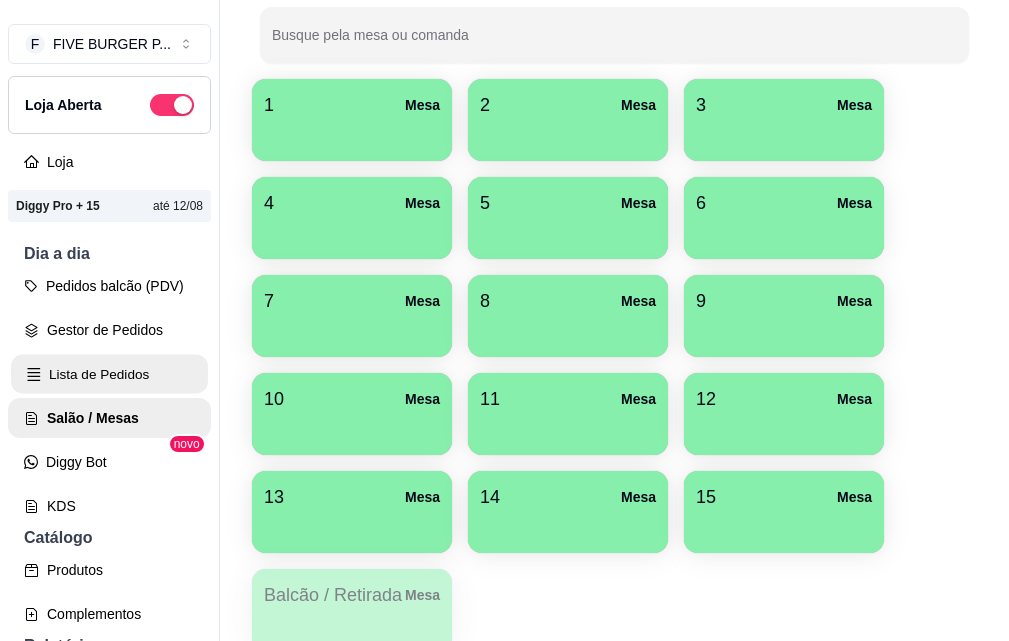click on "Lista de Pedidos" at bounding box center (109, 374) 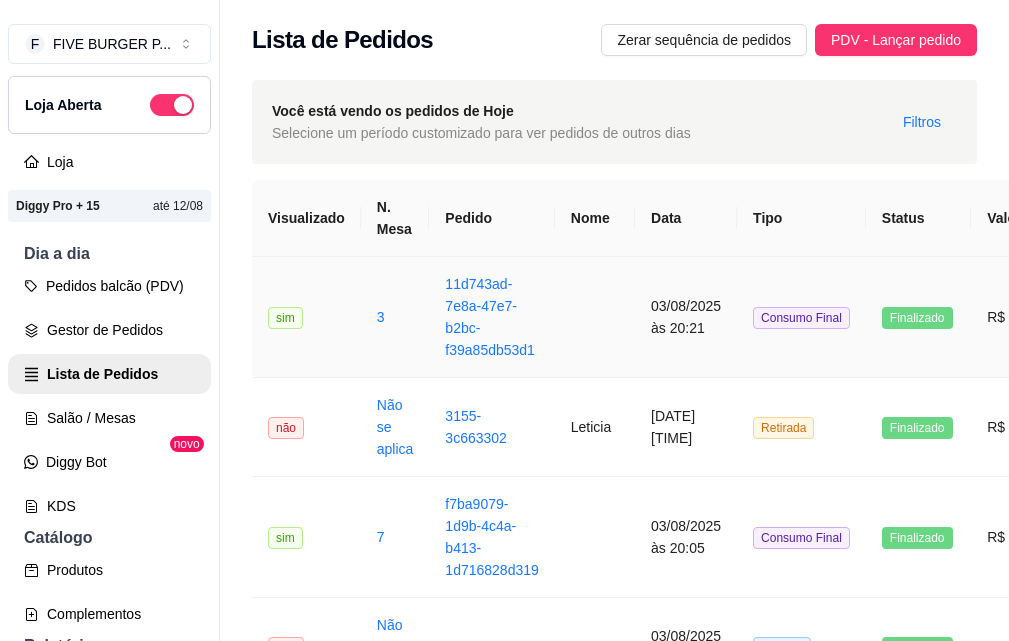 click at bounding box center [595, 317] 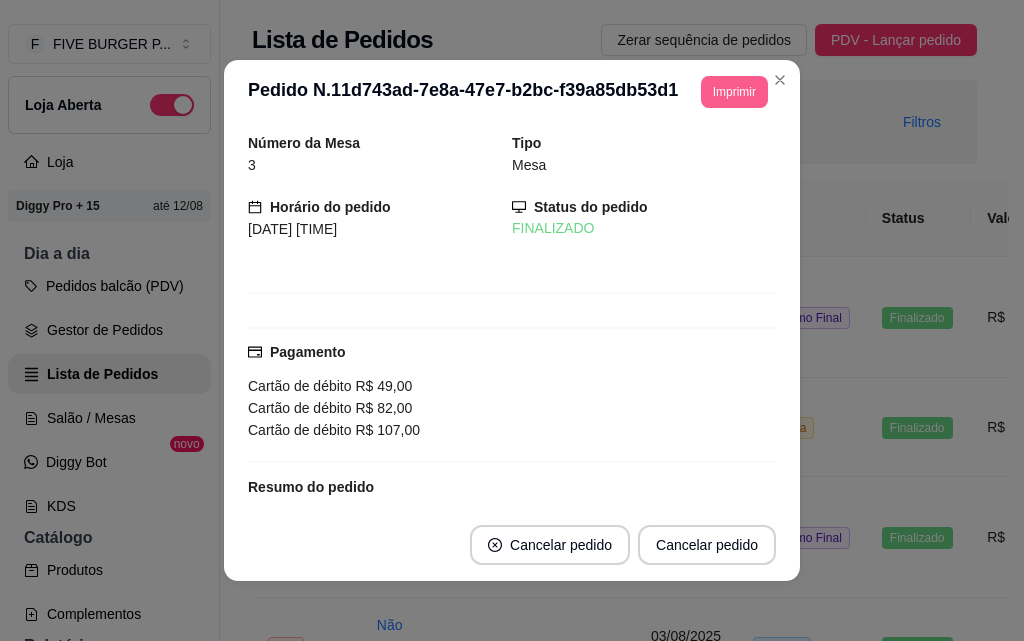 click on "Imprimir" at bounding box center (734, 92) 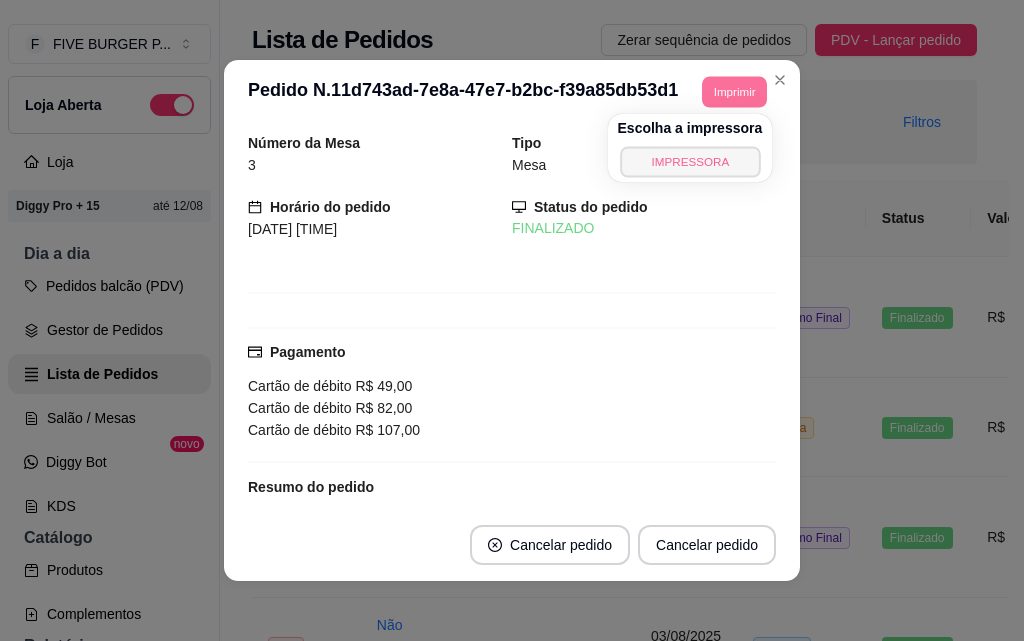 click on "IMPRESSORA" at bounding box center [690, 161] 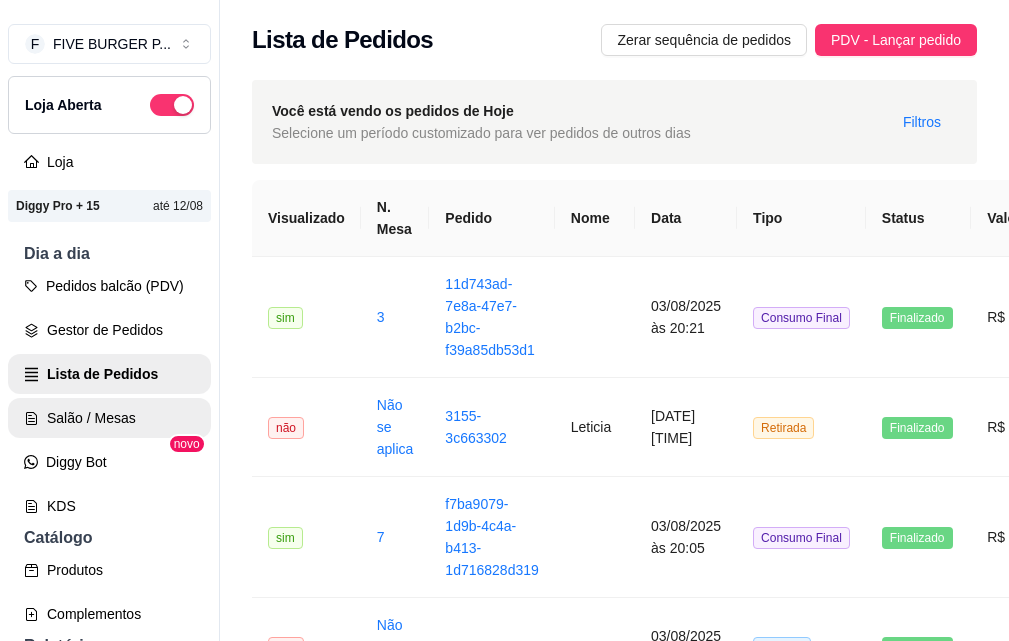 click on "Salão / Mesas" at bounding box center [109, 418] 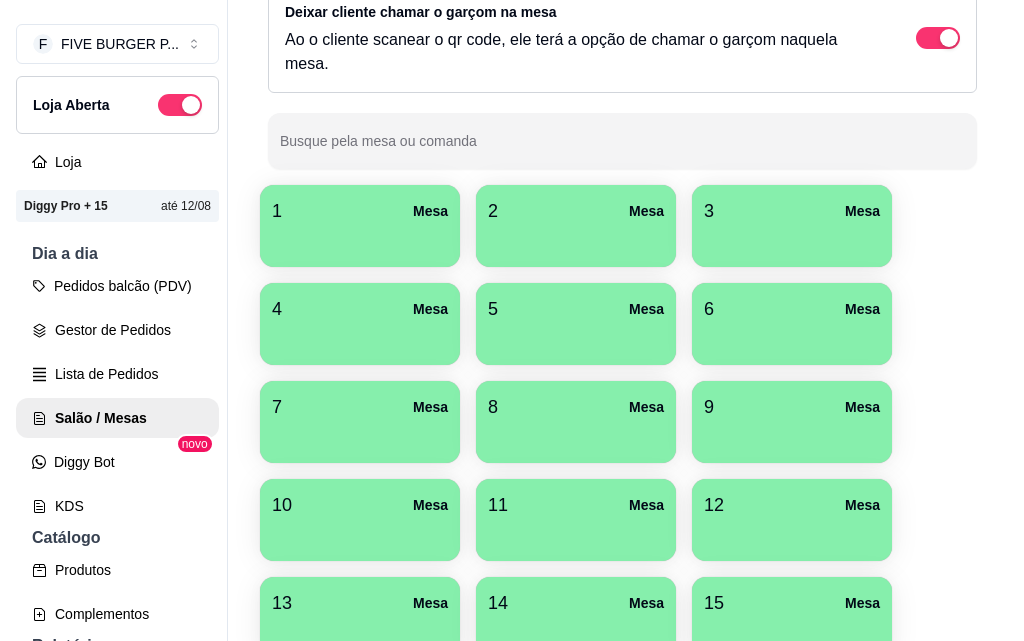 scroll, scrollTop: 400, scrollLeft: 0, axis: vertical 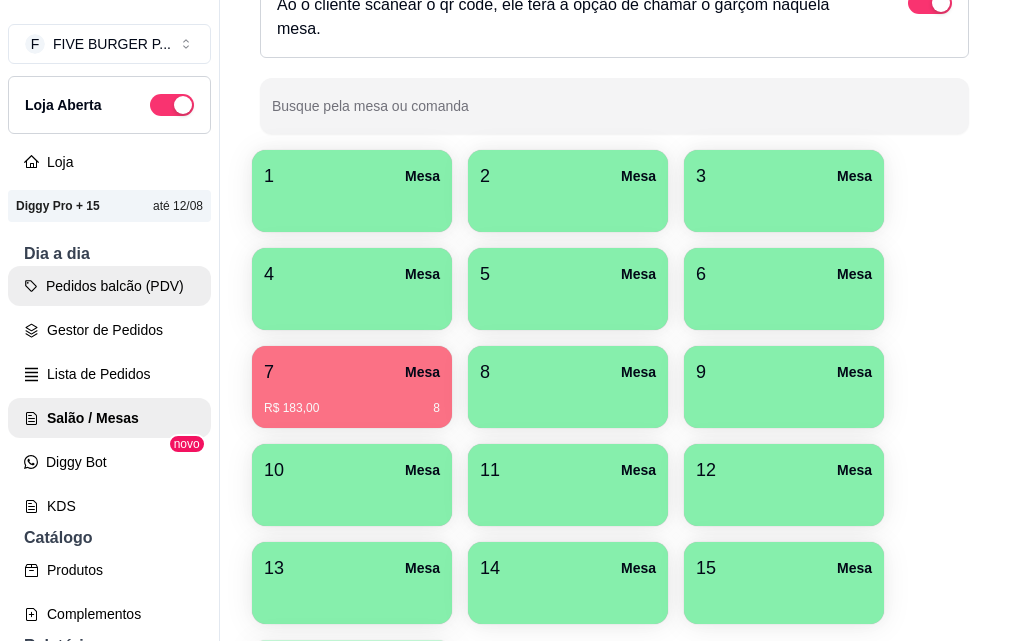 click on "Pedidos balcão (PDV)" at bounding box center [109, 286] 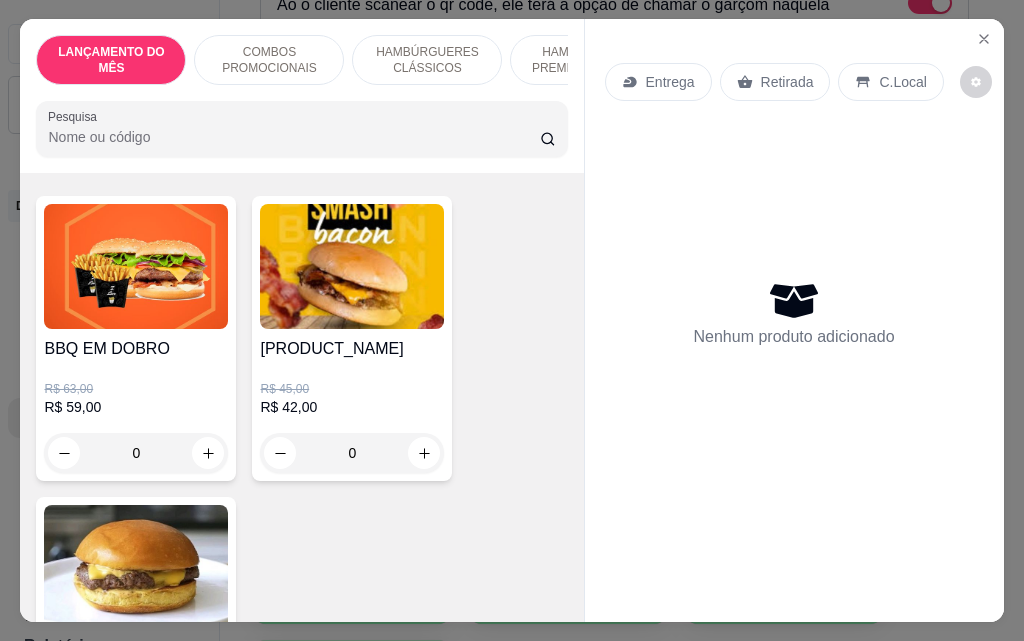 scroll, scrollTop: 500, scrollLeft: 0, axis: vertical 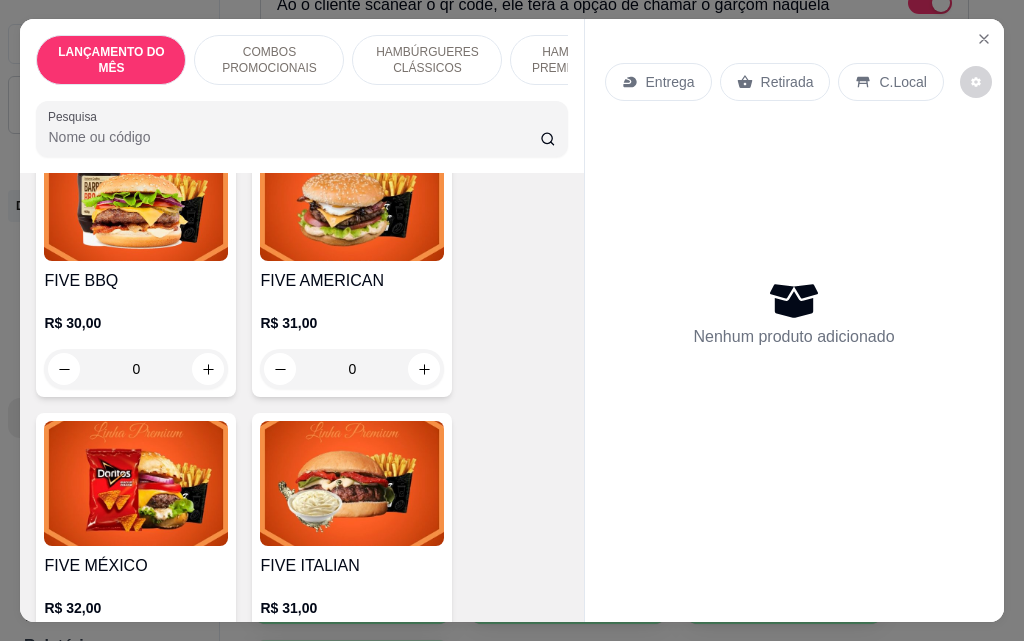click on "0" at bounding box center (136, 369) 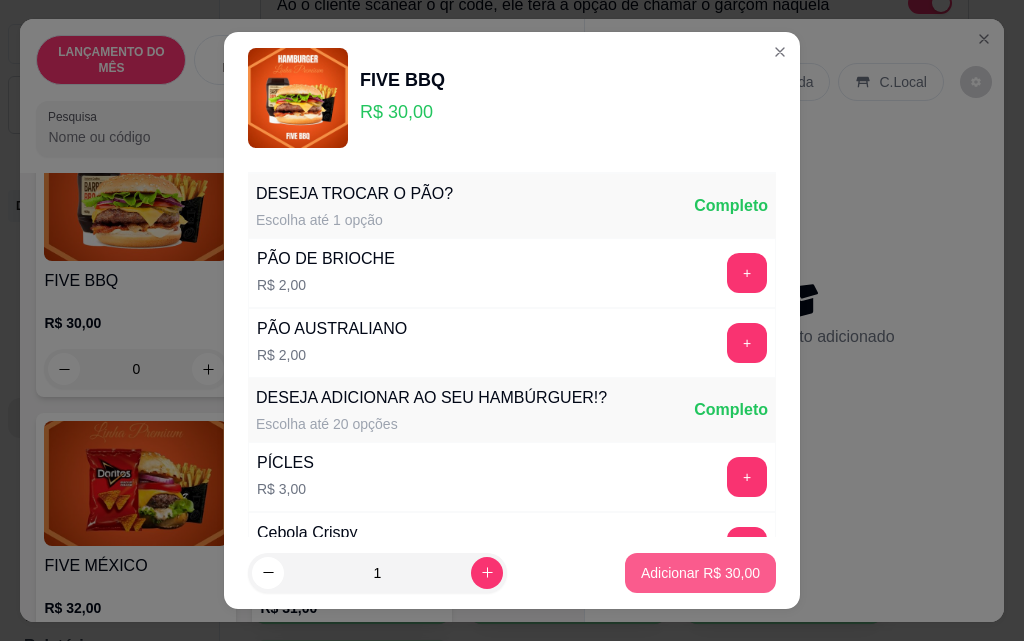 click on "Adicionar   R$ 30,00" at bounding box center (700, 573) 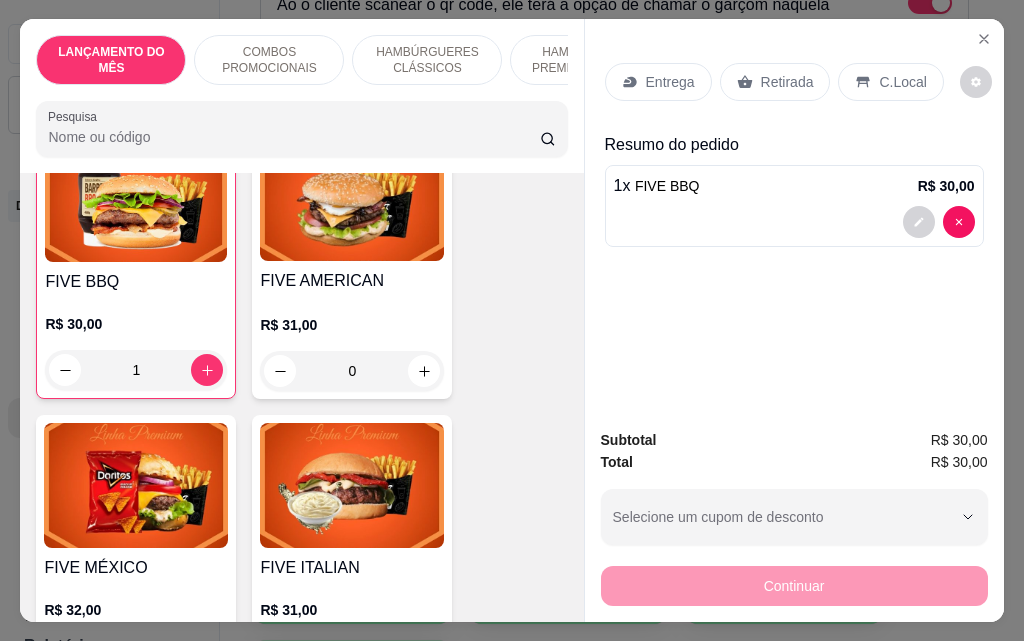 type on "1" 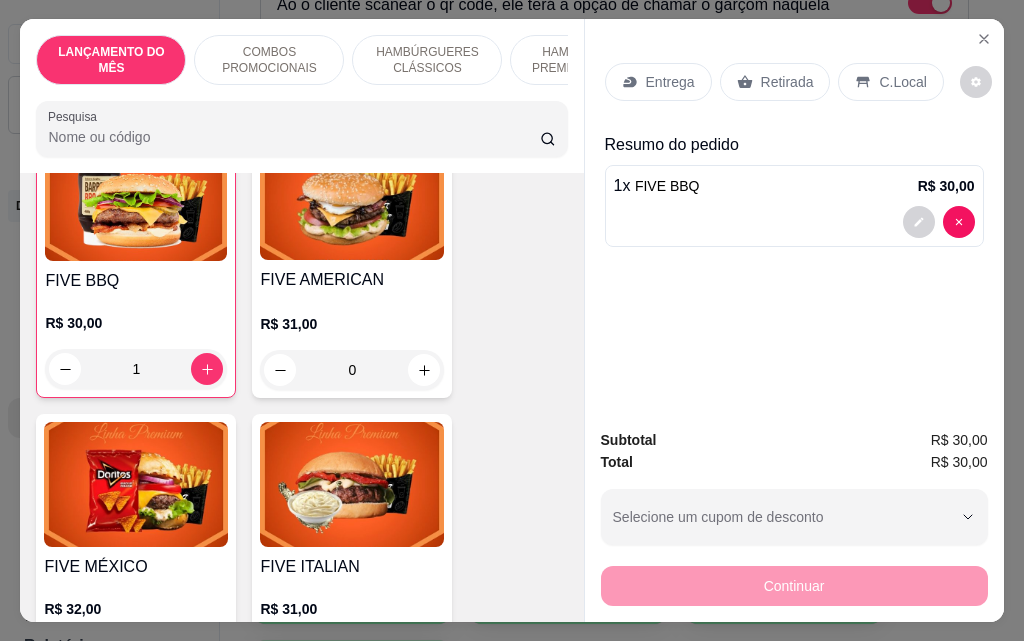 click on "Entrega" at bounding box center [670, 82] 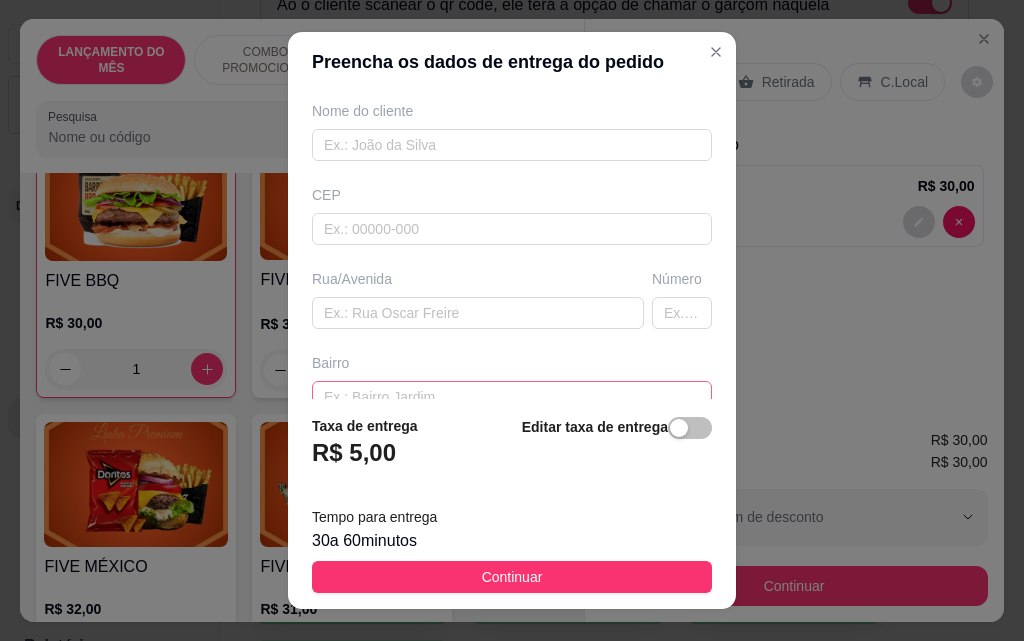 scroll, scrollTop: 200, scrollLeft: 0, axis: vertical 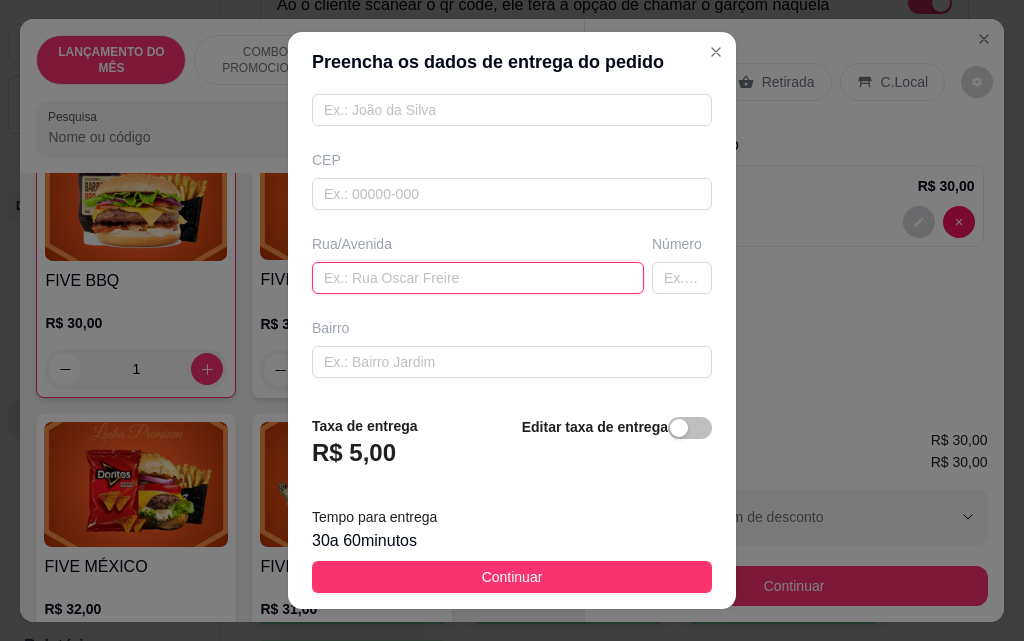 click at bounding box center [478, 278] 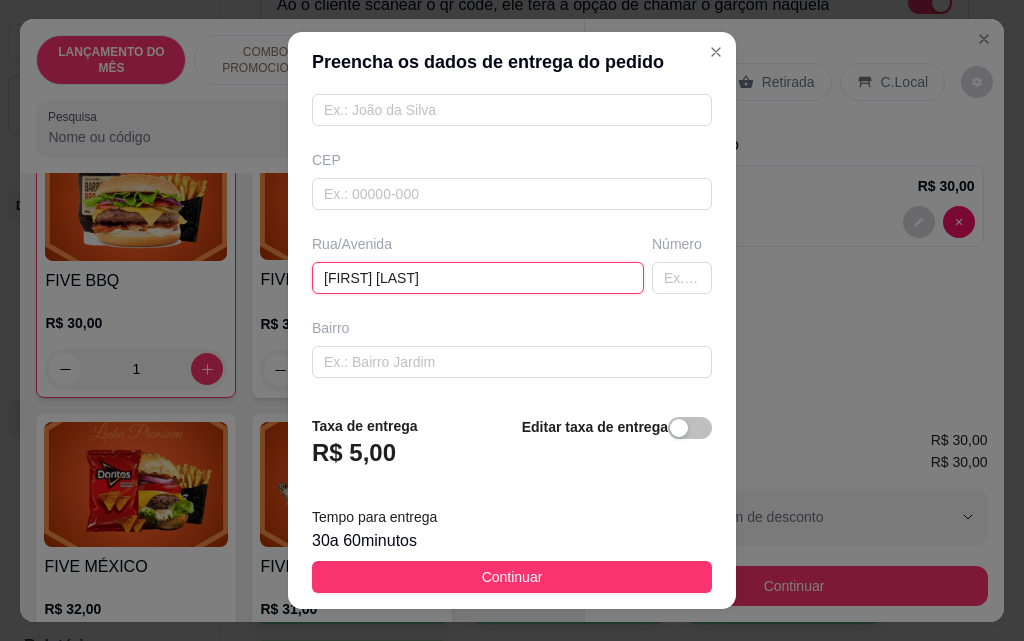 type on "[FIRST] [LAST]" 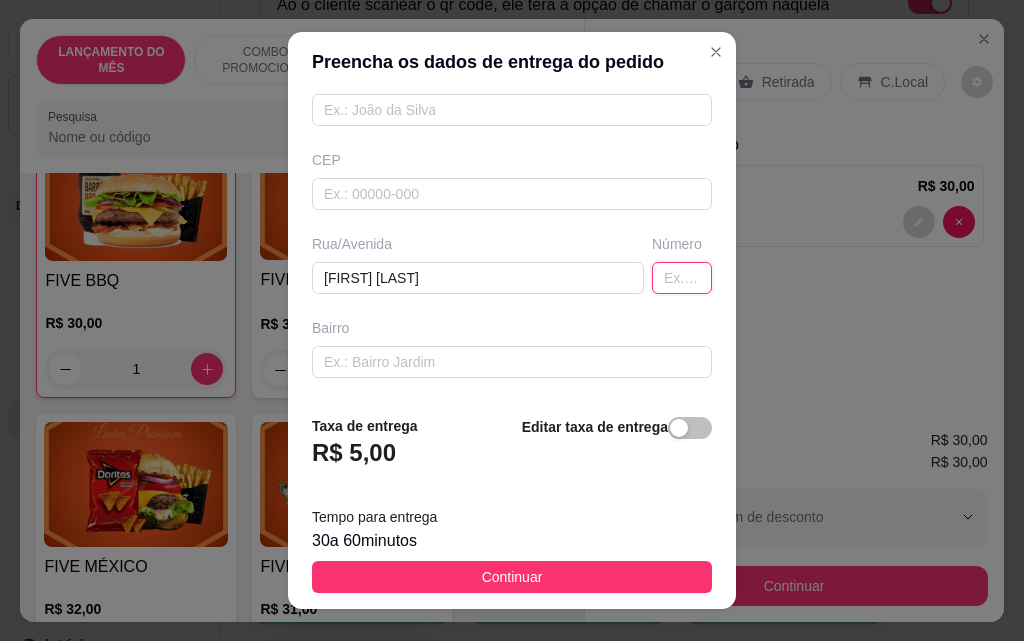 click at bounding box center (682, 278) 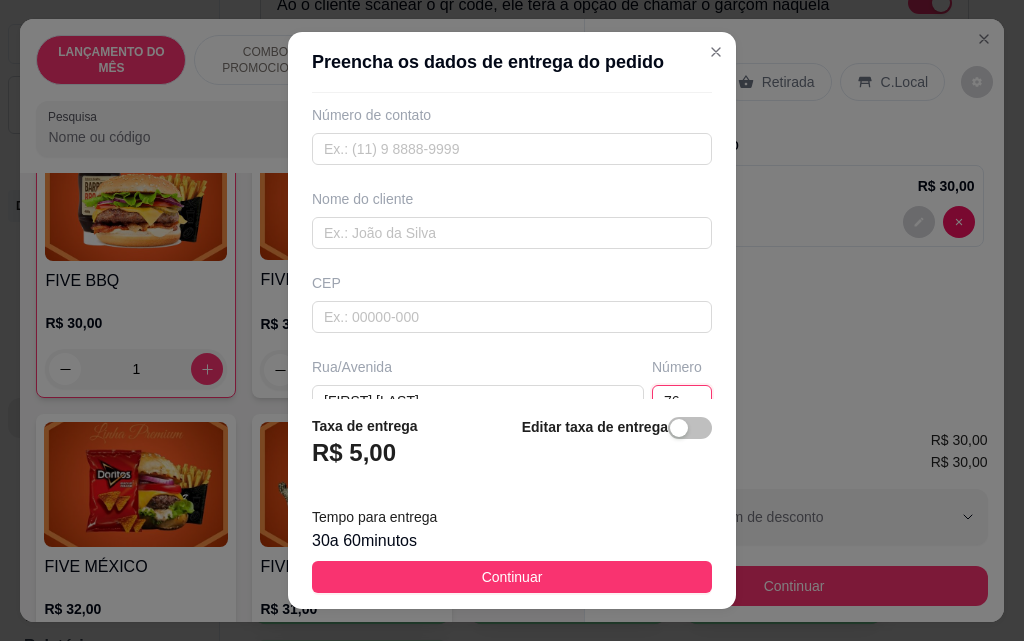 scroll, scrollTop: 0, scrollLeft: 0, axis: both 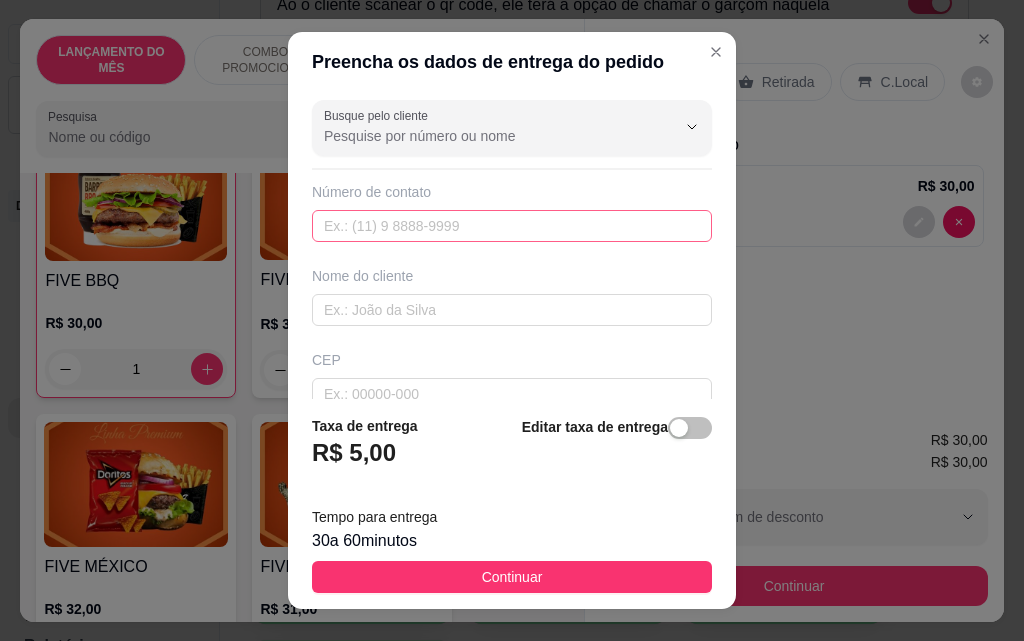 type on "76" 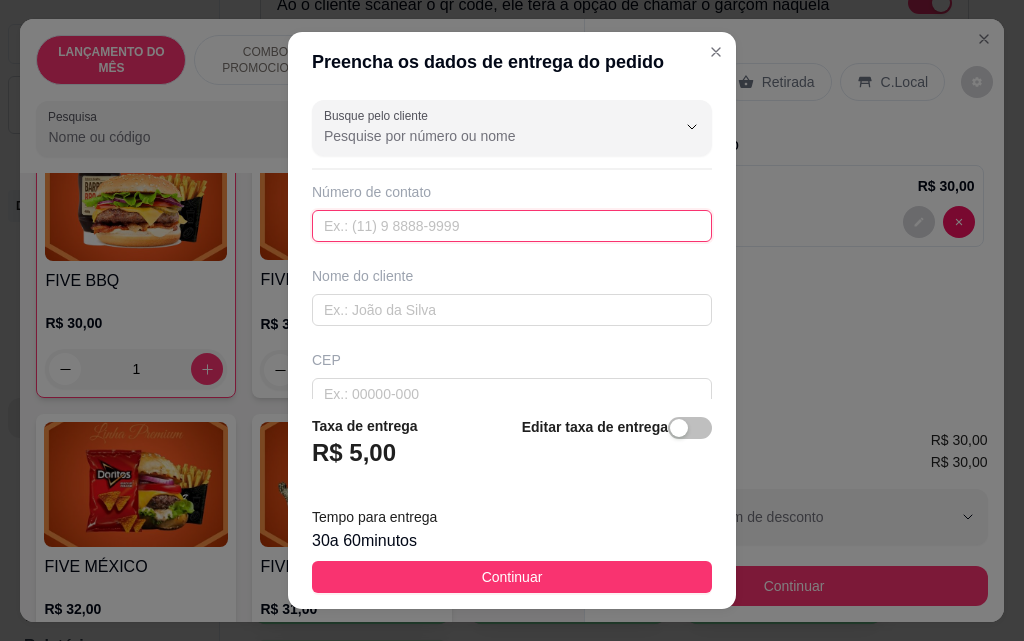 click at bounding box center (512, 226) 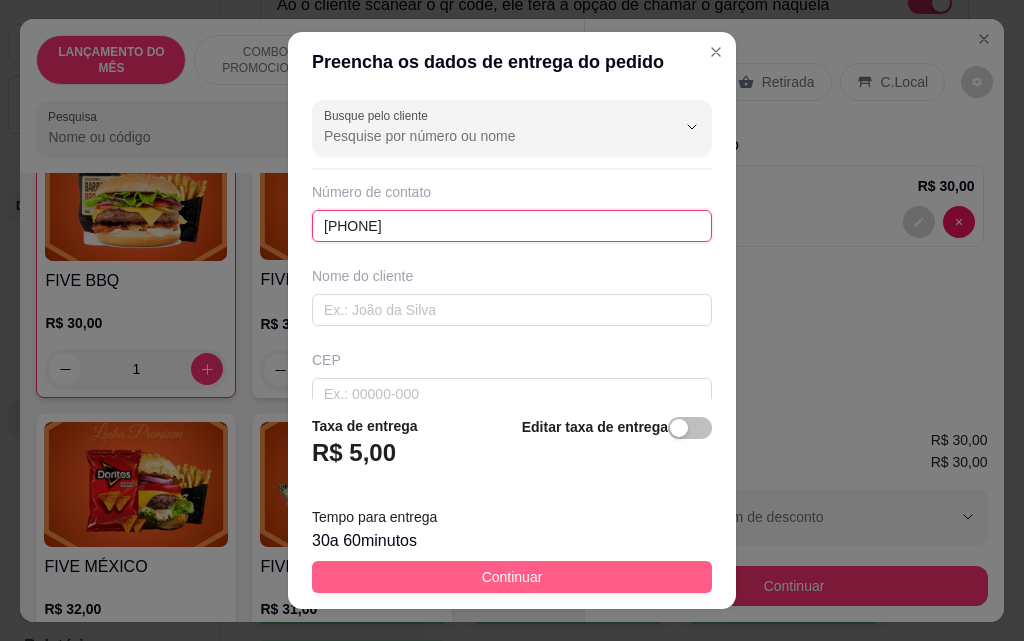 type on "[PHONE]" 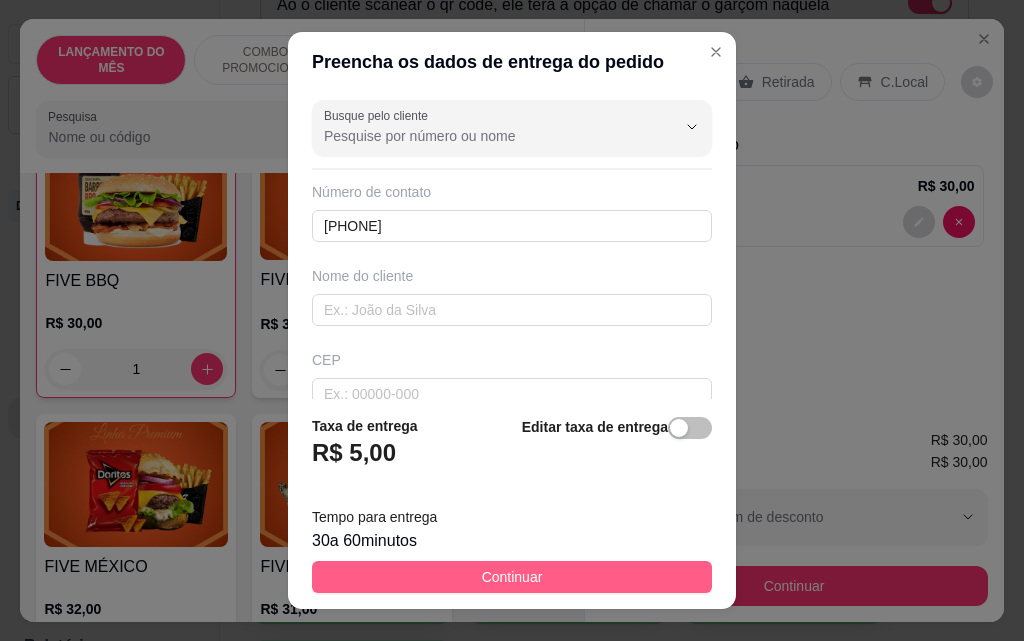 click on "Continuar" at bounding box center [512, 577] 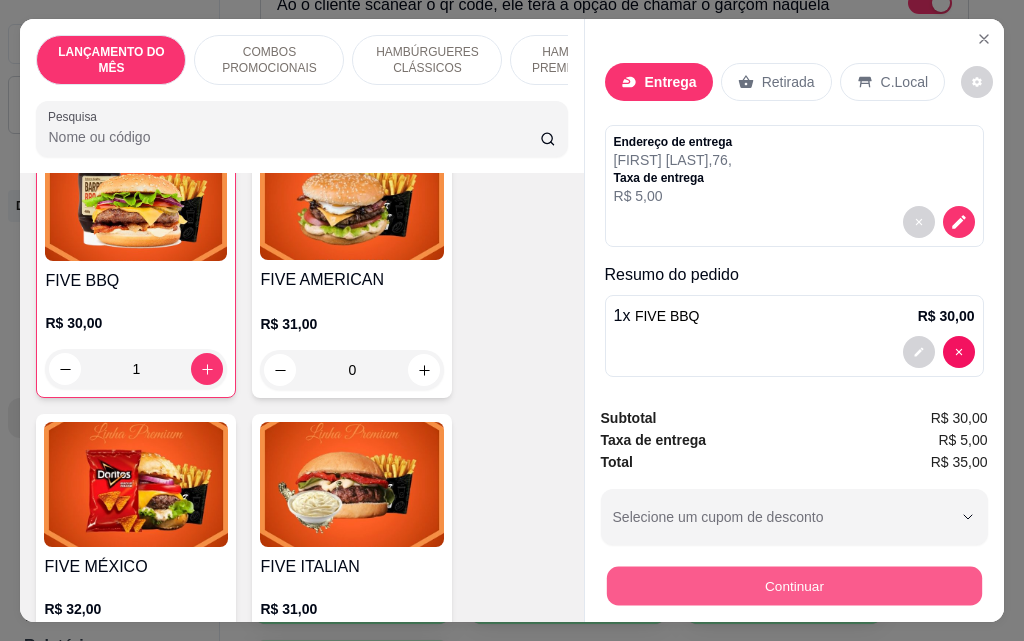 click on "Continuar" at bounding box center [793, 585] 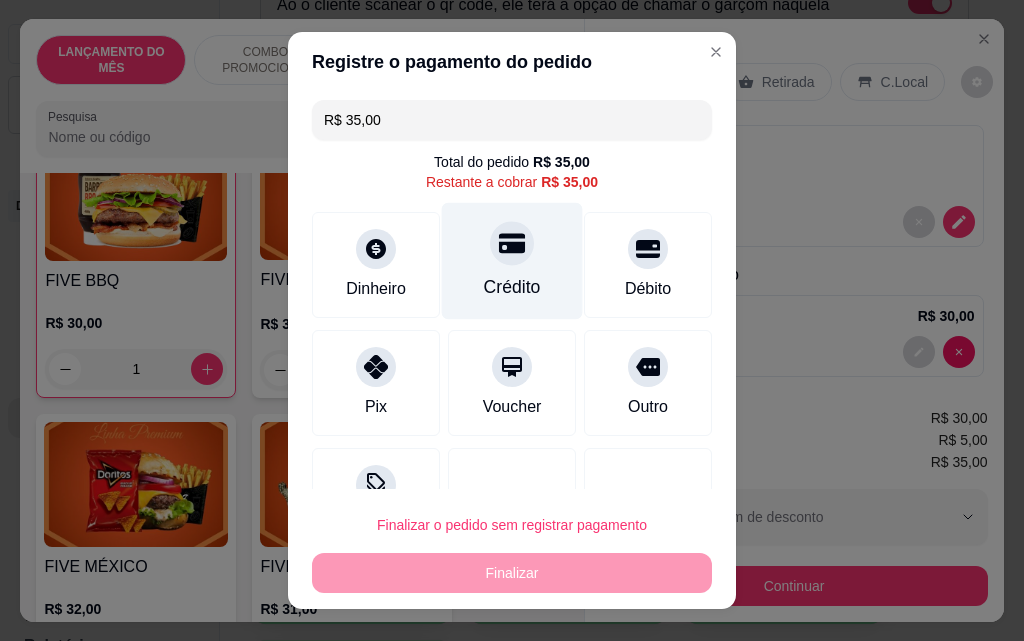 click 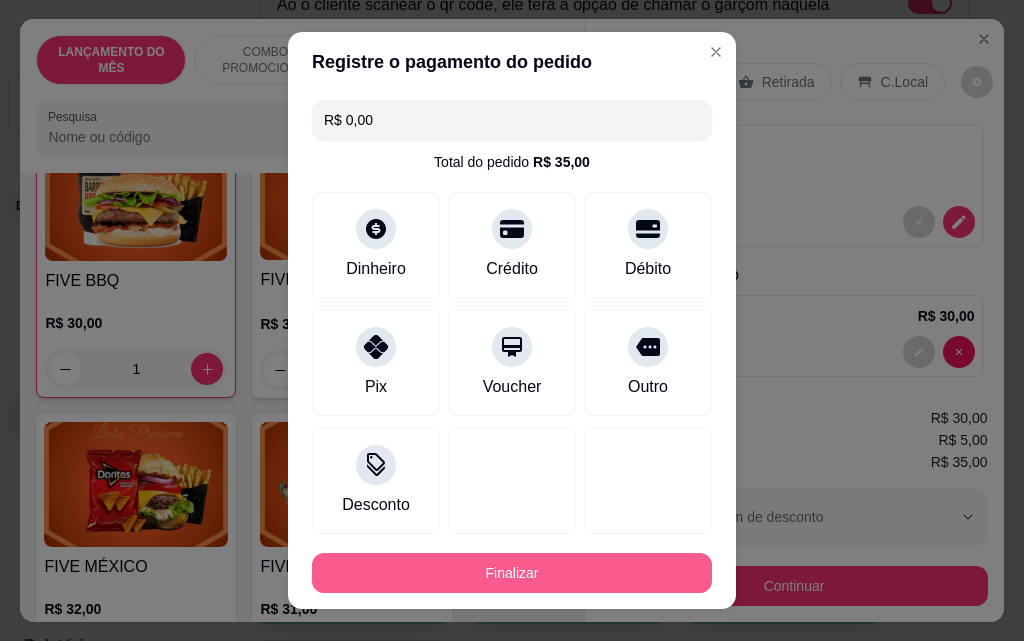 click on "Finalizar" at bounding box center [512, 573] 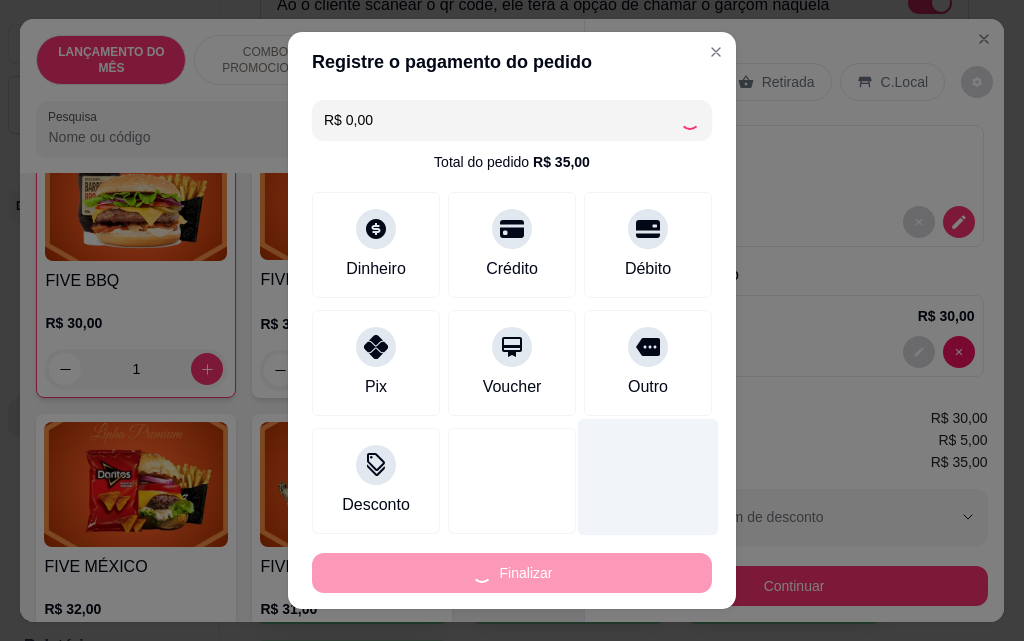 type on "0" 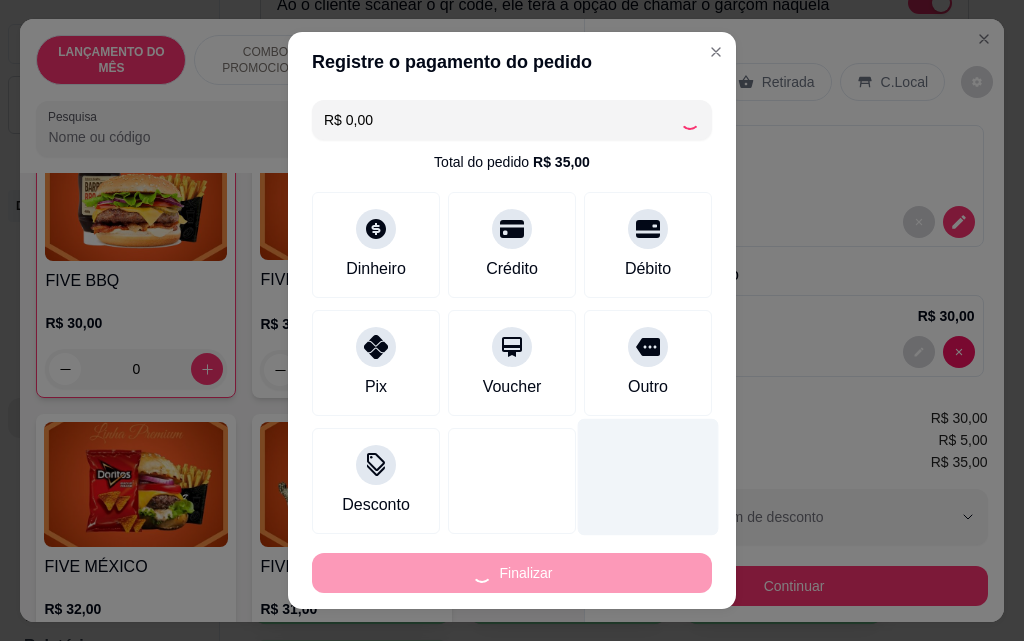 type on "-R$ 35,00" 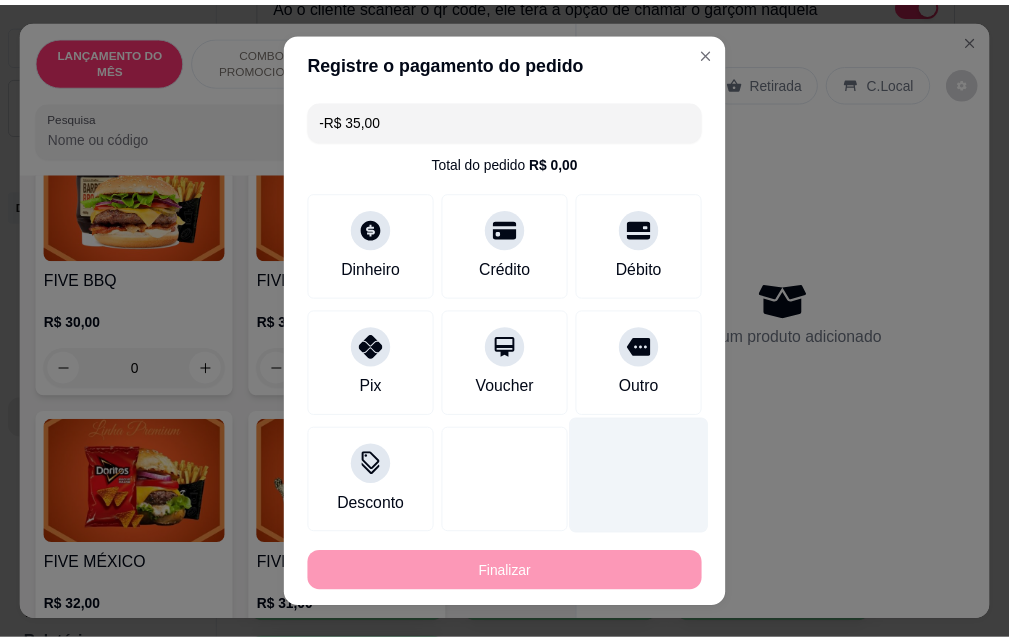 scroll, scrollTop: 1800, scrollLeft: 0, axis: vertical 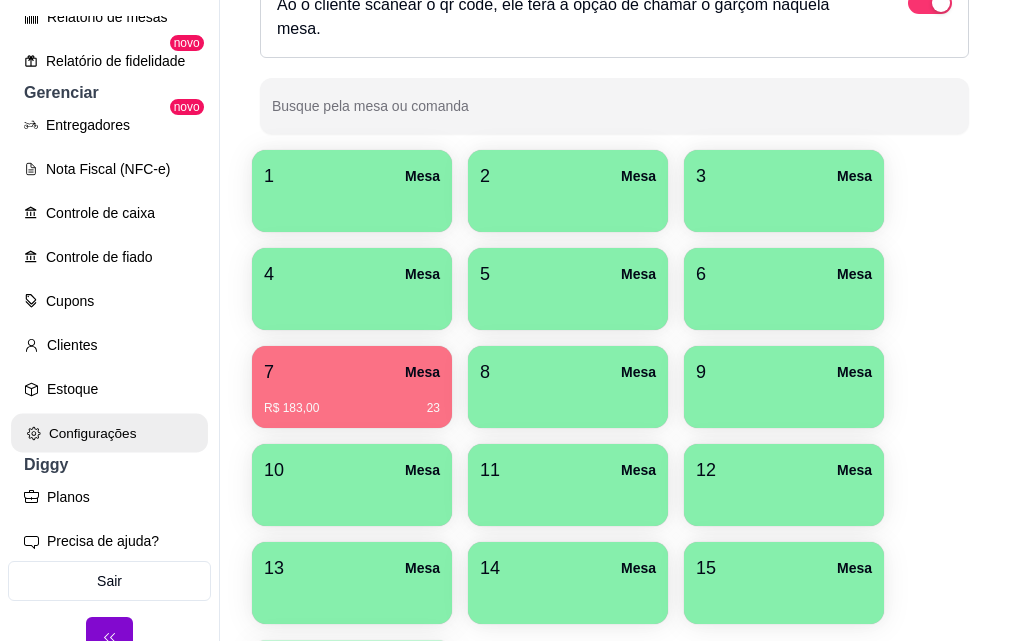 click on "Configurações" at bounding box center [109, 433] 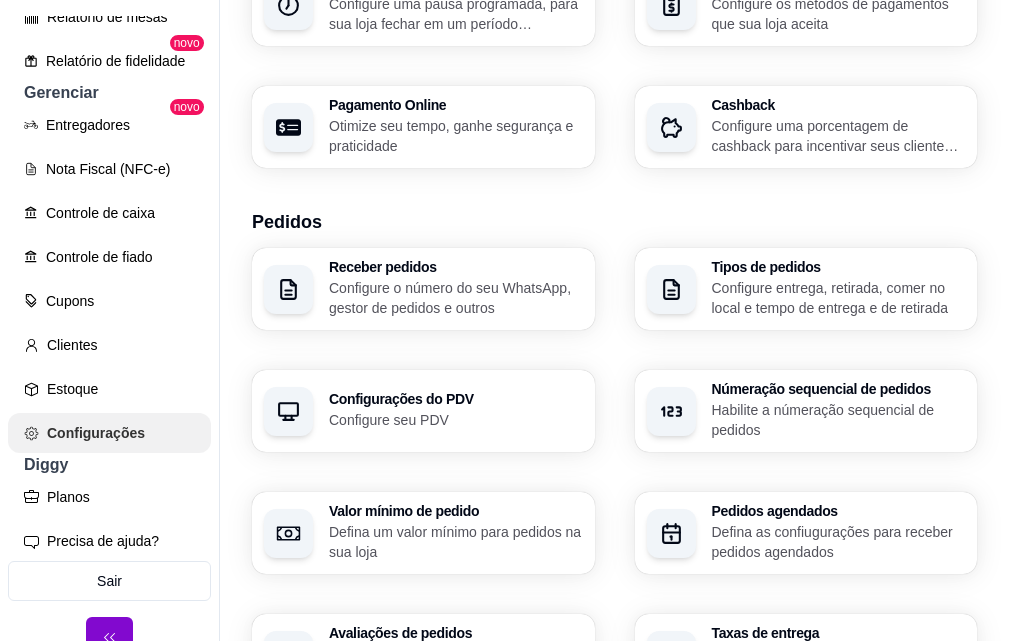 scroll, scrollTop: 0, scrollLeft: 0, axis: both 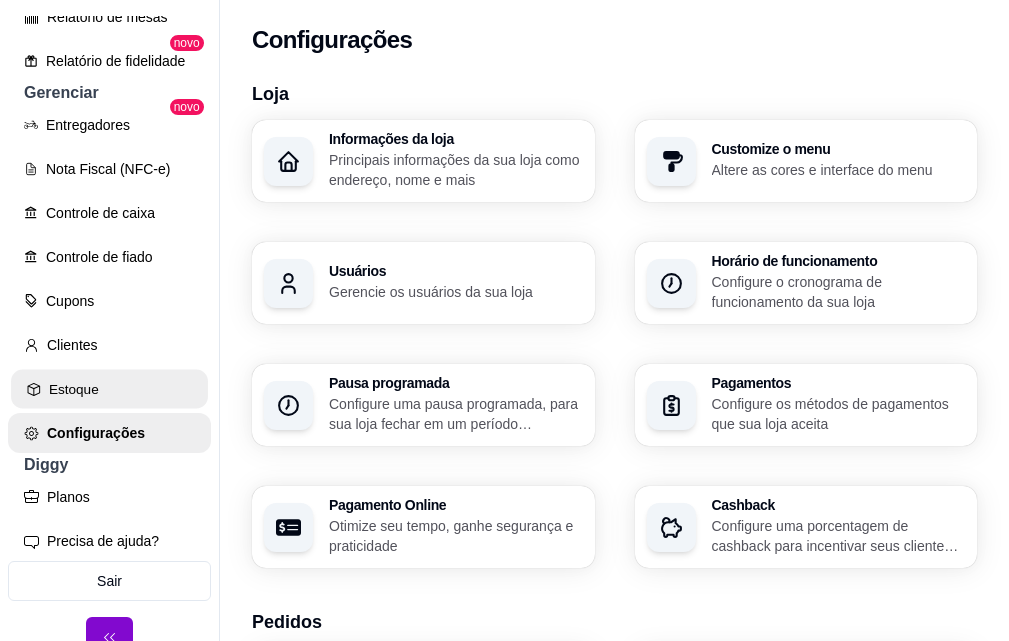click on "Estoque" at bounding box center [109, 389] 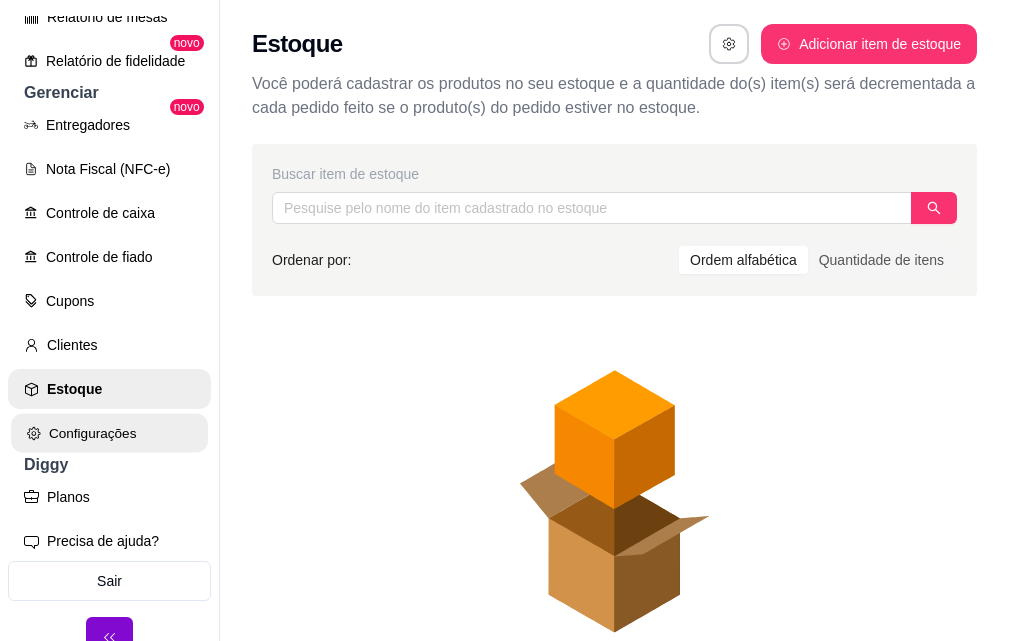 click on "Configurações" at bounding box center (109, 433) 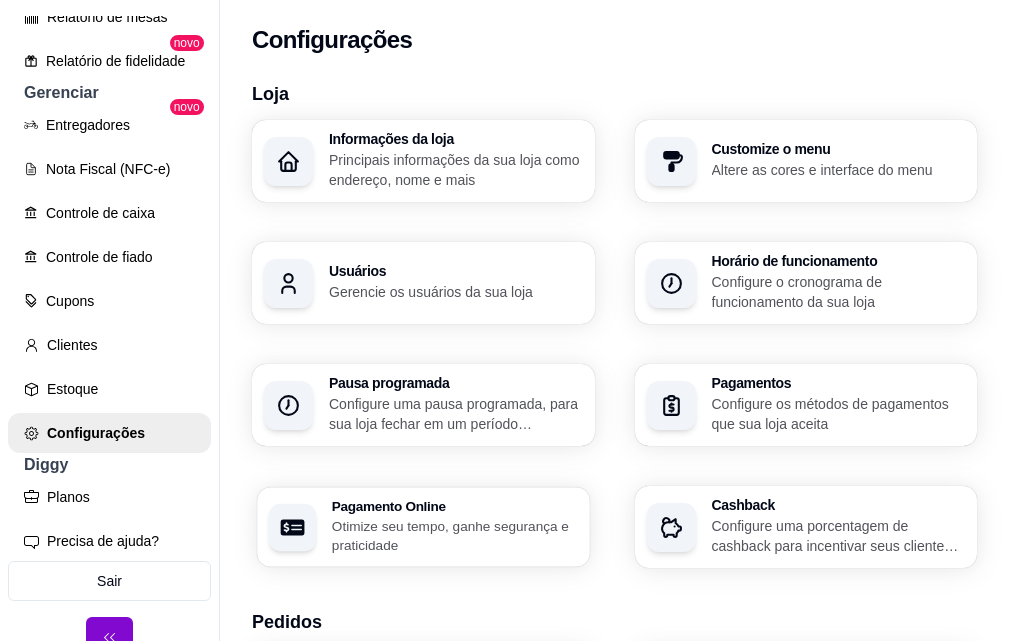 click on "Pagamento Online" at bounding box center [455, 506] 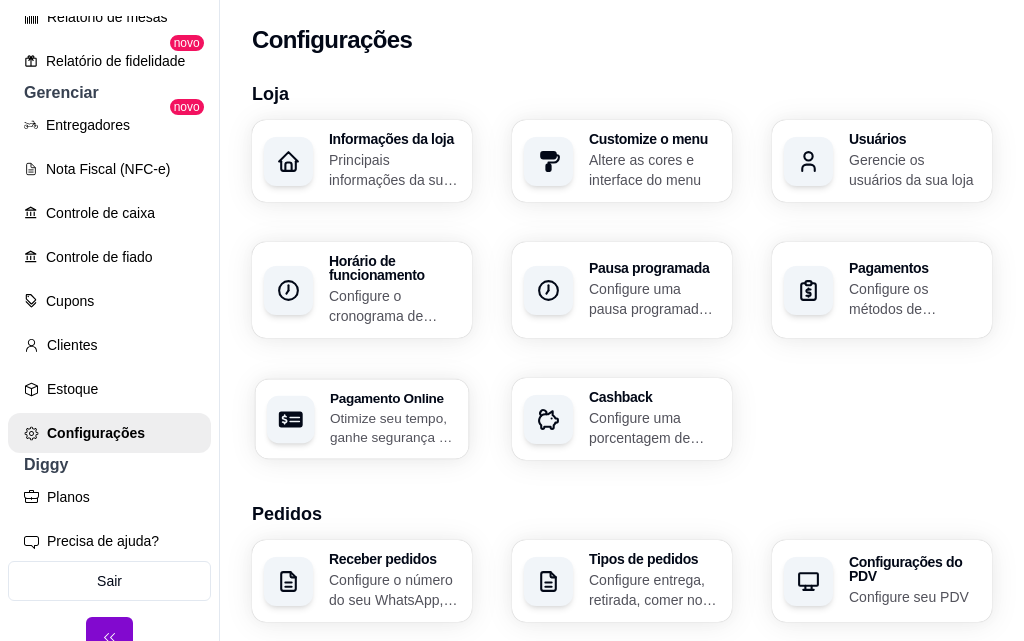 select on "4.98" 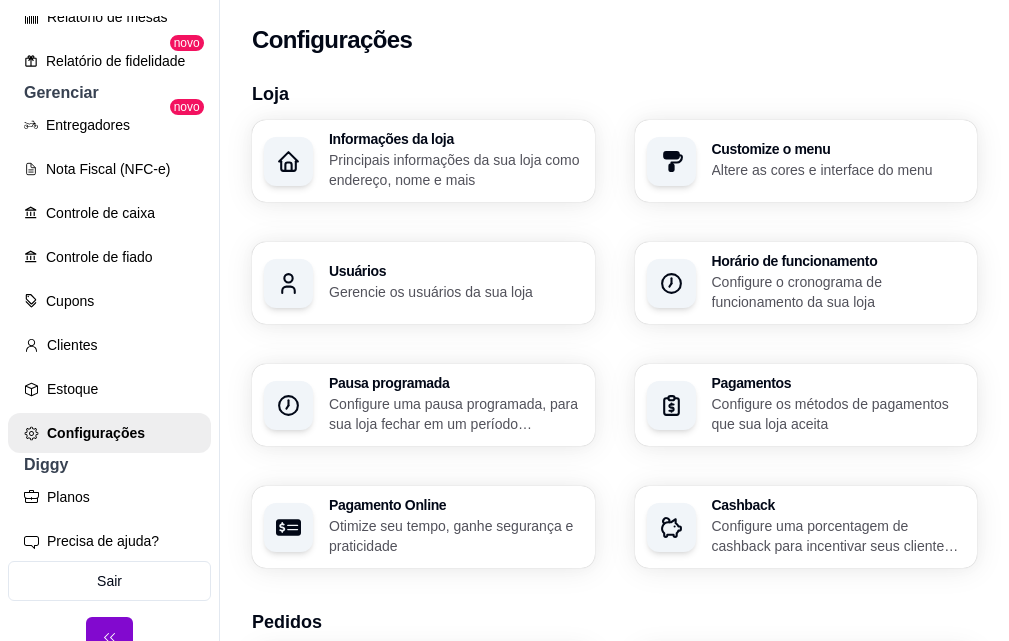 click on "Otimize seu tempo, ganhe segurança e praticidade" at bounding box center (456, 536) 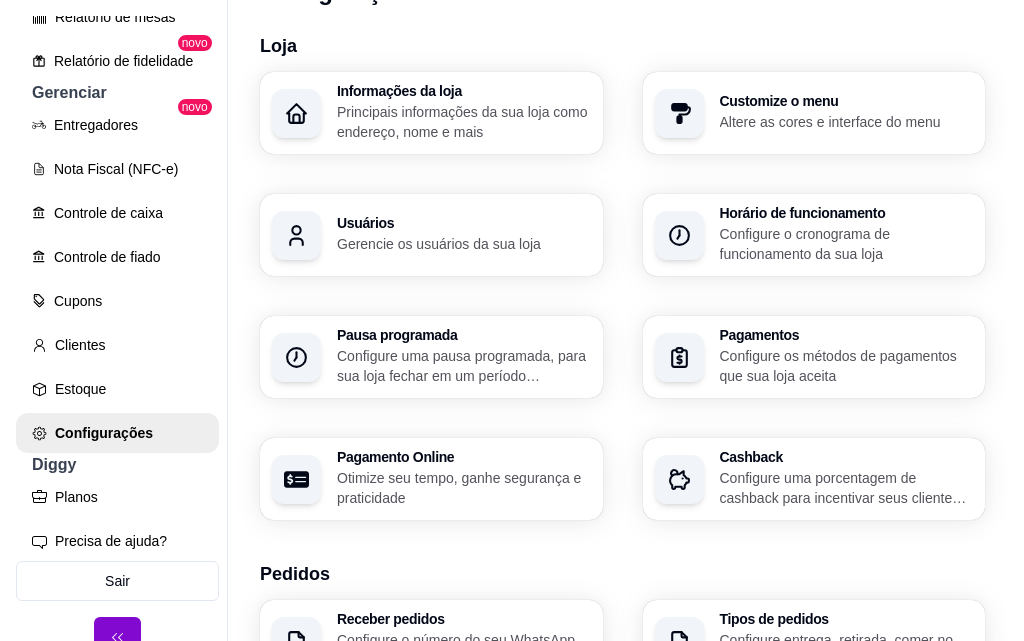 scroll, scrollTop: 0, scrollLeft: 0, axis: both 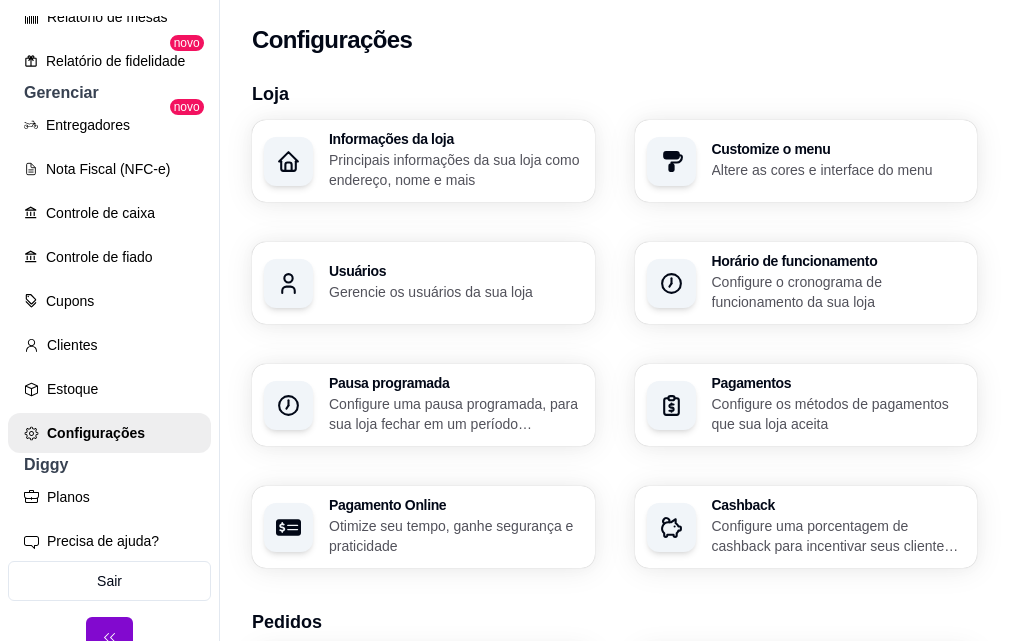 click on "Principais informações da sua loja como endereço, nome e mais" at bounding box center (456, 170) 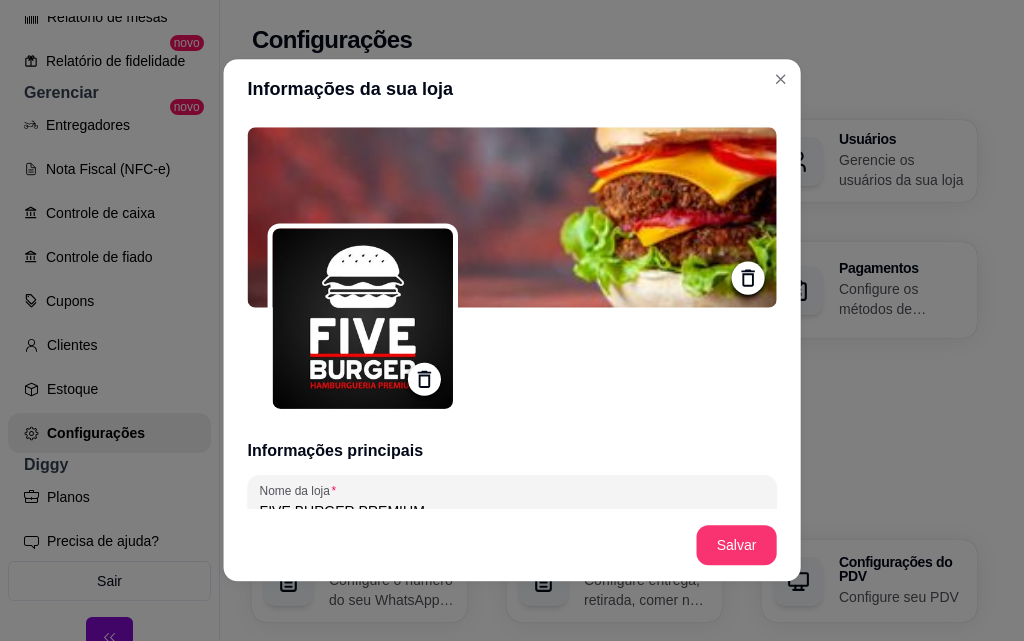 type 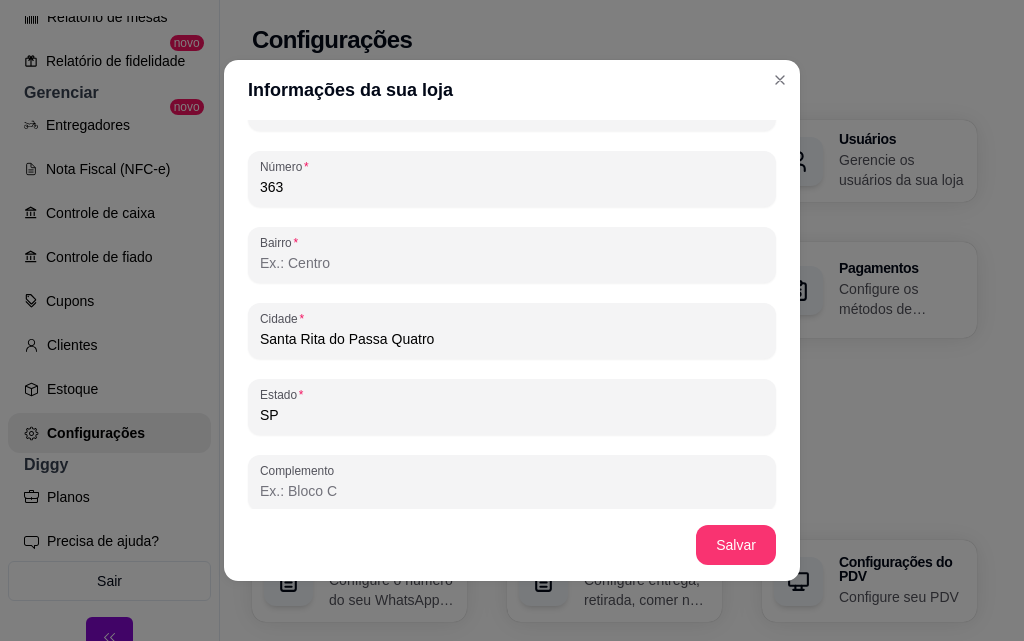 scroll, scrollTop: 1289, scrollLeft: 0, axis: vertical 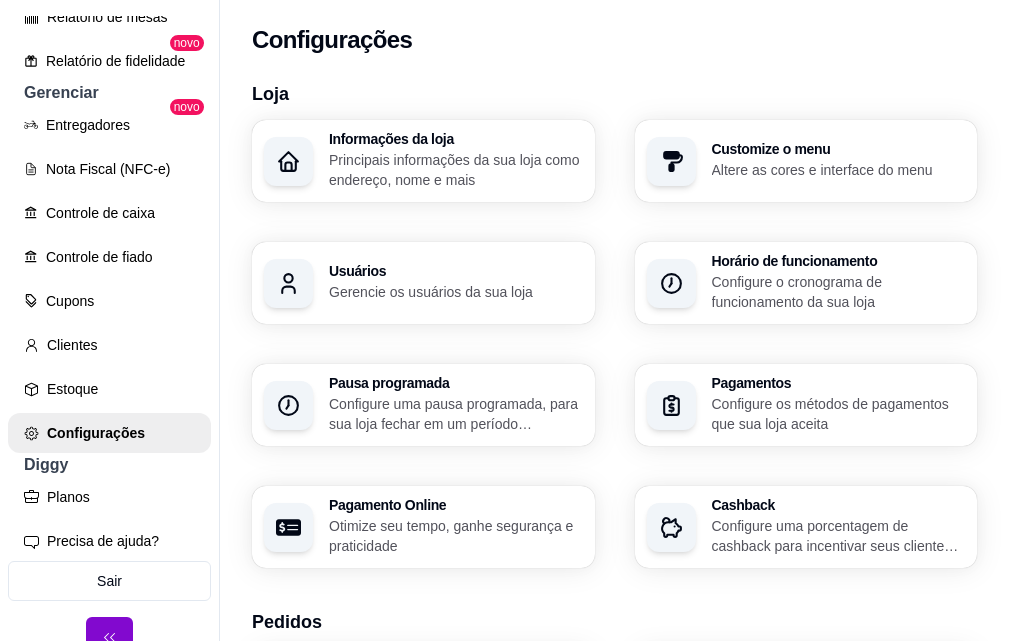 click on "Principais informações da sua loja como endereço, nome e mais" at bounding box center [456, 170] 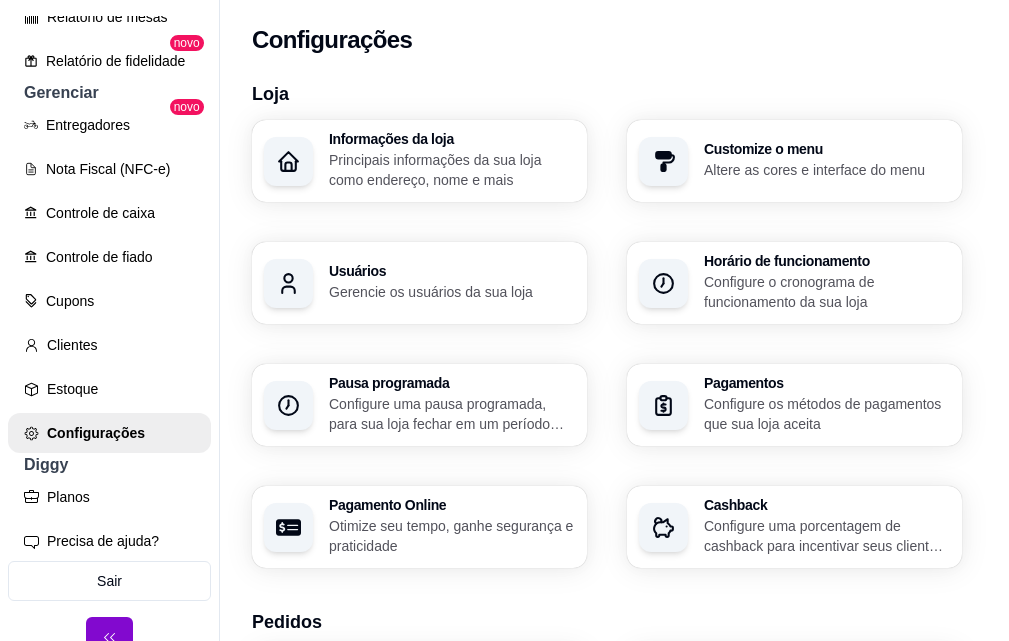 type 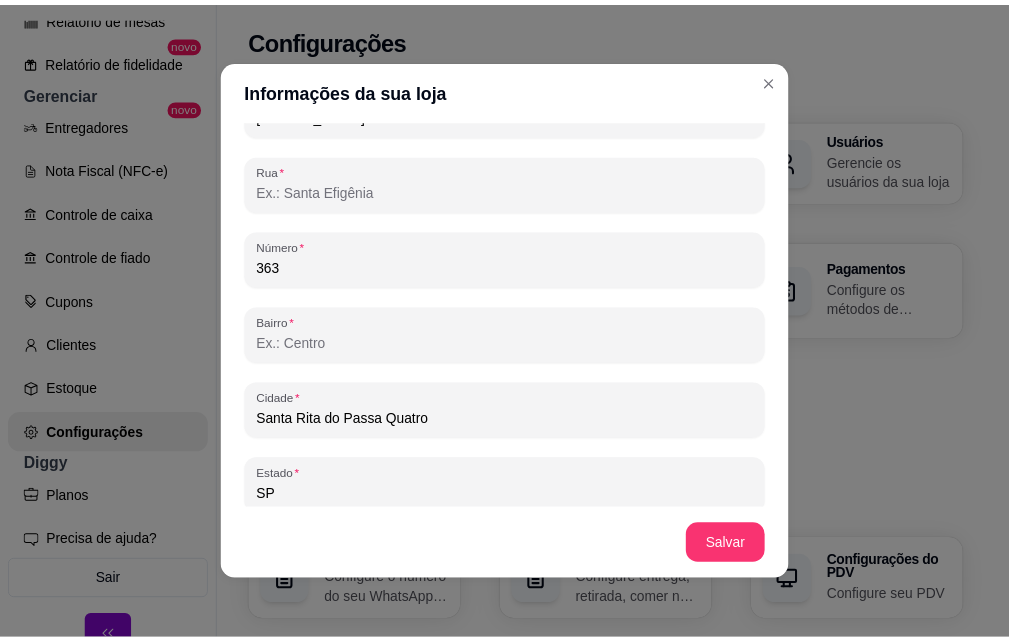 scroll, scrollTop: 1289, scrollLeft: 0, axis: vertical 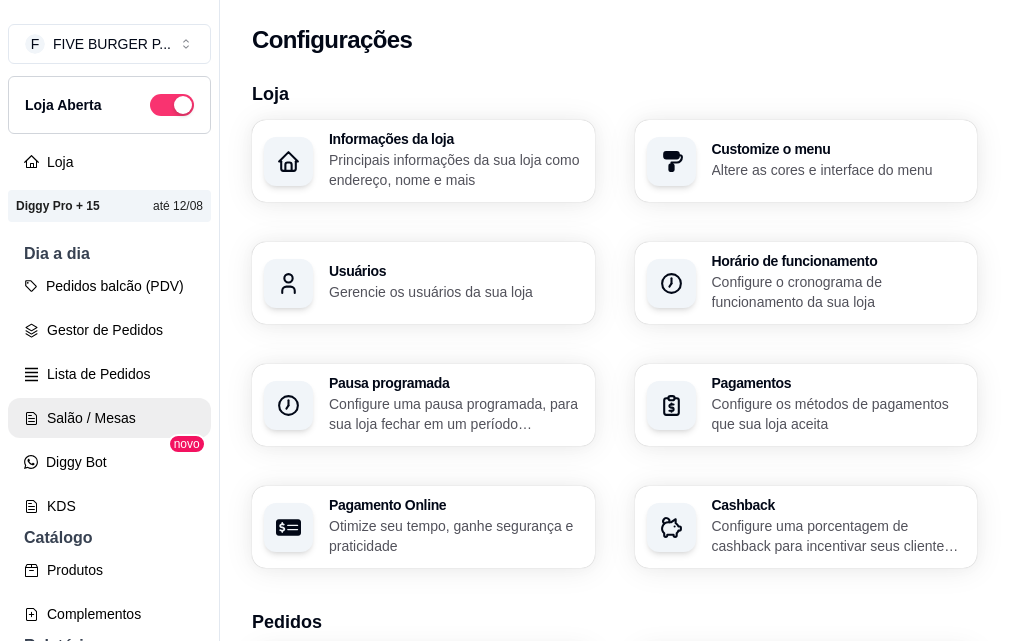 click on "Lista de Pedidos" at bounding box center (109, 374) 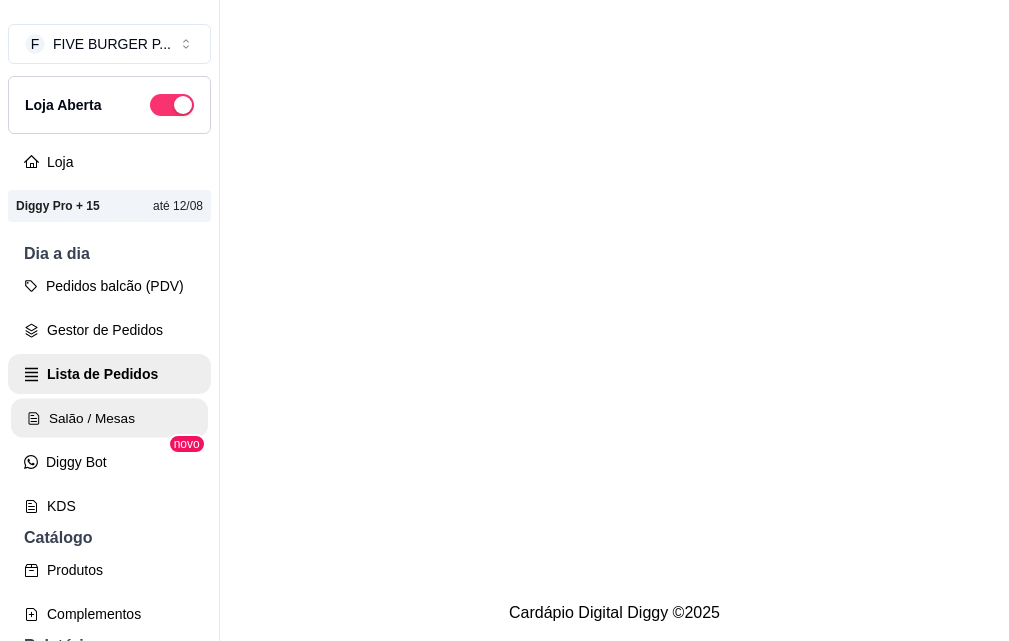 click on "Salão / Mesas" at bounding box center (109, 418) 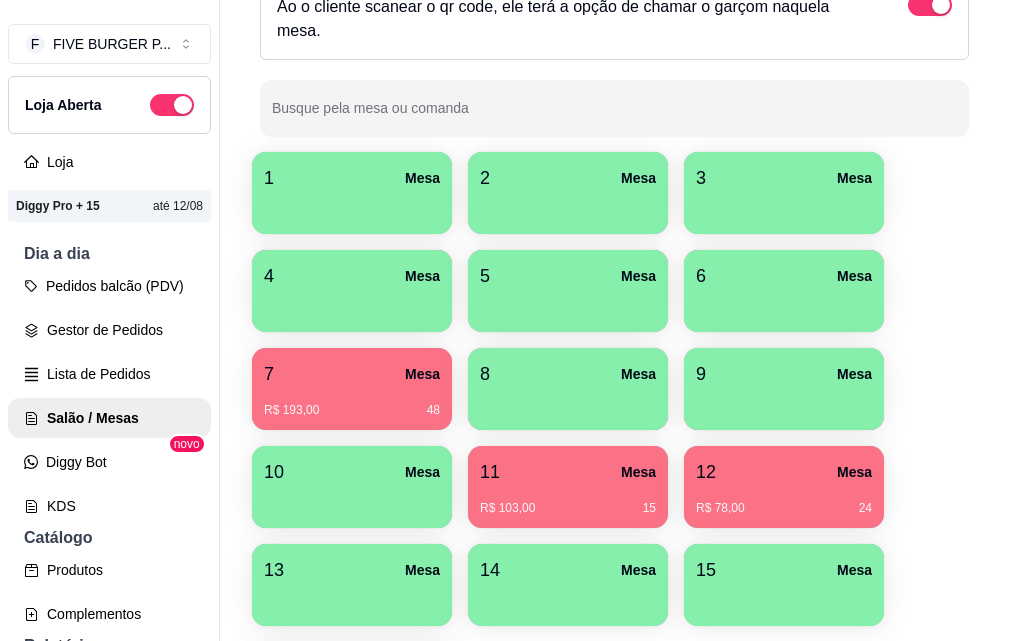 scroll, scrollTop: 400, scrollLeft: 0, axis: vertical 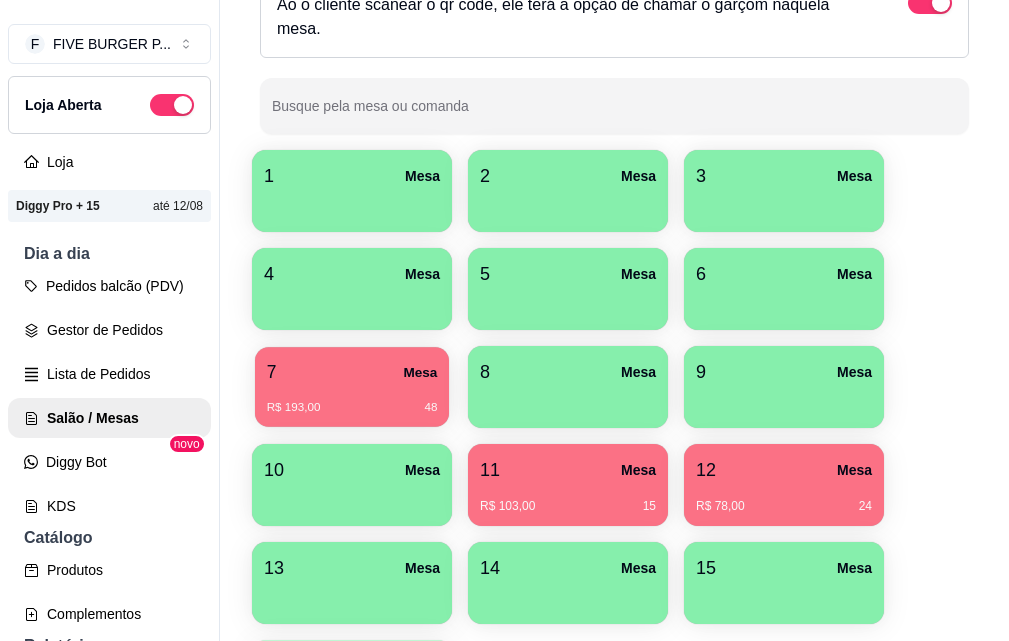 click on "R$ 193,00 48" at bounding box center [352, 400] 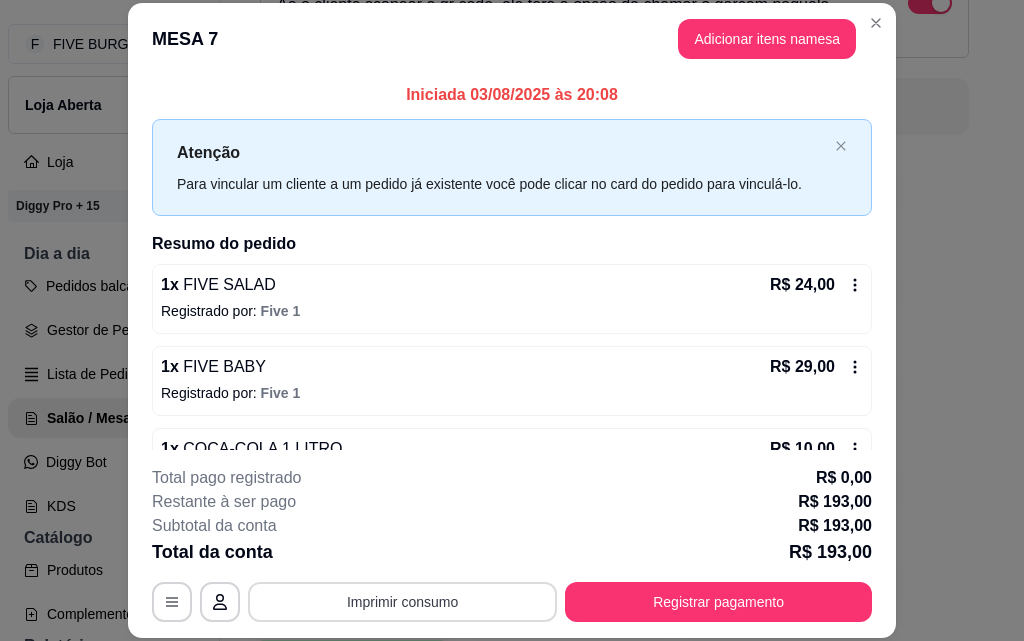 click on "Imprimir consumo" at bounding box center [402, 602] 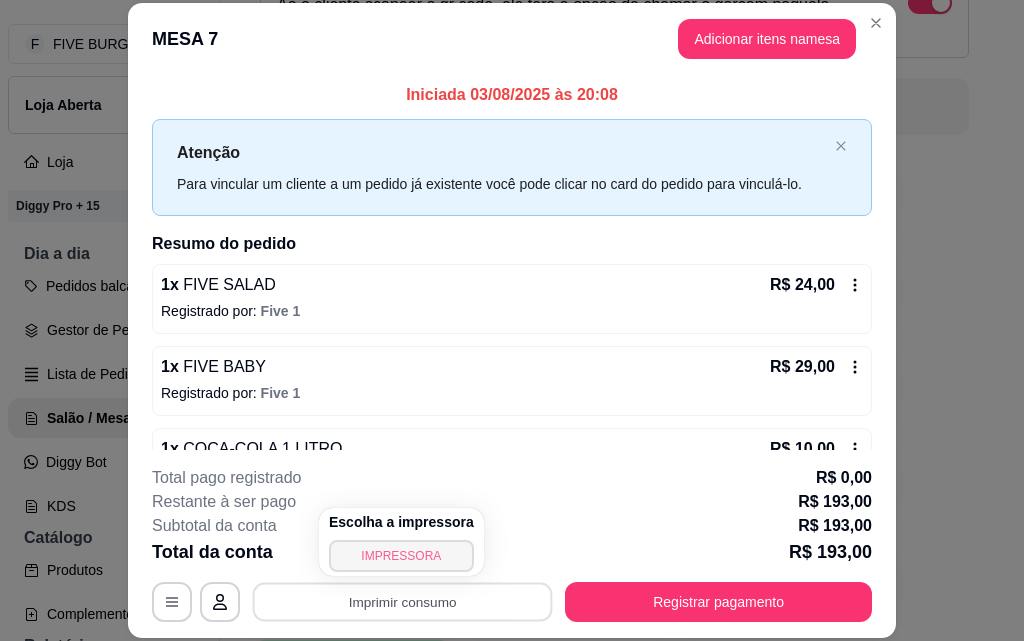 click on "IMPRESSORA" at bounding box center (401, 556) 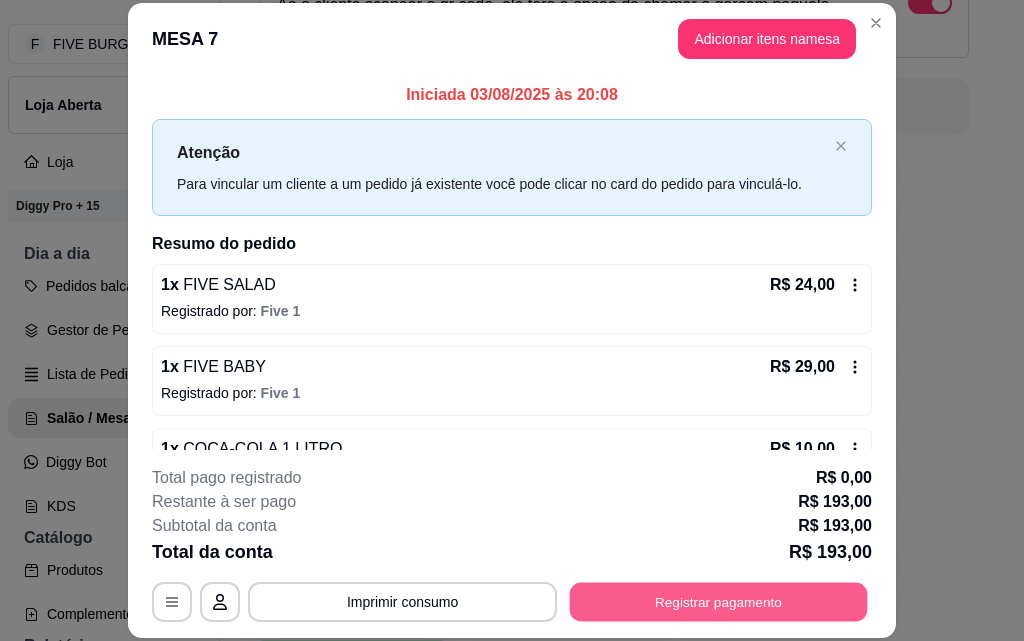 click on "Registrar pagamento" at bounding box center (719, 601) 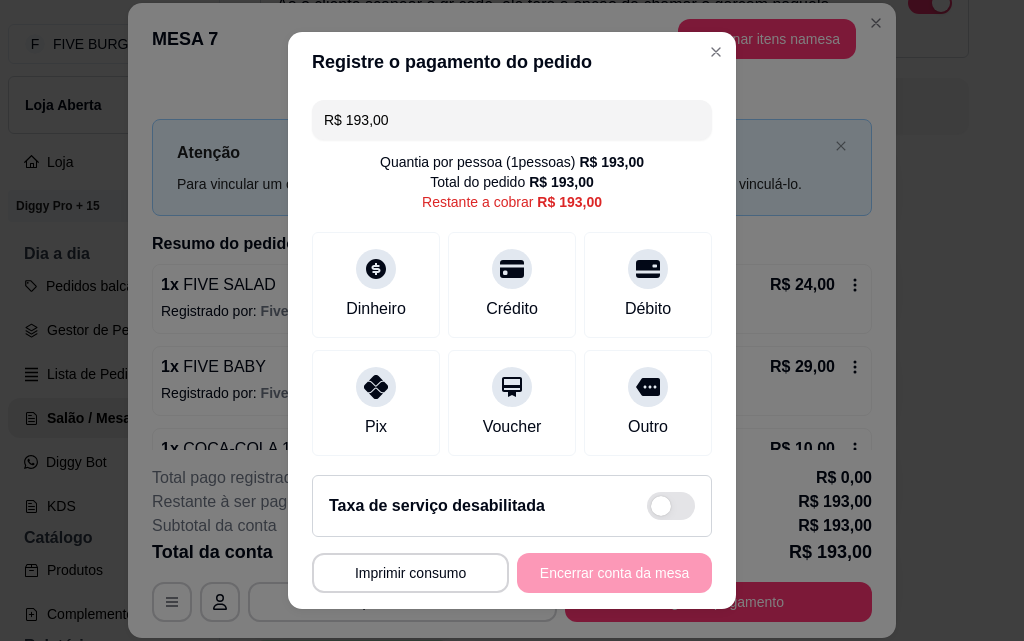 drag, startPoint x: 401, startPoint y: 110, endPoint x: 156, endPoint y: 115, distance: 245.05101 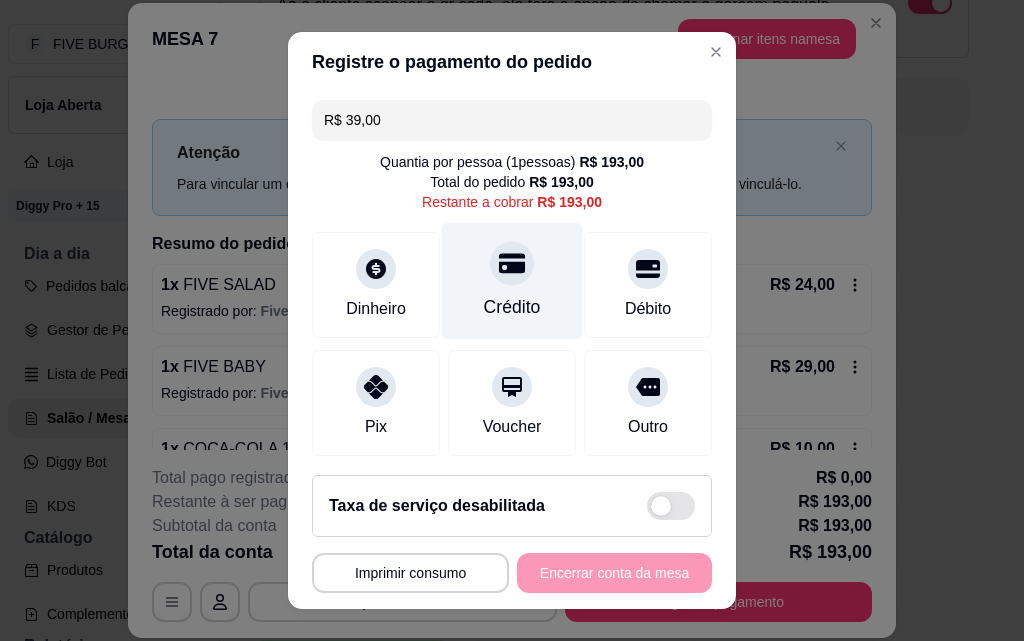 click on "Crédito" at bounding box center (512, 281) 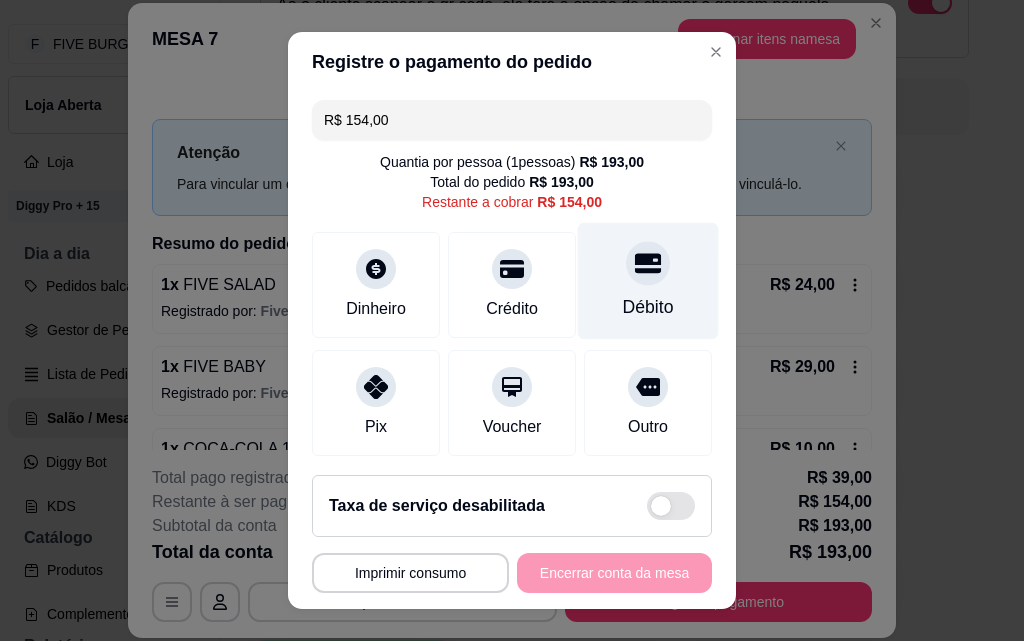 click on "Débito" at bounding box center (648, 281) 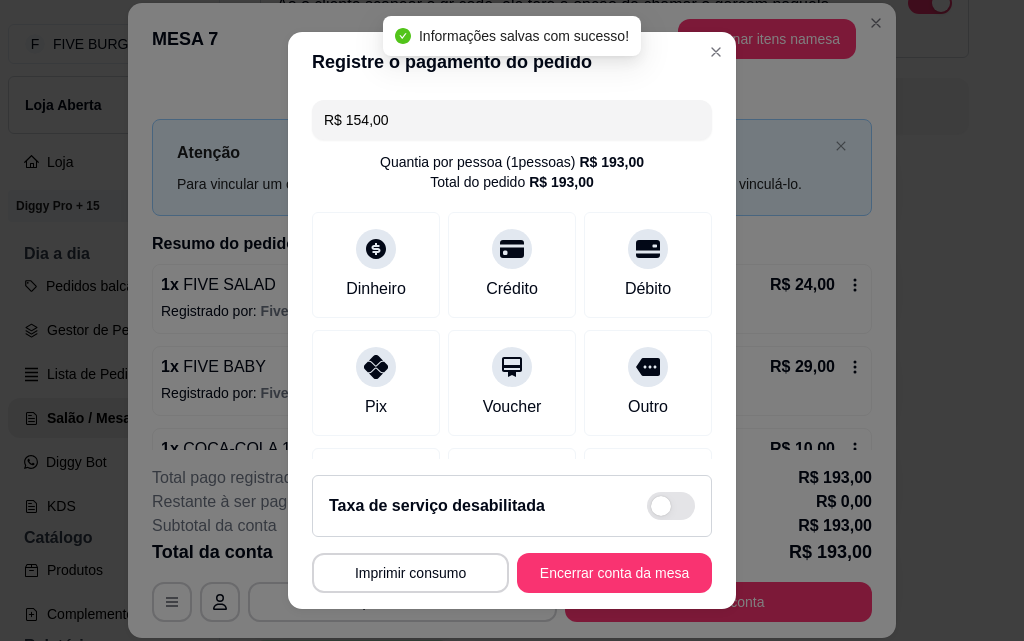 type on "R$ 0,00" 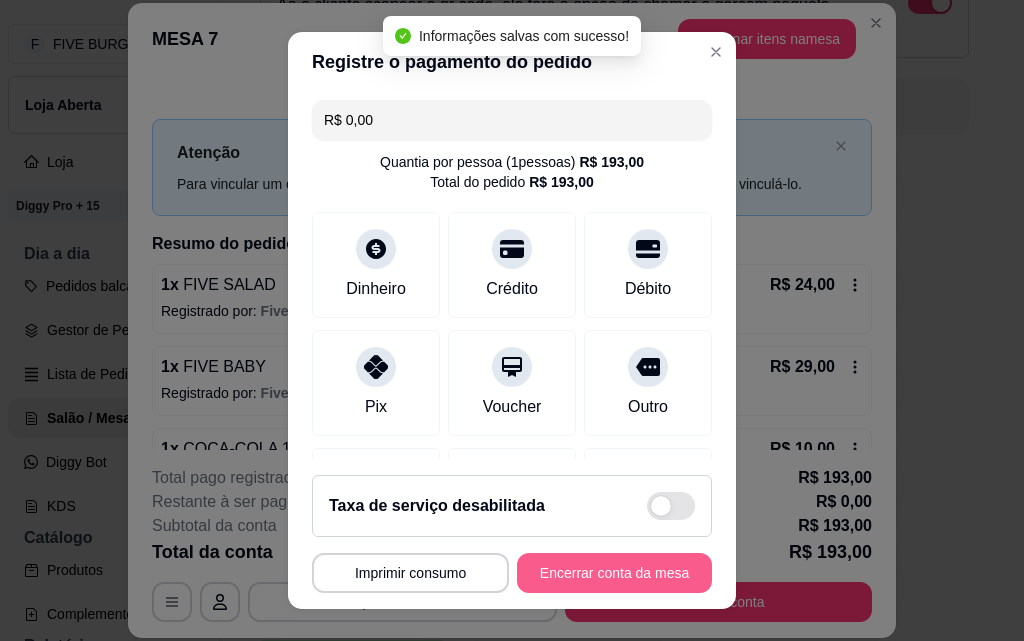click on "Encerrar conta da mesa" at bounding box center [614, 573] 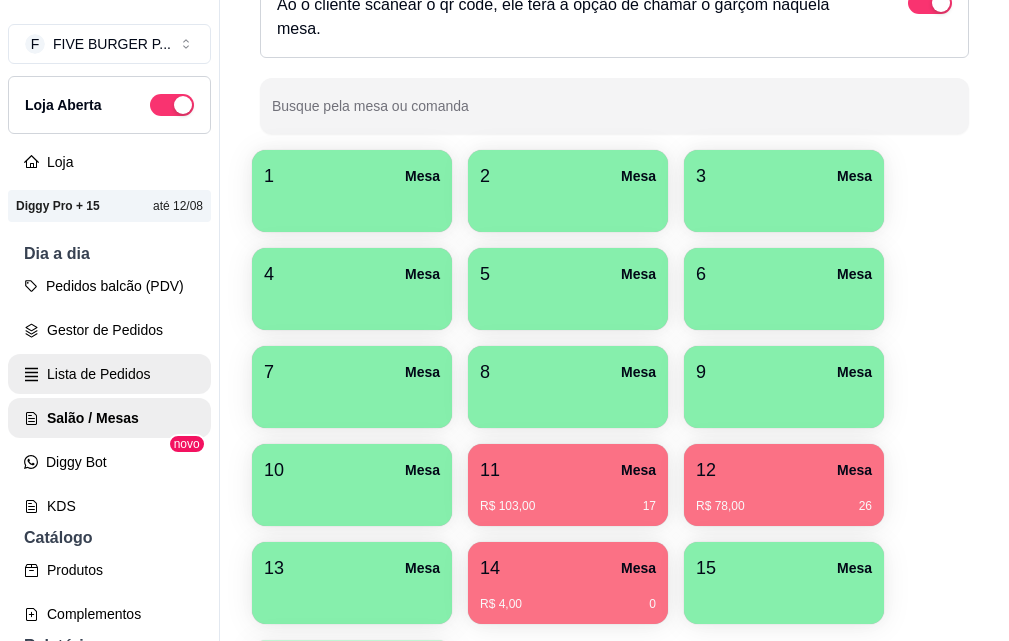 click on "Lista de Pedidos" at bounding box center (109, 374) 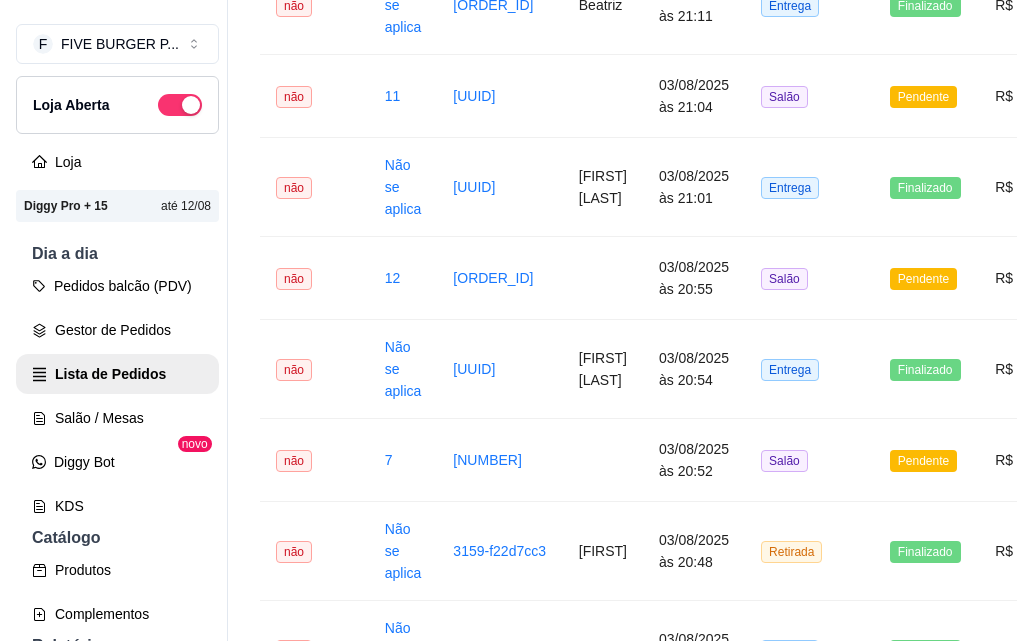 scroll, scrollTop: 0, scrollLeft: 0, axis: both 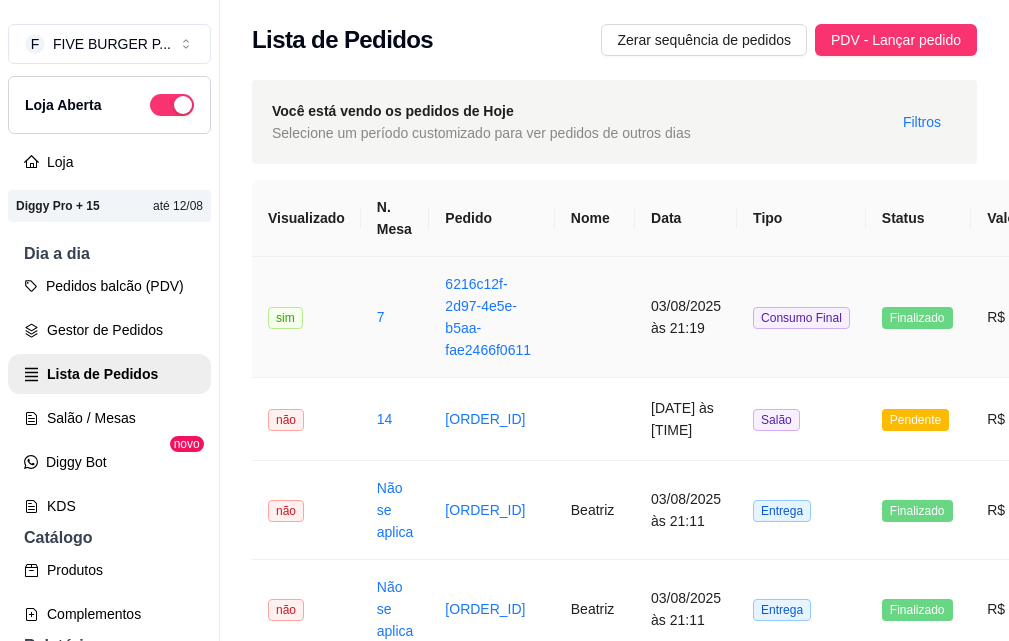 click on "Consumo Final" at bounding box center (801, 317) 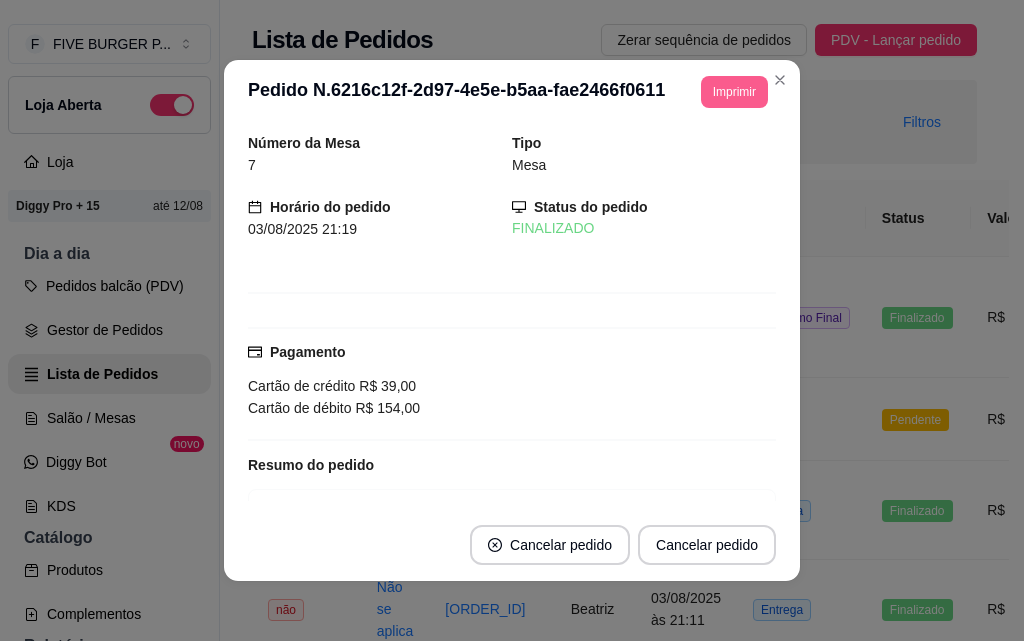 click on "Imprimir" at bounding box center [734, 92] 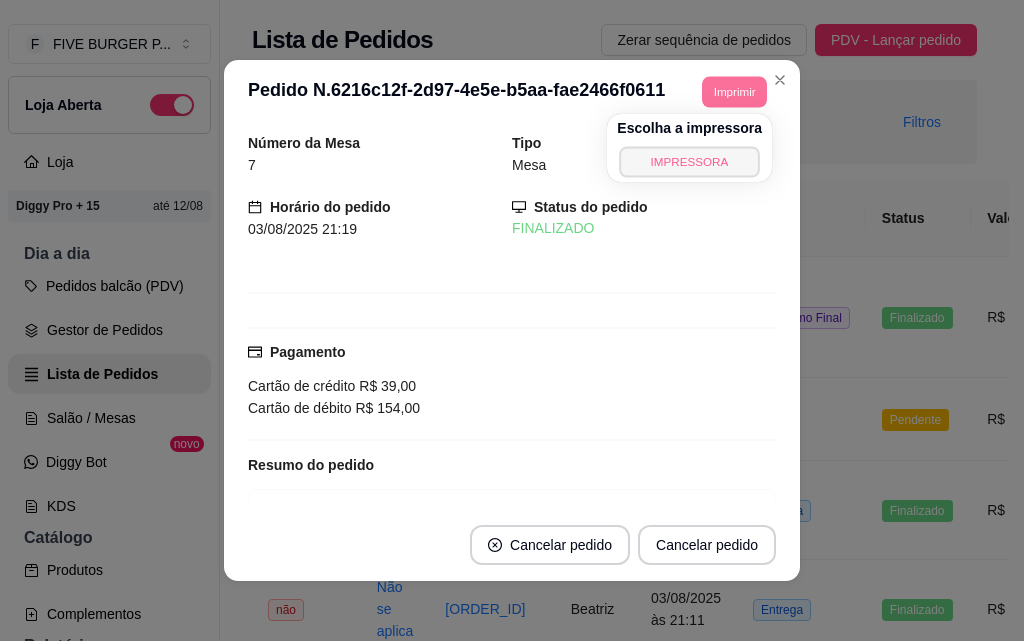 click on "IMPRESSORA" at bounding box center (690, 161) 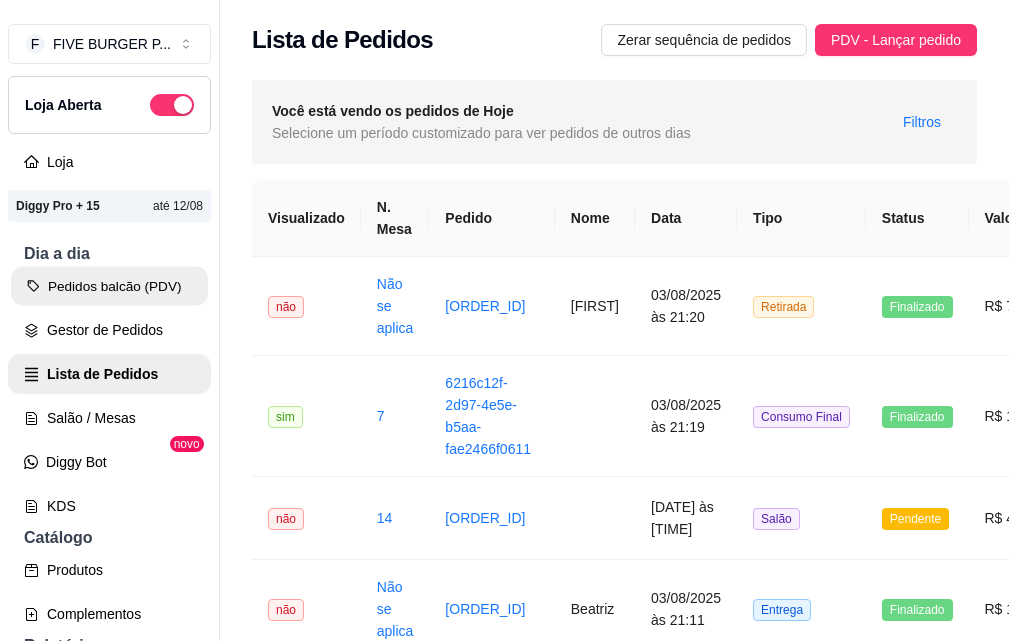 click on "Pedidos balcão (PDV)" at bounding box center [109, 286] 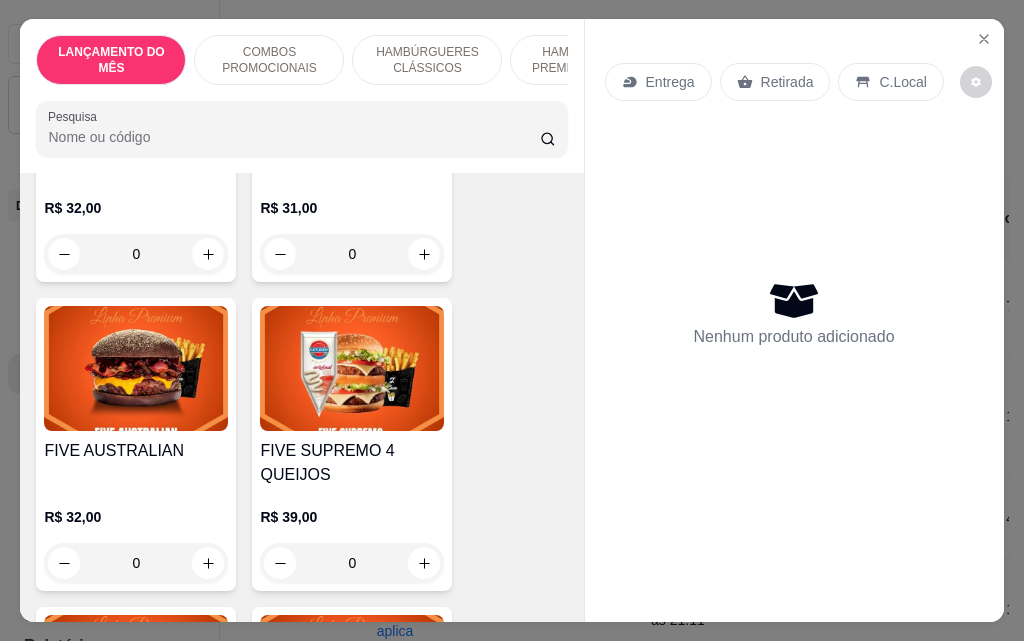 scroll, scrollTop: 2100, scrollLeft: 0, axis: vertical 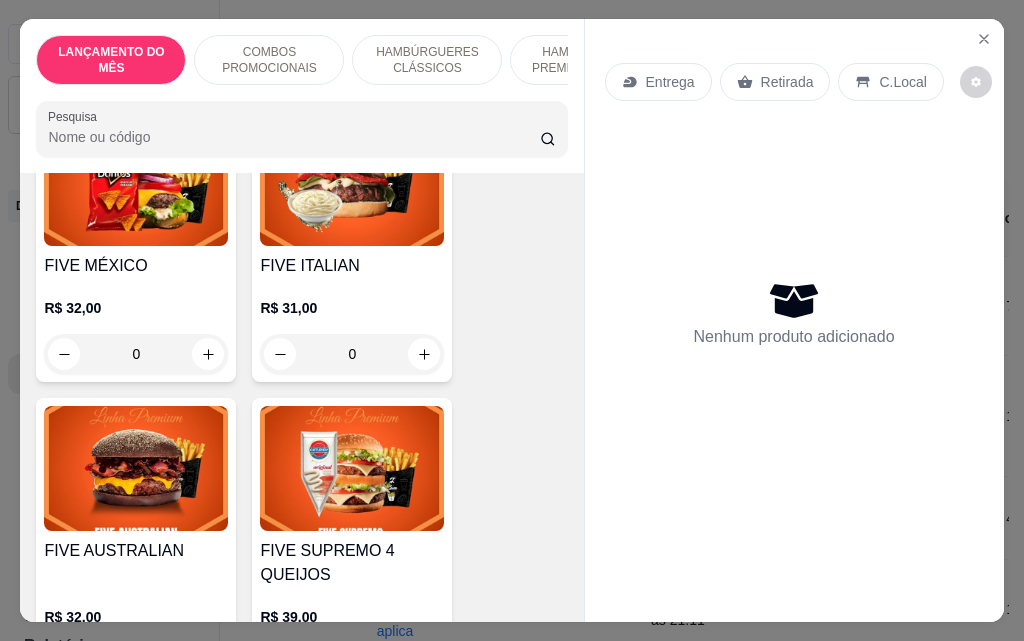 click on "0" at bounding box center (136, 354) 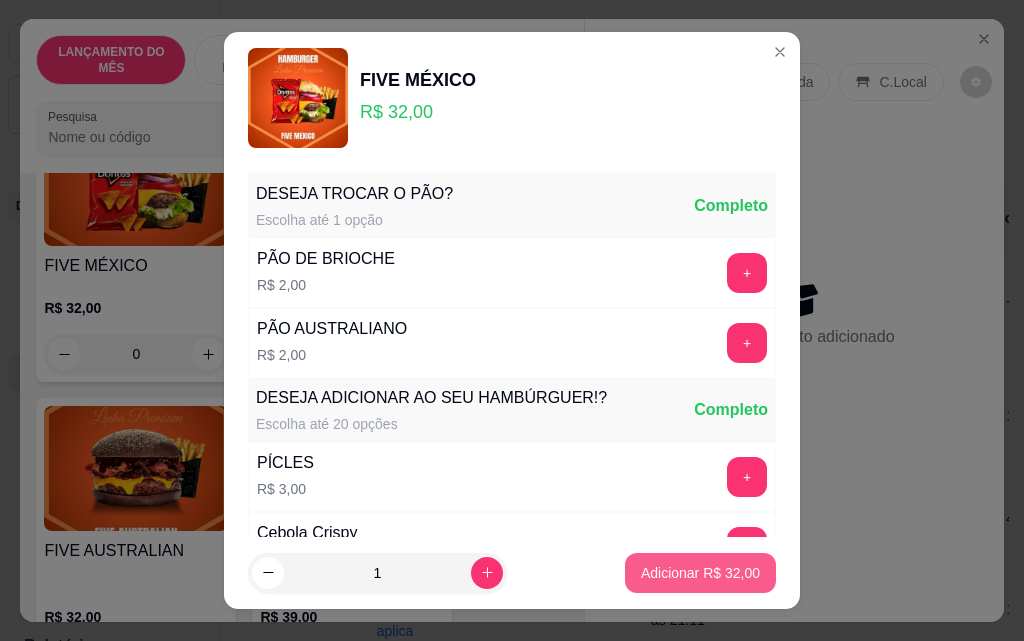 click on "Adicionar   R$ 32,00" at bounding box center (700, 573) 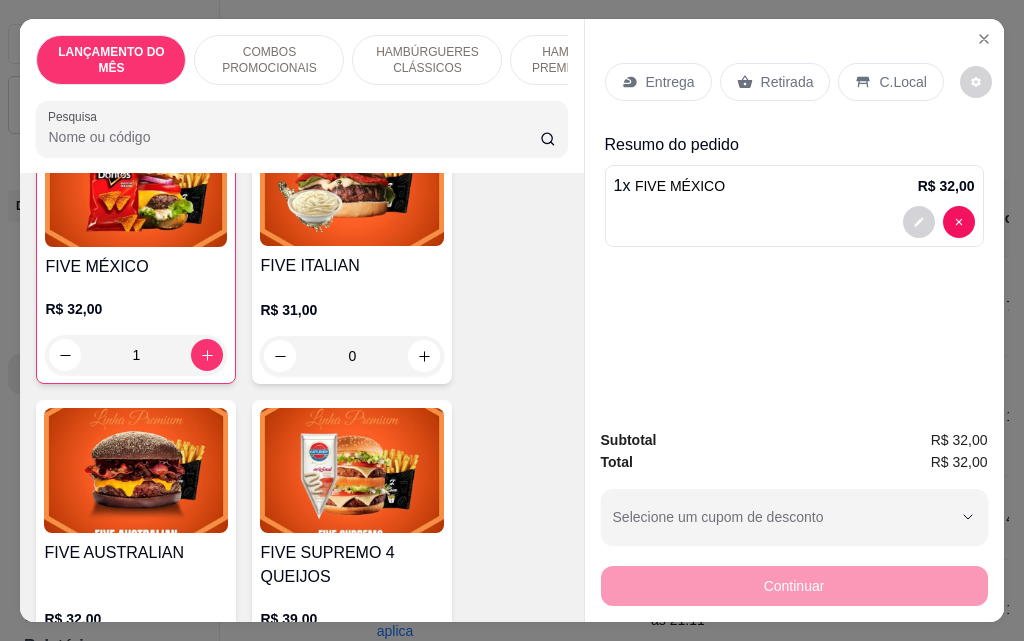 scroll, scrollTop: 2101, scrollLeft: 0, axis: vertical 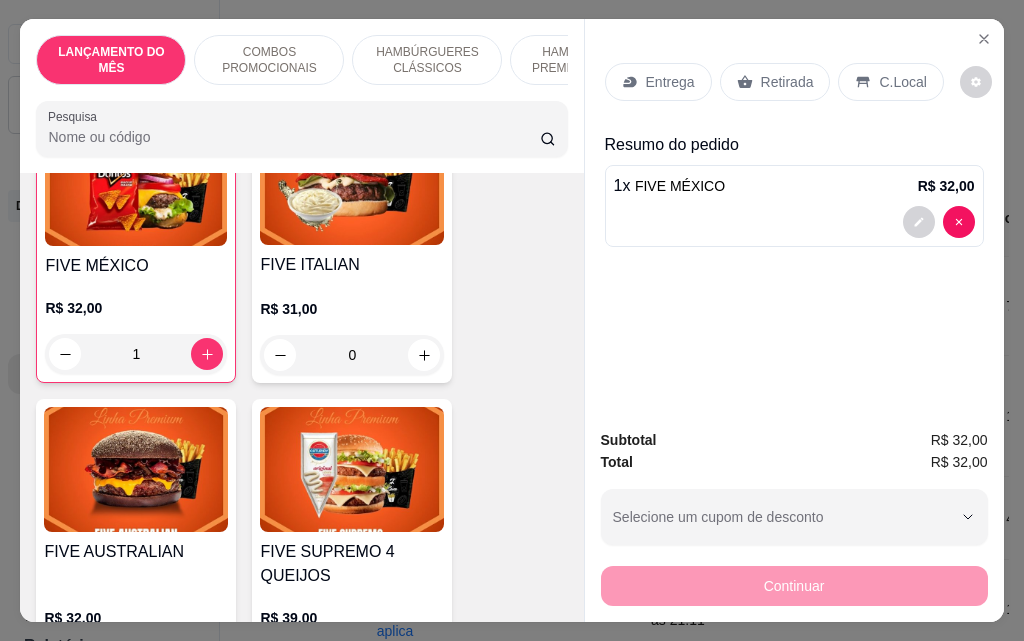 click on "Entrega" at bounding box center [670, 82] 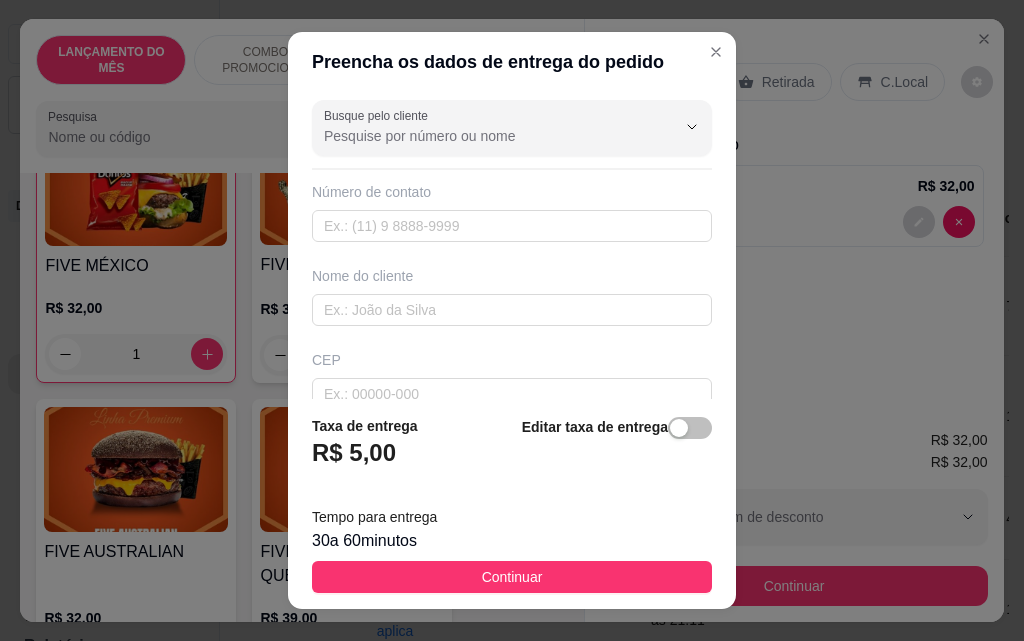 scroll, scrollTop: 300, scrollLeft: 0, axis: vertical 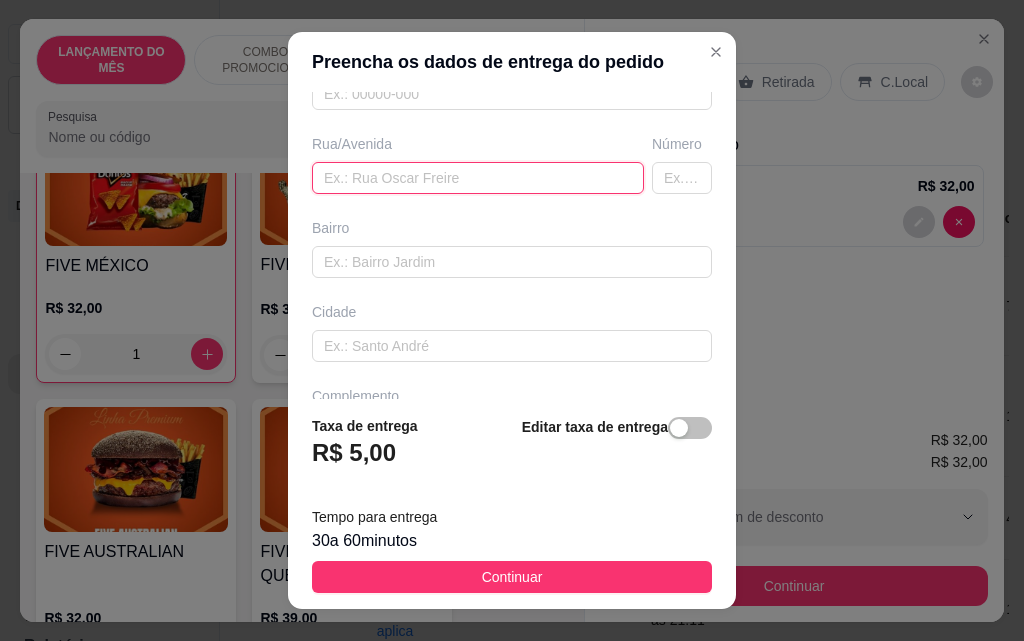 click at bounding box center (478, 178) 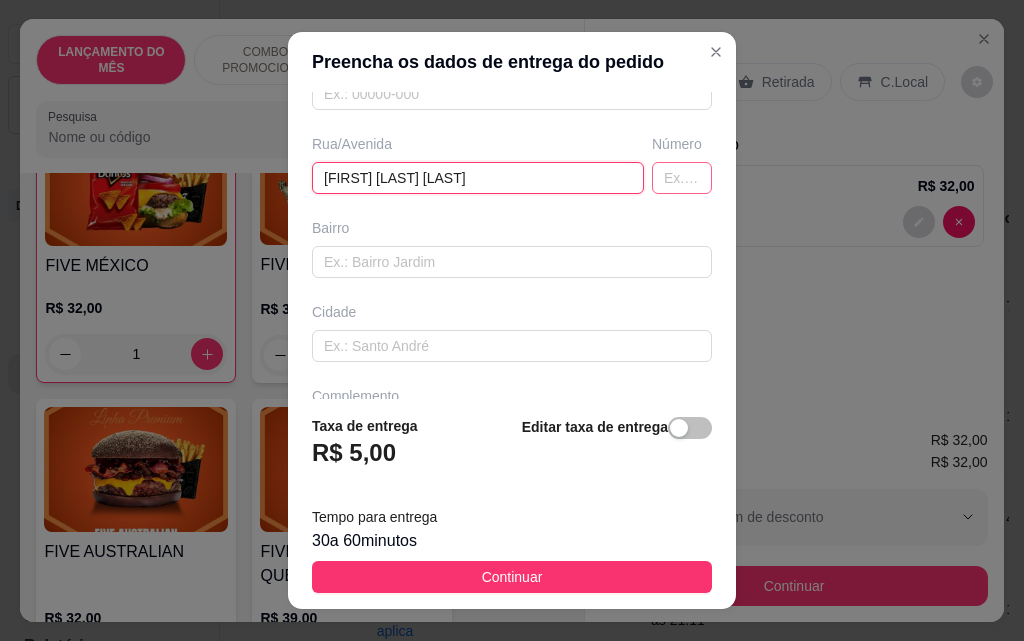 type on "[FIRST] [LAST] [LAST]" 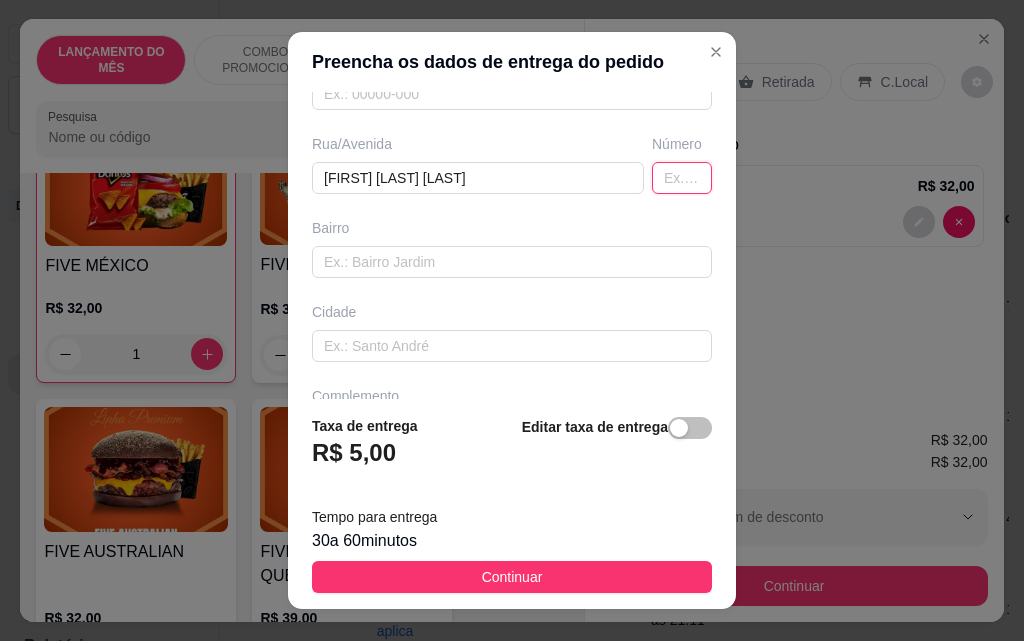 click at bounding box center (682, 178) 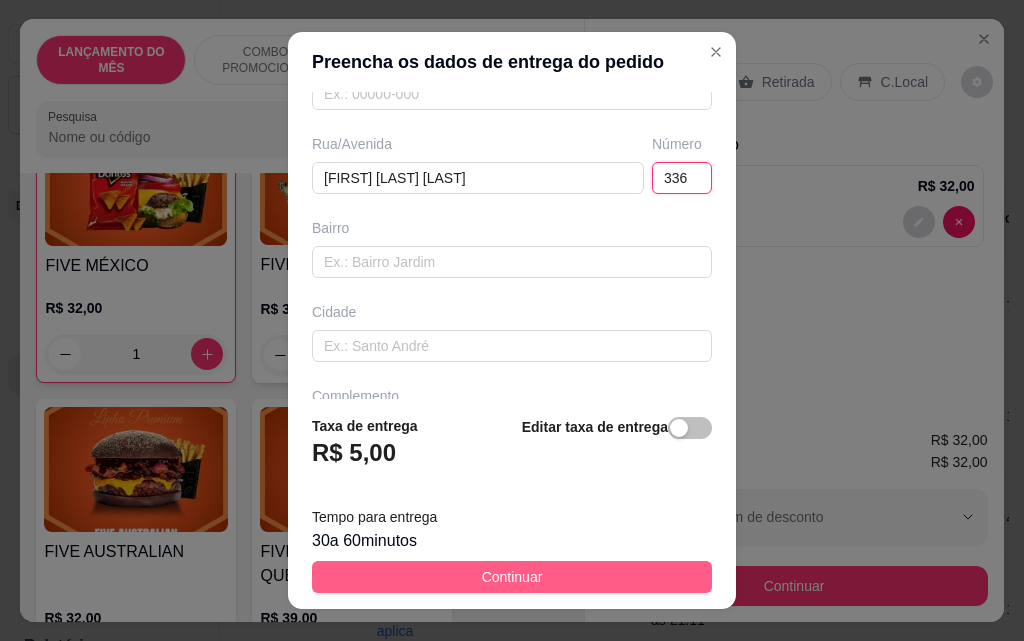 type on "336" 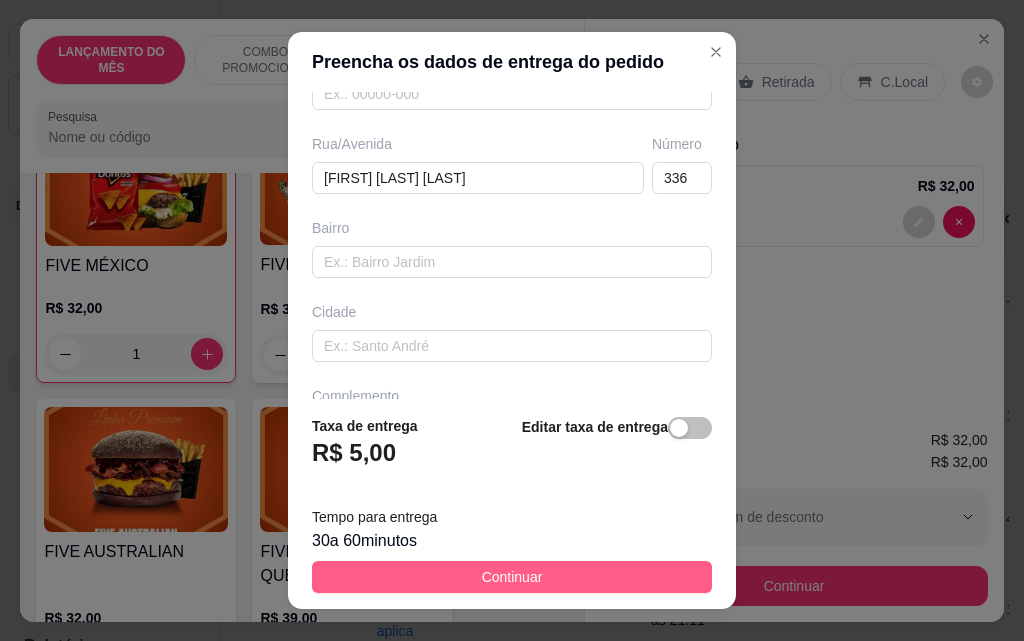 click on "Continuar" at bounding box center (512, 577) 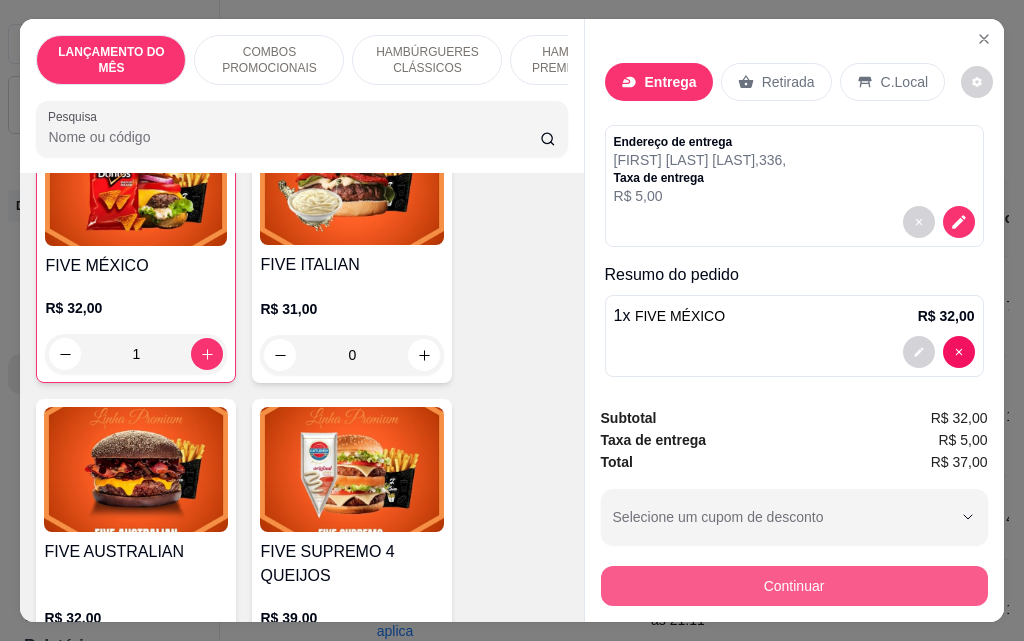 click on "Continuar" at bounding box center [794, 586] 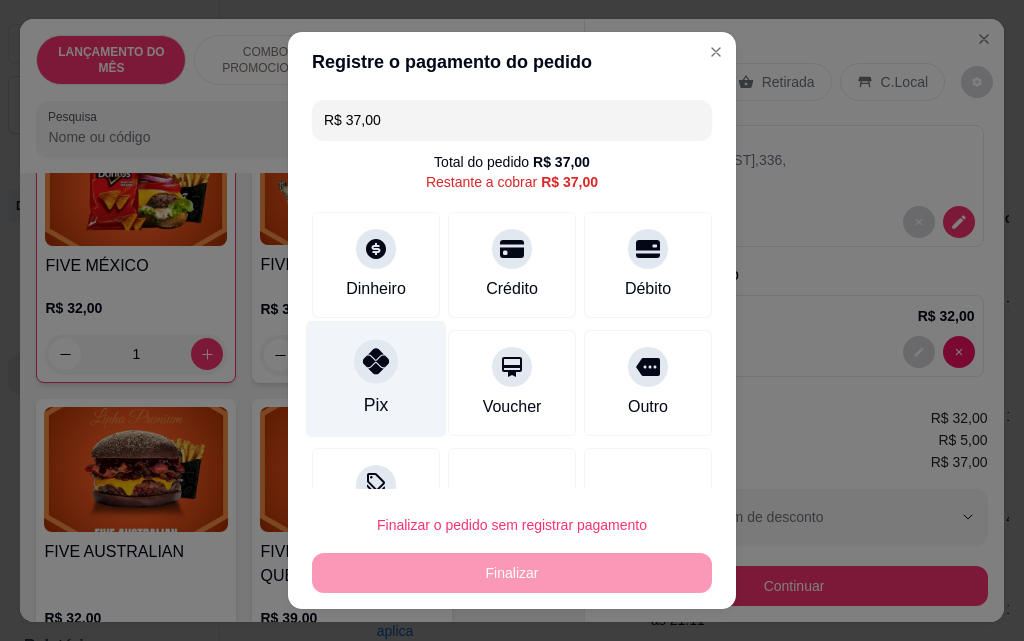 click on "Pix" at bounding box center [376, 379] 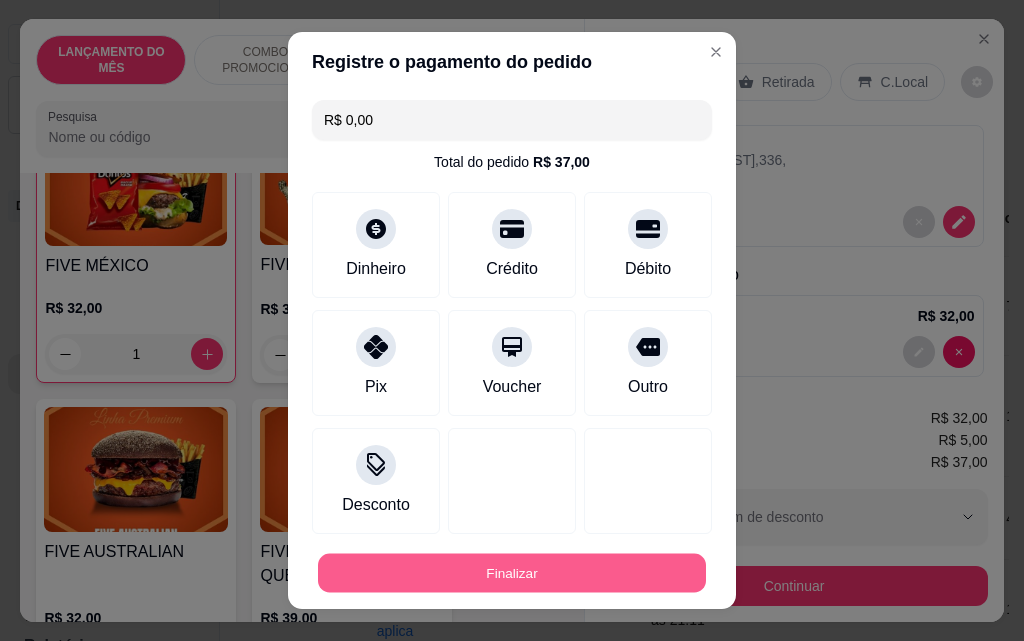 click on "Finalizar" at bounding box center (512, 573) 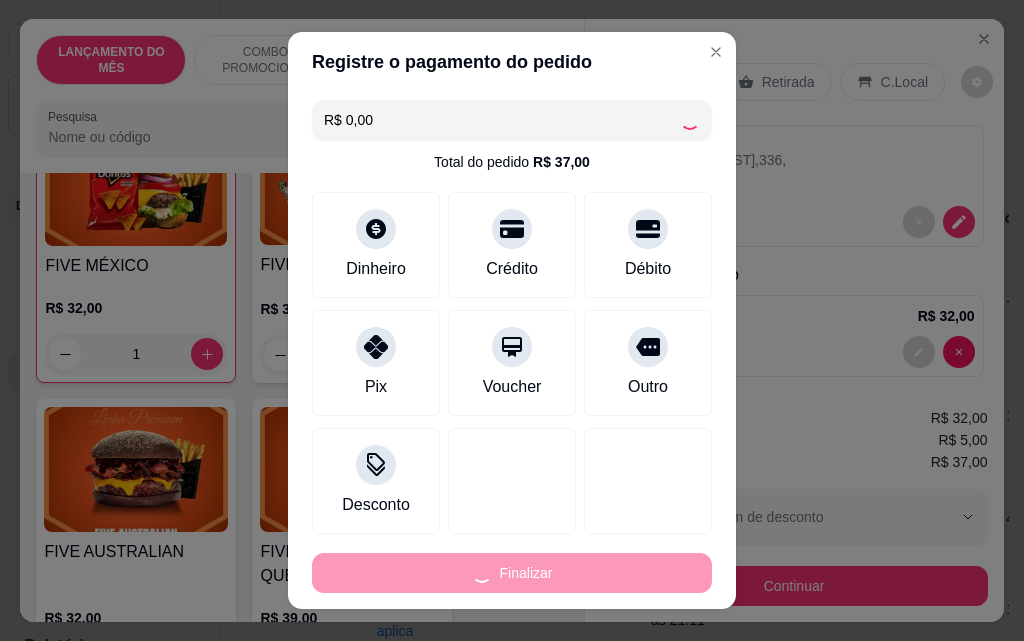 type on "0" 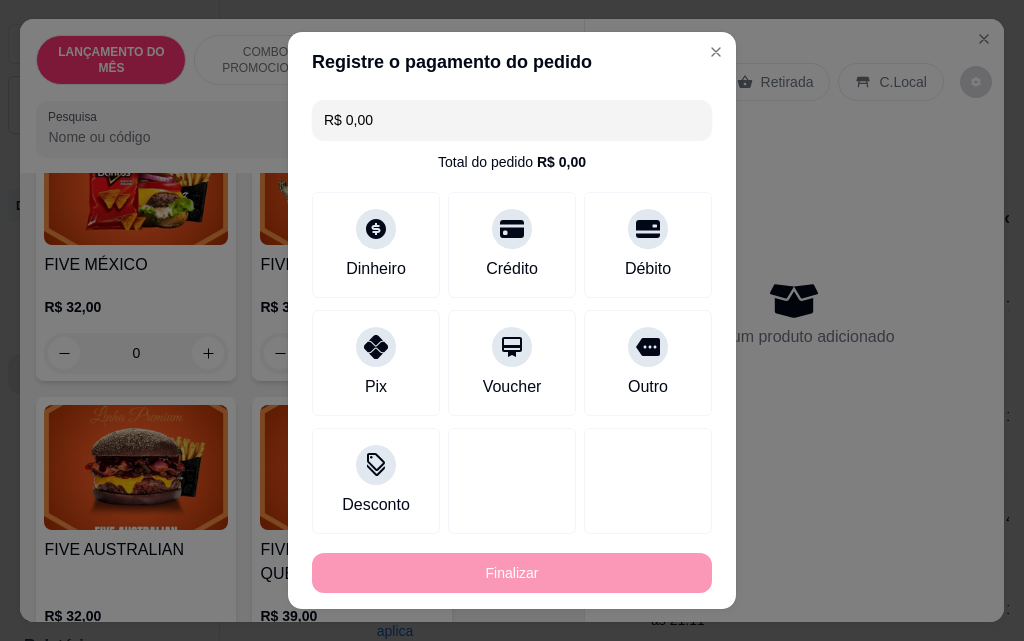 type on "-R$ 37,00" 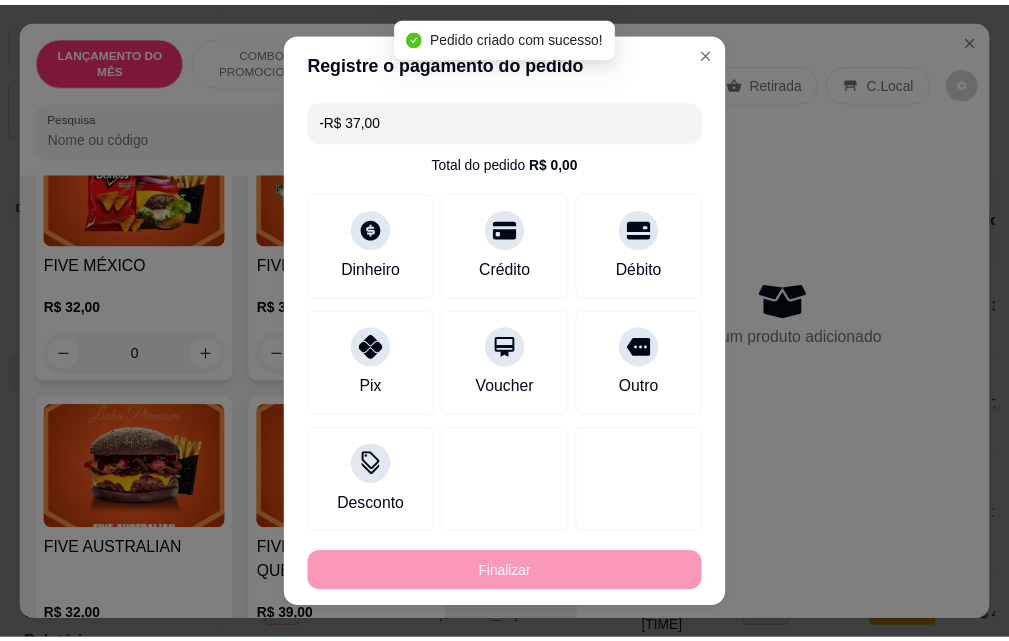 scroll, scrollTop: 2100, scrollLeft: 0, axis: vertical 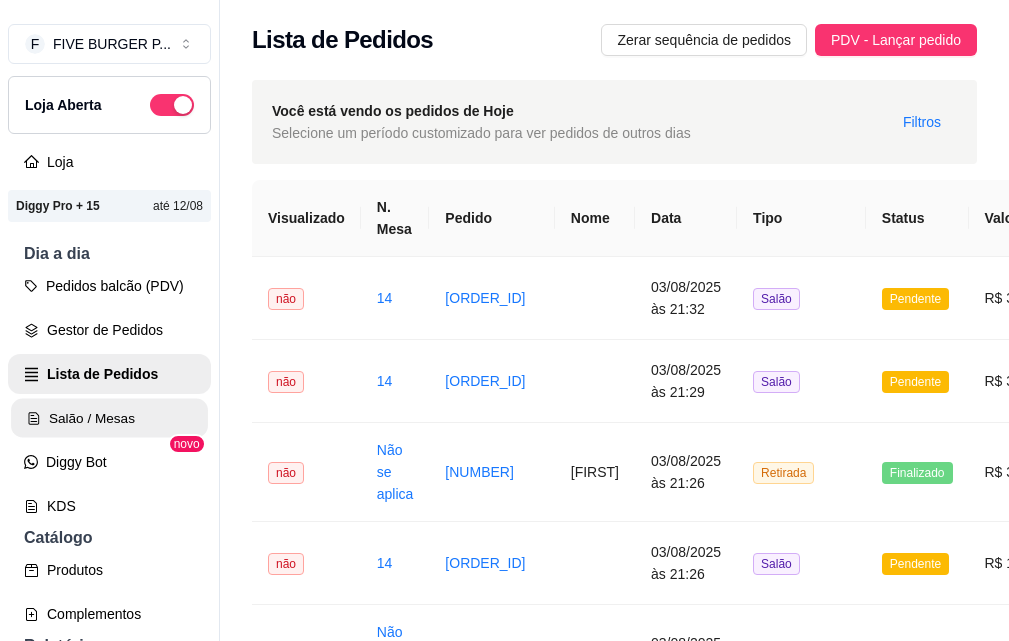 click on "Salão / Mesas" at bounding box center [109, 418] 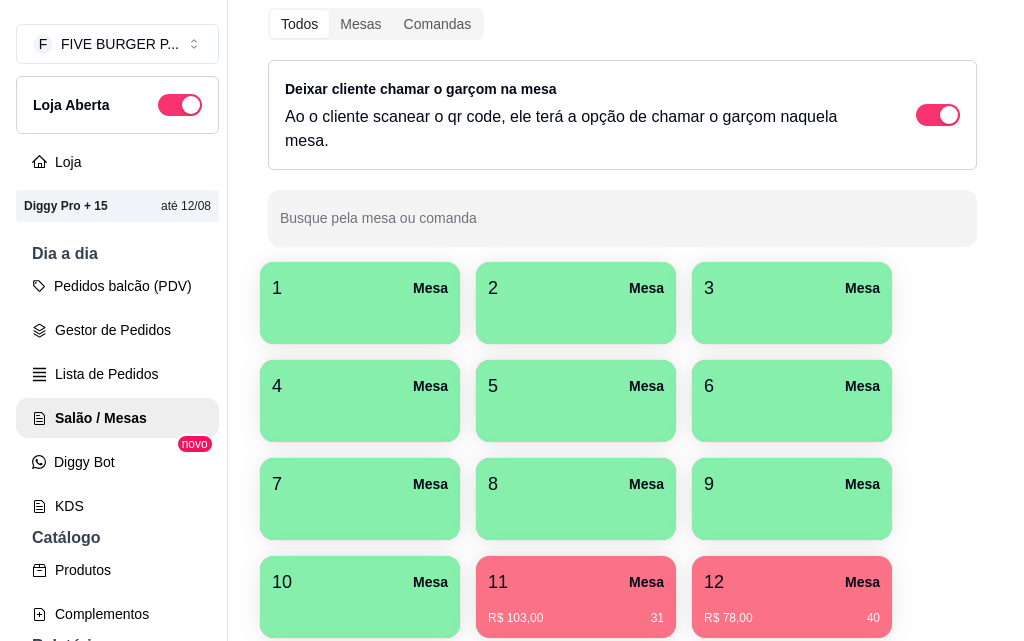 scroll, scrollTop: 300, scrollLeft: 0, axis: vertical 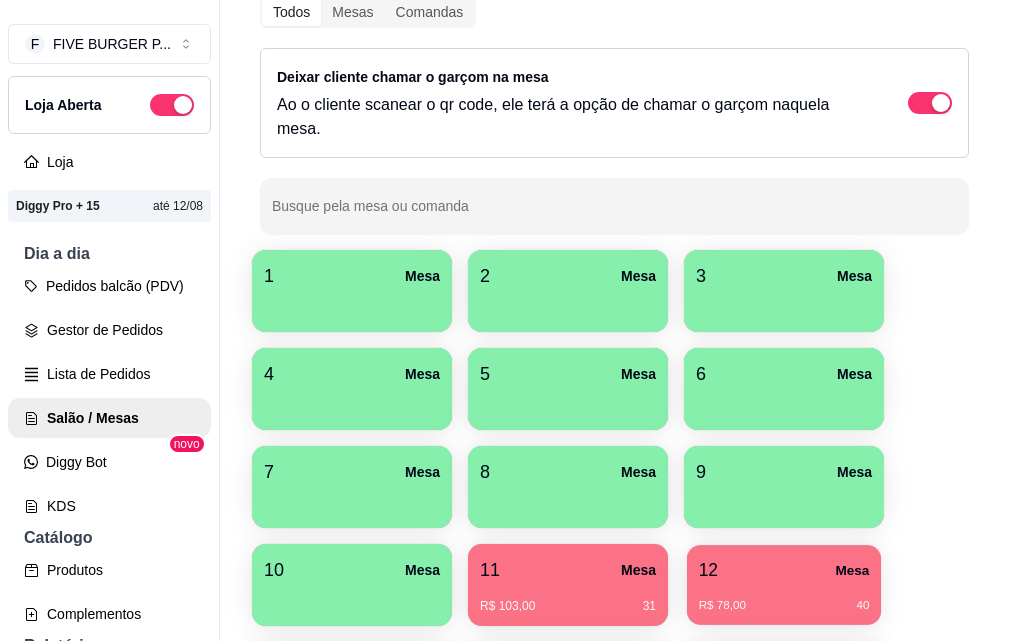 click on "R$ 78,00 40" at bounding box center (784, 606) 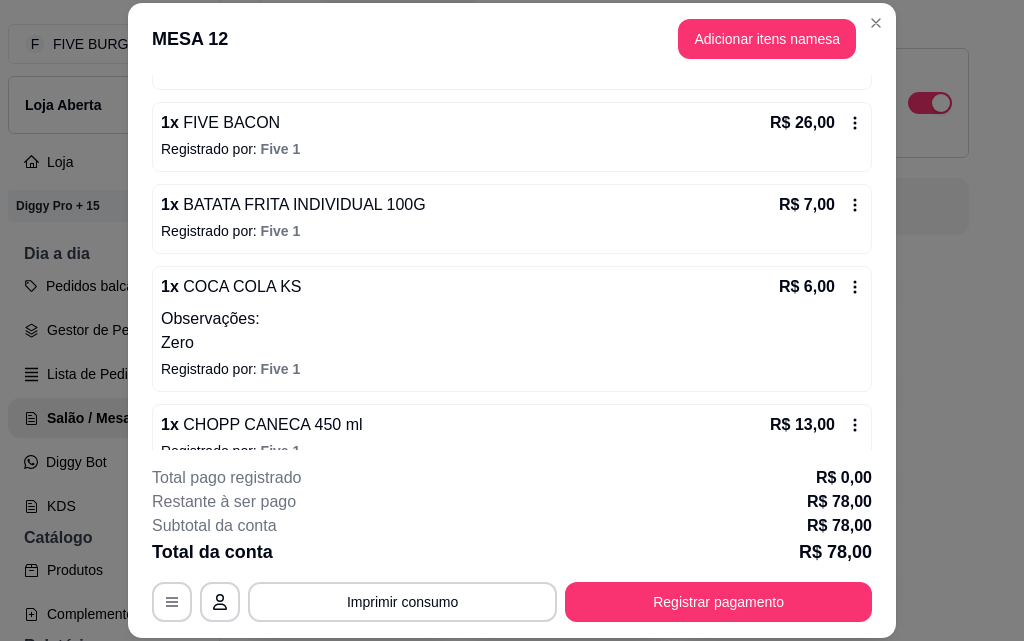 scroll, scrollTop: 332, scrollLeft: 0, axis: vertical 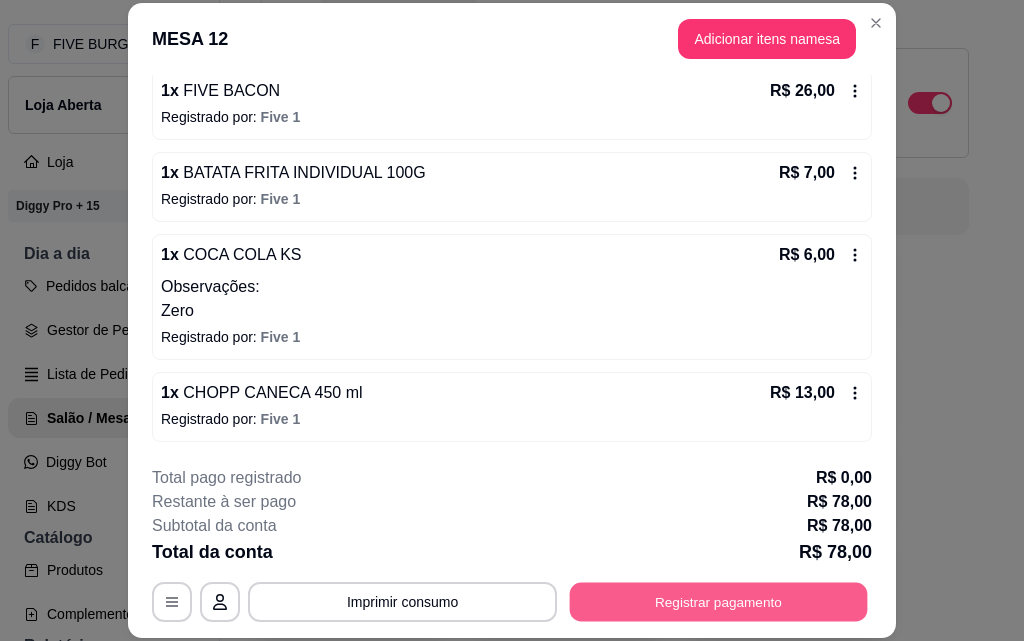 click on "Registrar pagamento" at bounding box center [719, 601] 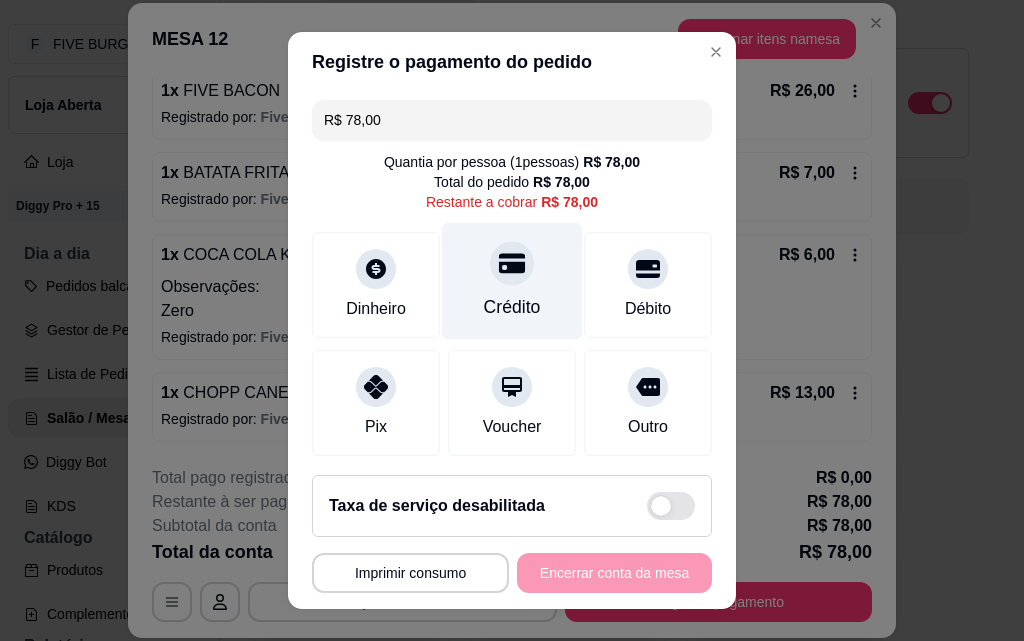 click on "Crédito" at bounding box center [512, 307] 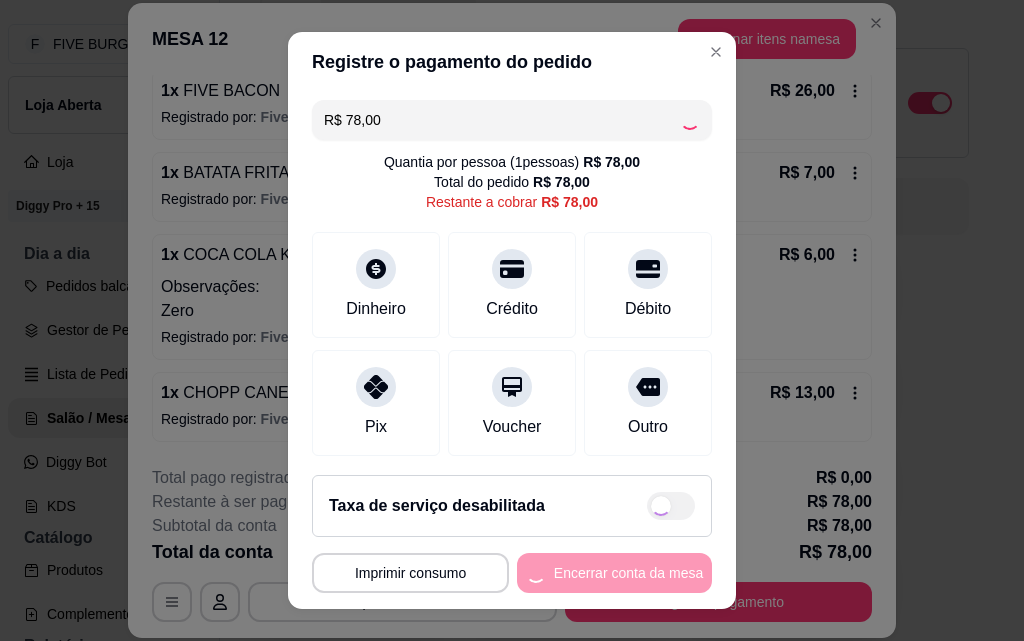 type on "R$ 0,00" 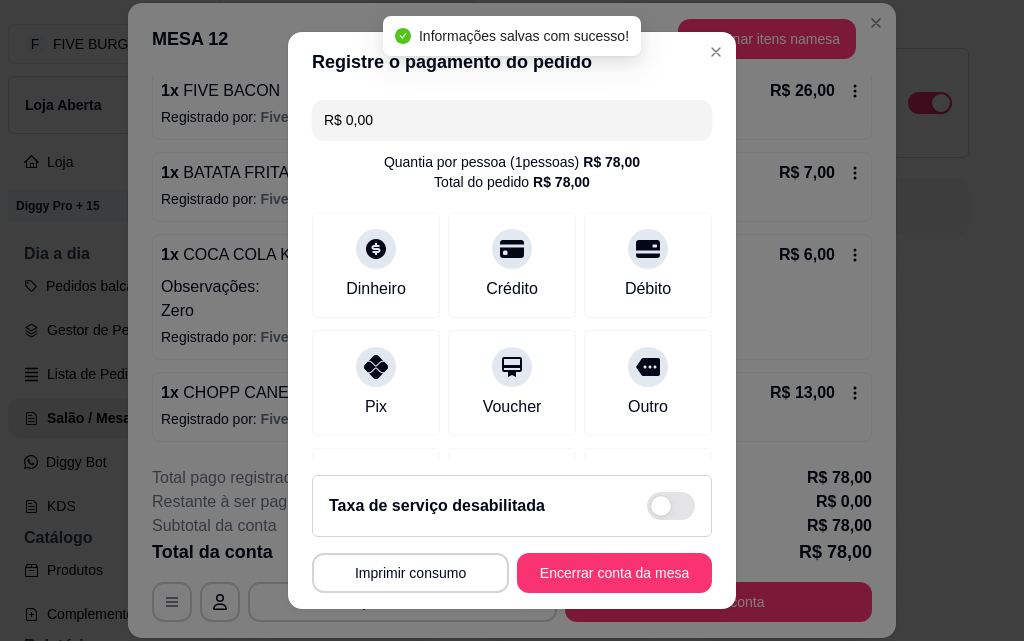 click on "**********" at bounding box center (512, 534) 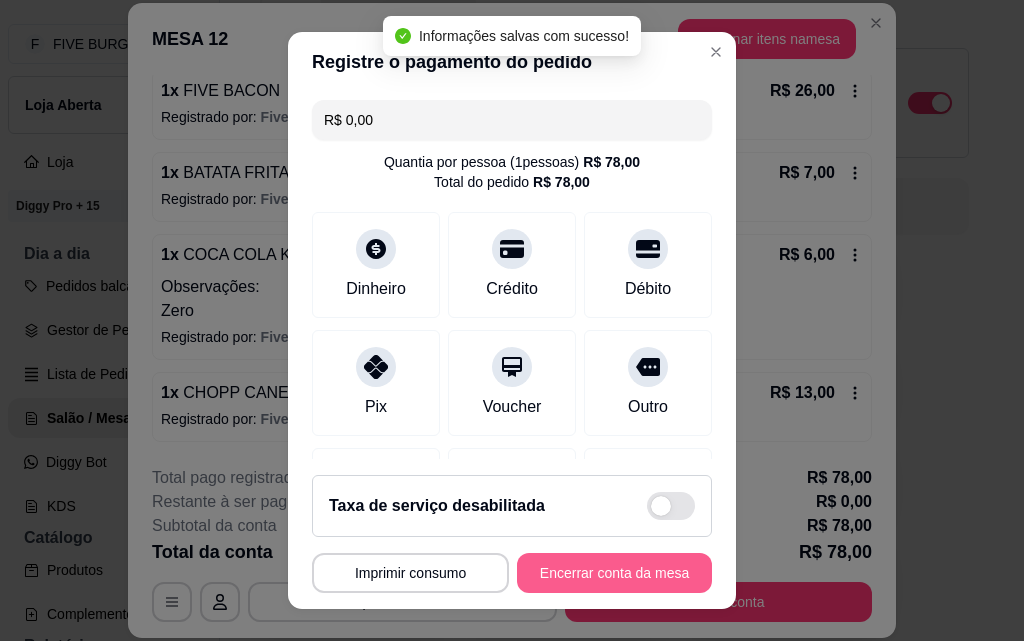 click on "Encerrar conta da mesa" at bounding box center [614, 573] 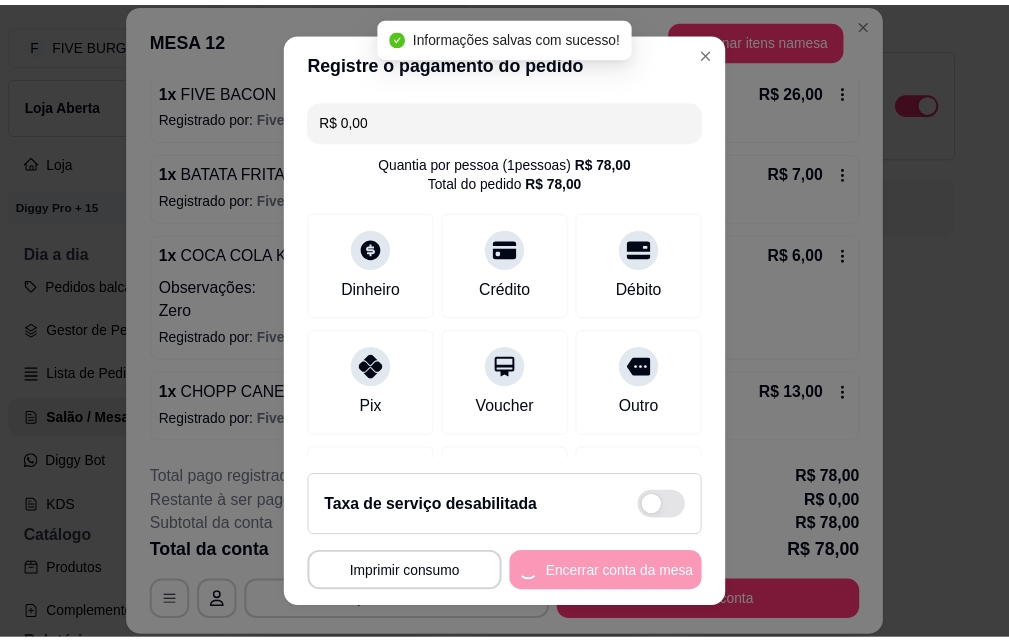 scroll, scrollTop: 0, scrollLeft: 0, axis: both 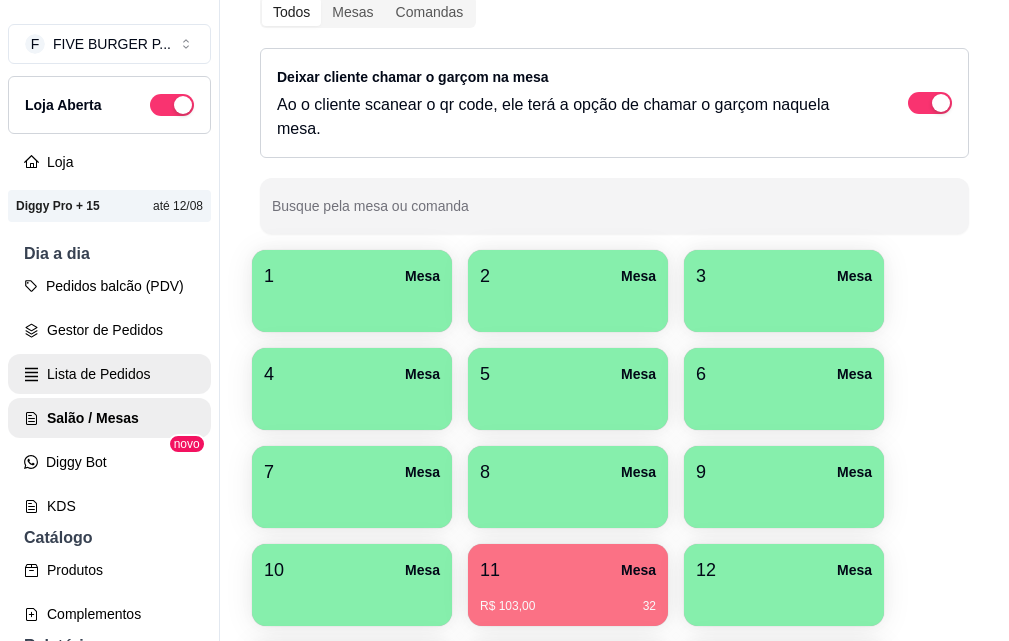 click on "Lista de Pedidos" at bounding box center [109, 374] 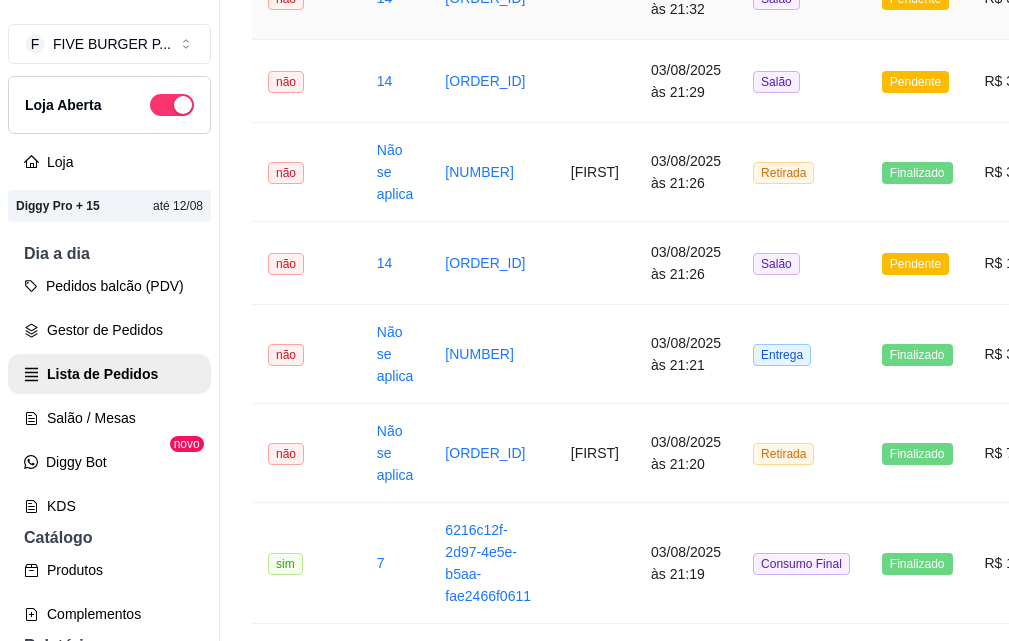 scroll, scrollTop: 0, scrollLeft: 0, axis: both 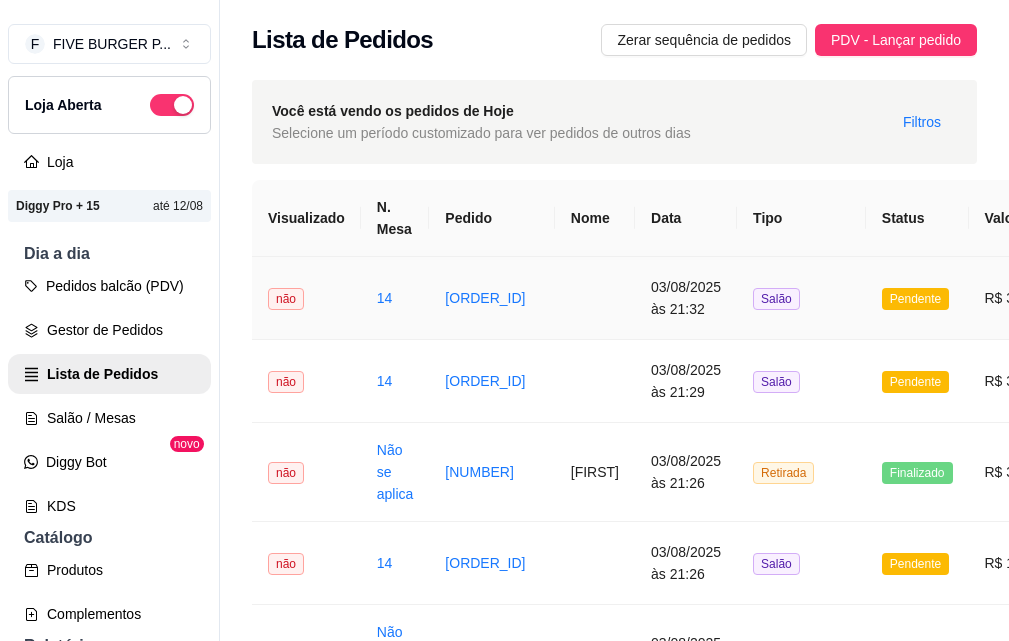 click on "**********" at bounding box center (831, 1711) 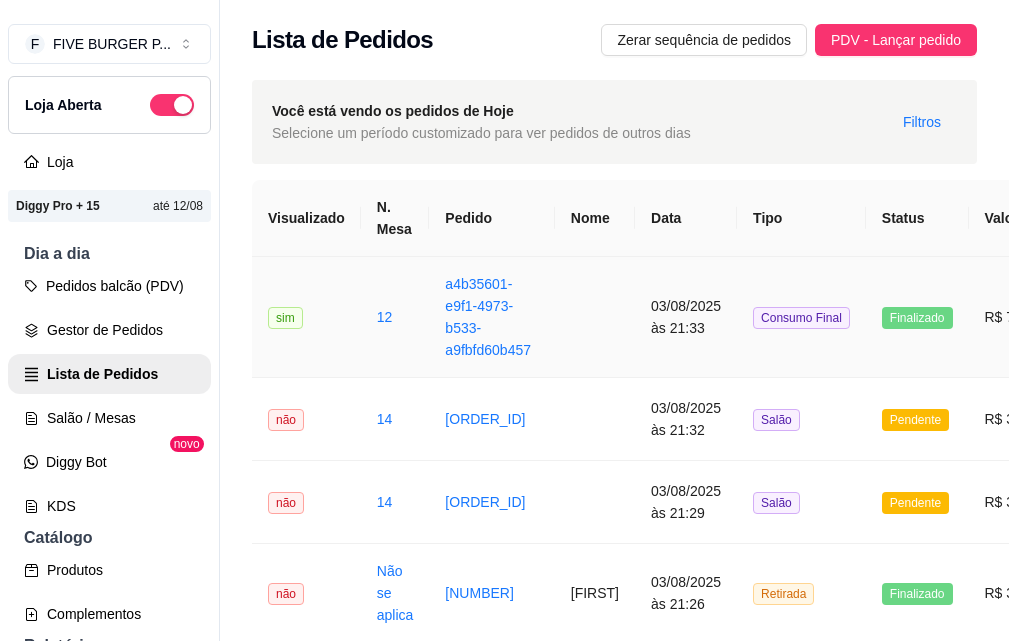 click on "03/08/2025 às 21:33" at bounding box center (686, 317) 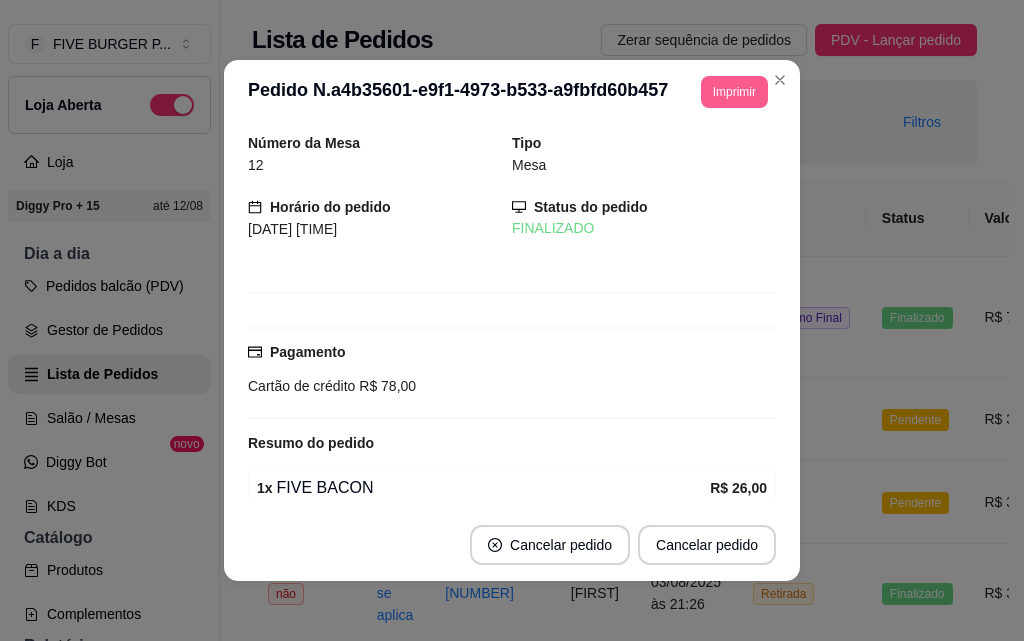 click on "Imprimir" at bounding box center (734, 92) 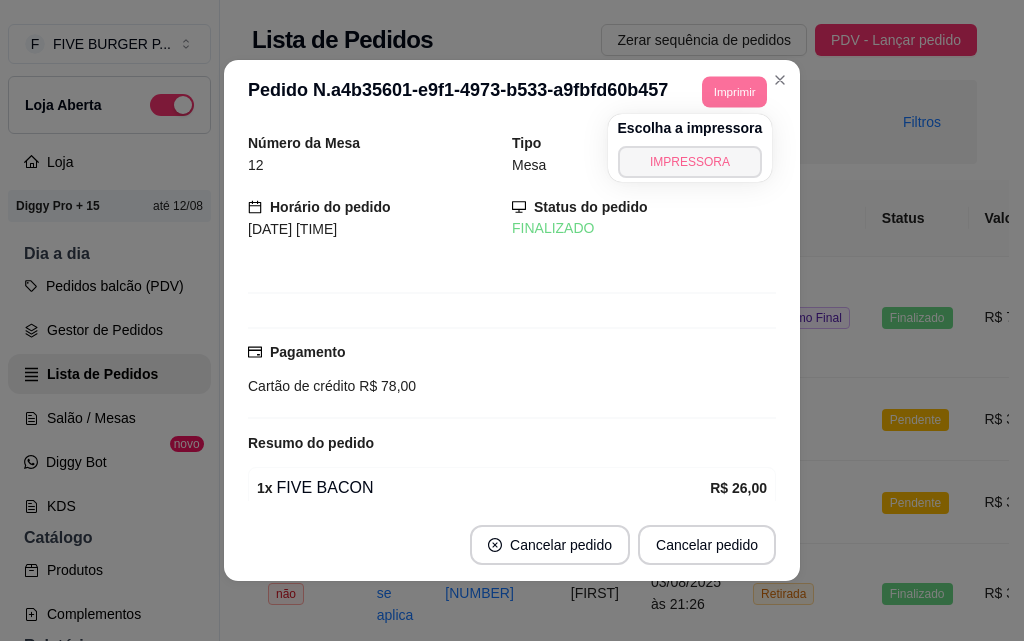 click on "IMPRESSORA" at bounding box center (690, 162) 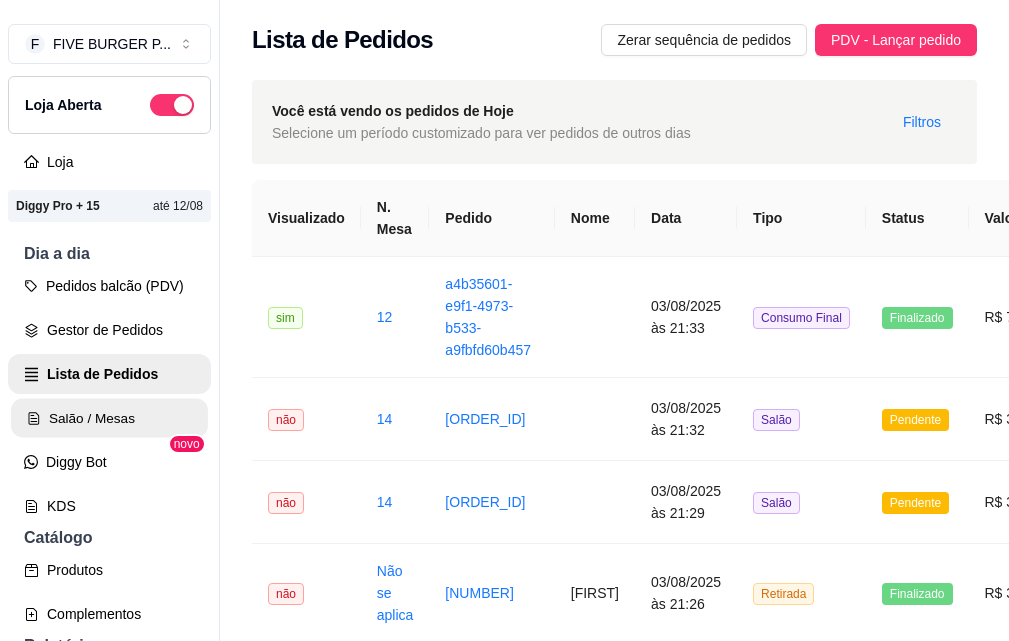 click on "Salão / Mesas" at bounding box center (109, 418) 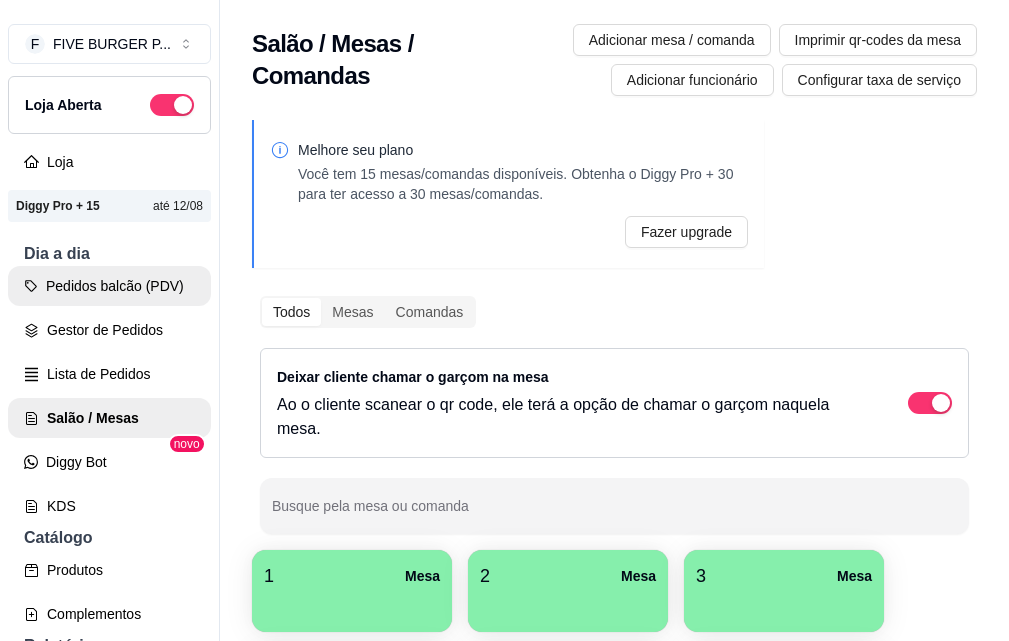 click on "Pedidos balcão (PDV)" at bounding box center [109, 286] 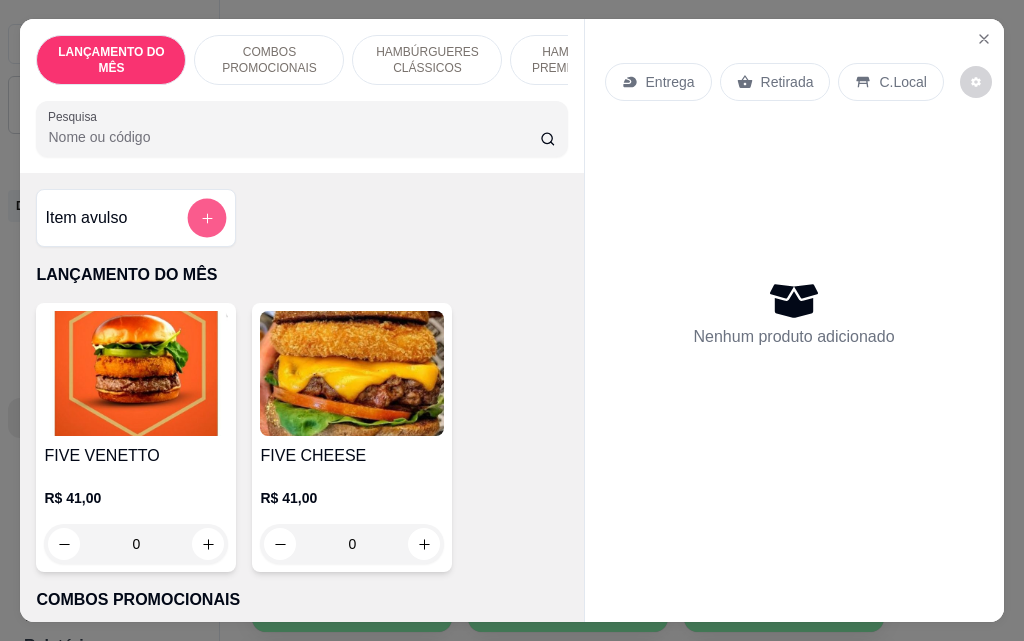 click at bounding box center [207, 218] 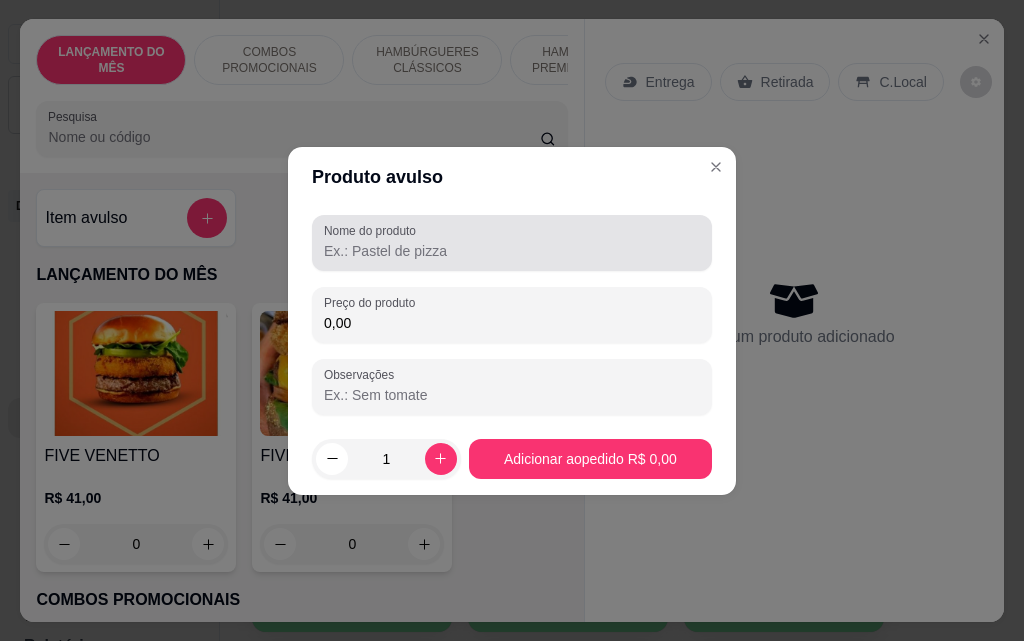click on "Nome do produto" at bounding box center (512, 251) 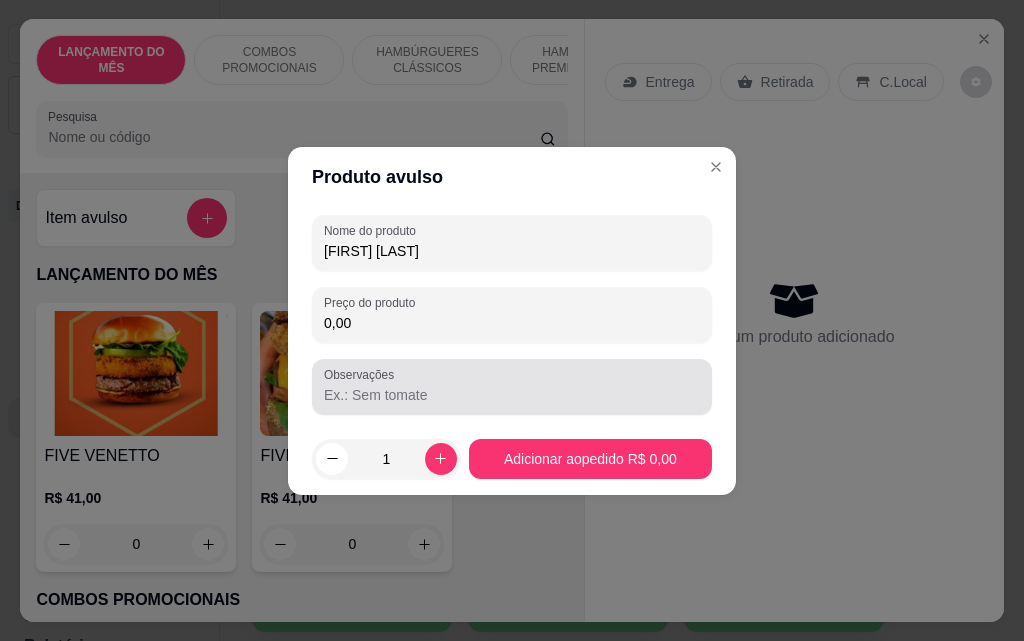 type on "[FIRST] [LAST]" 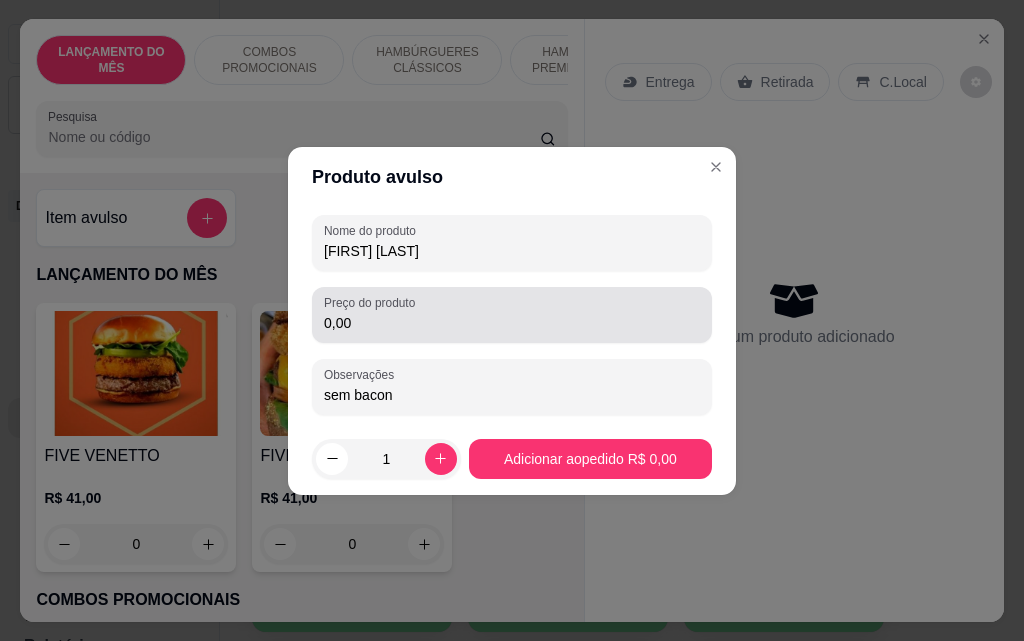 type on "sem bacon" 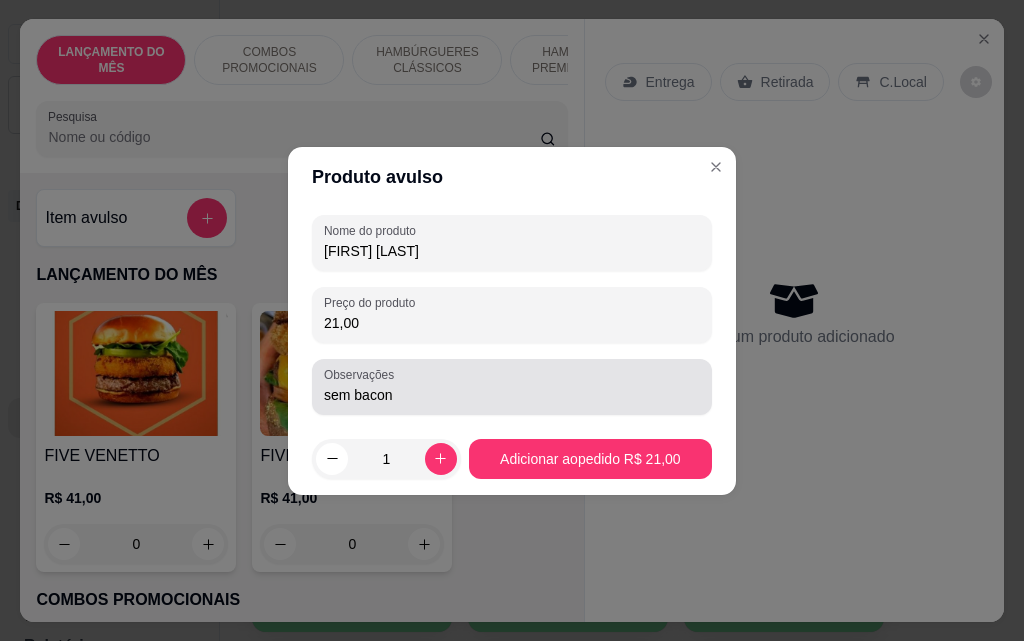 type on "21,00" 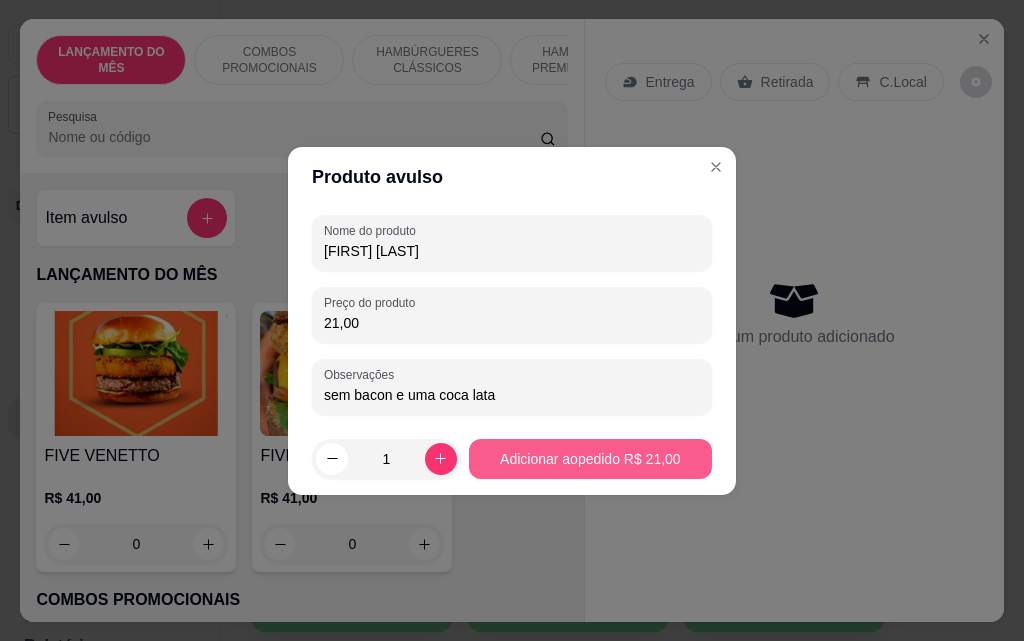 type on "sem bacon e uma coca lata" 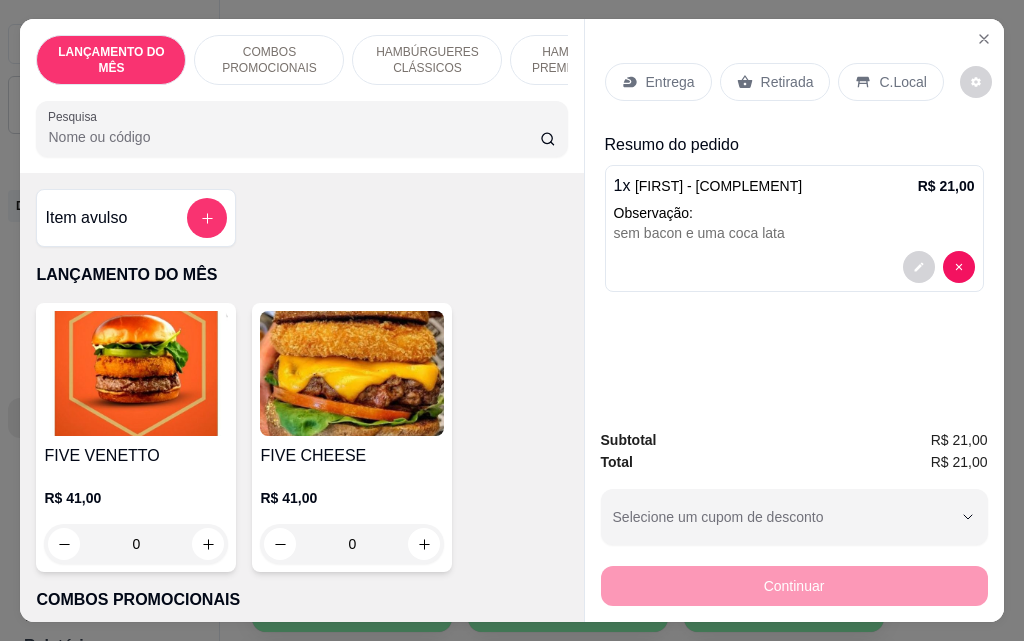 click on "Retirada" at bounding box center [787, 82] 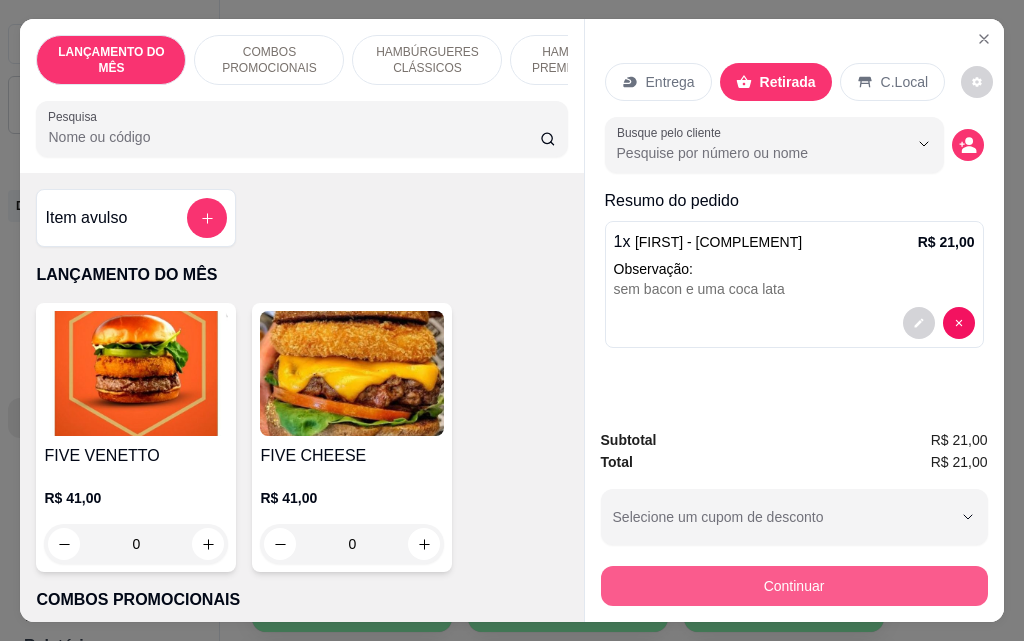 click on "Continuar" at bounding box center [794, 586] 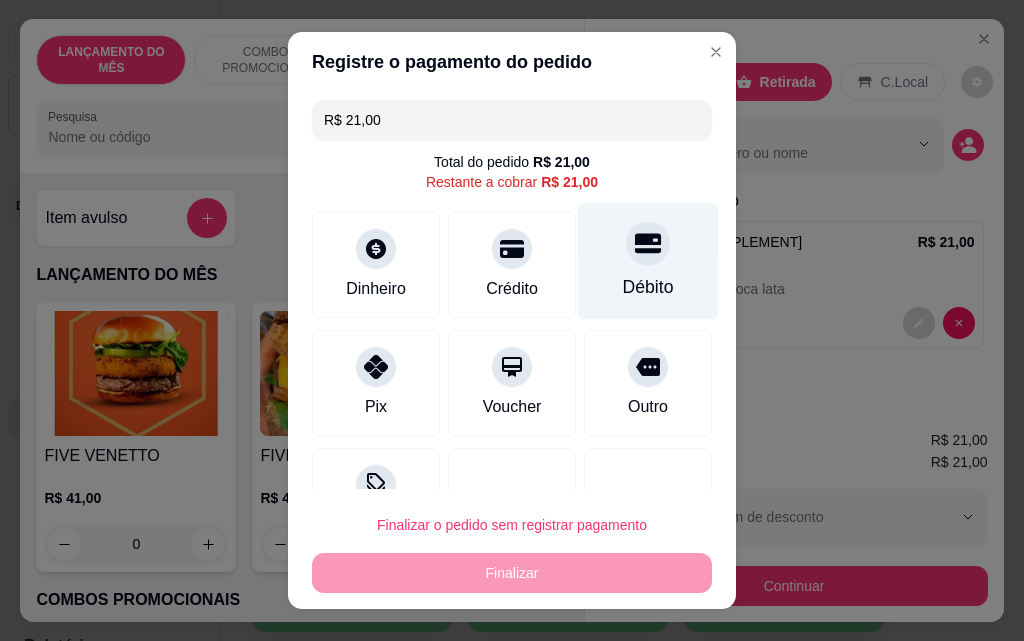 click on "Débito" at bounding box center (648, 287) 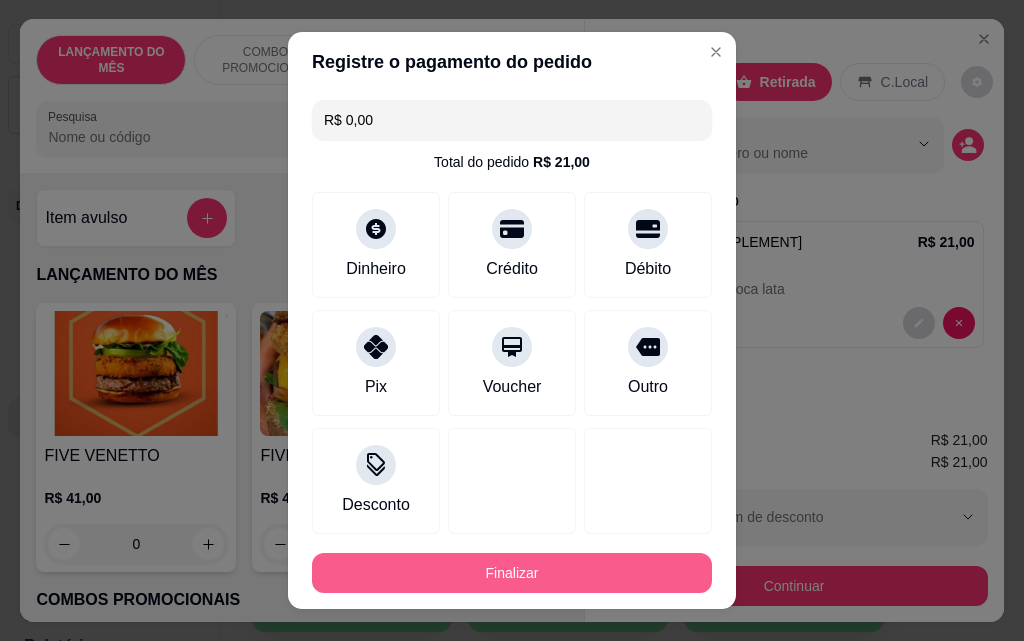 click on "Finalizar" at bounding box center [512, 573] 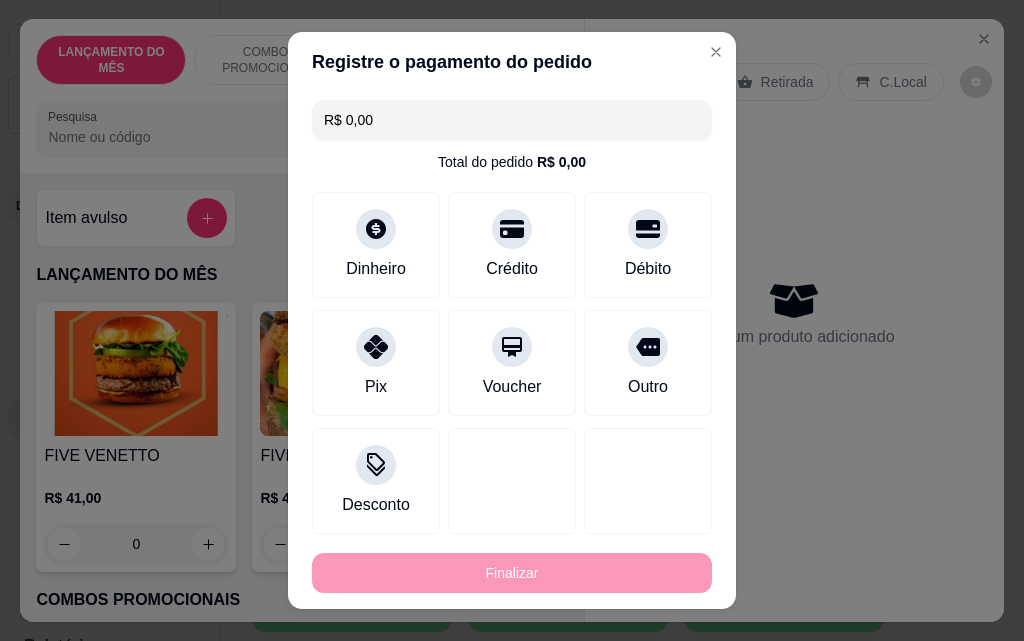 type on "-R$ 21,00" 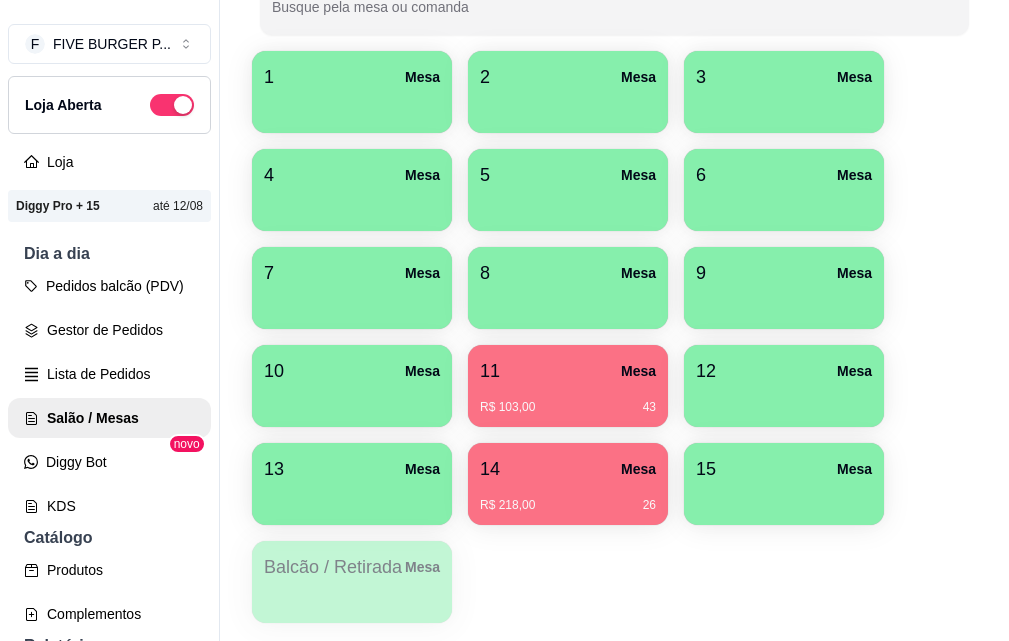 scroll, scrollTop: 500, scrollLeft: 0, axis: vertical 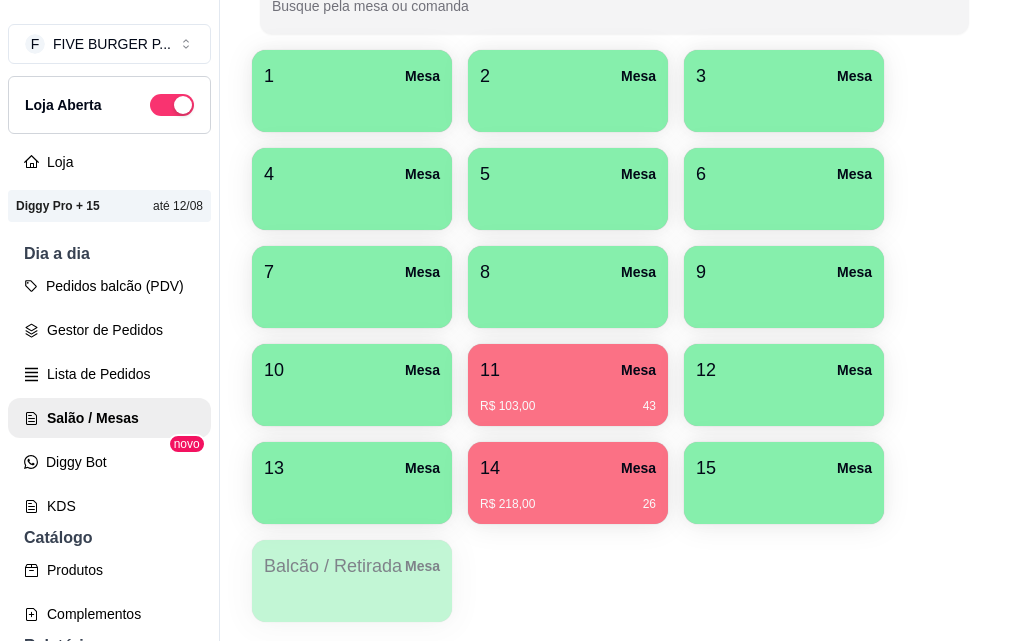 click on "R$ 103,00 43" at bounding box center [568, 406] 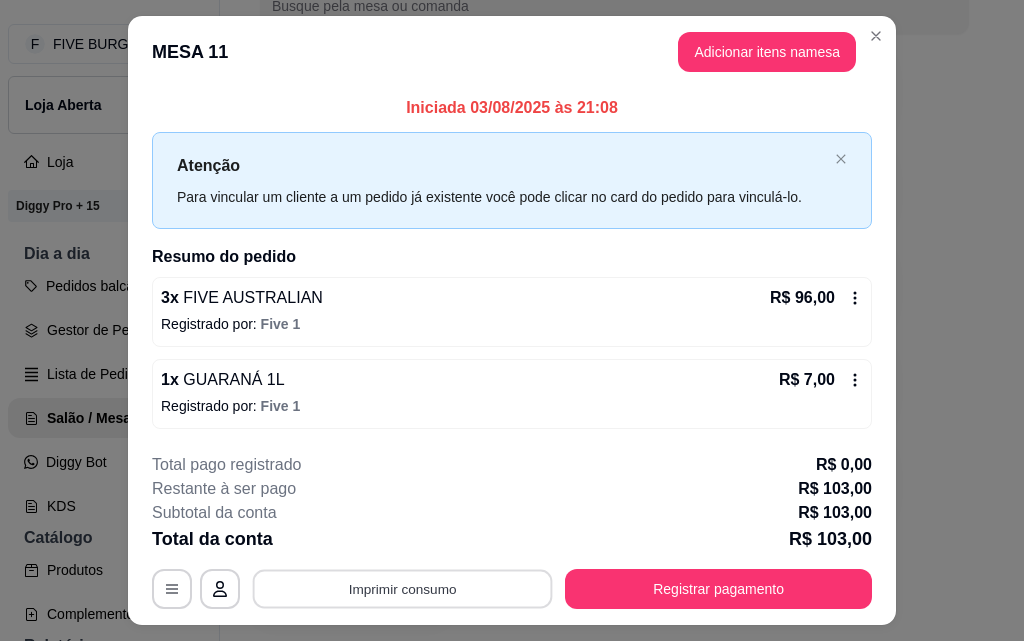 click on "Imprimir consumo" at bounding box center (403, 589) 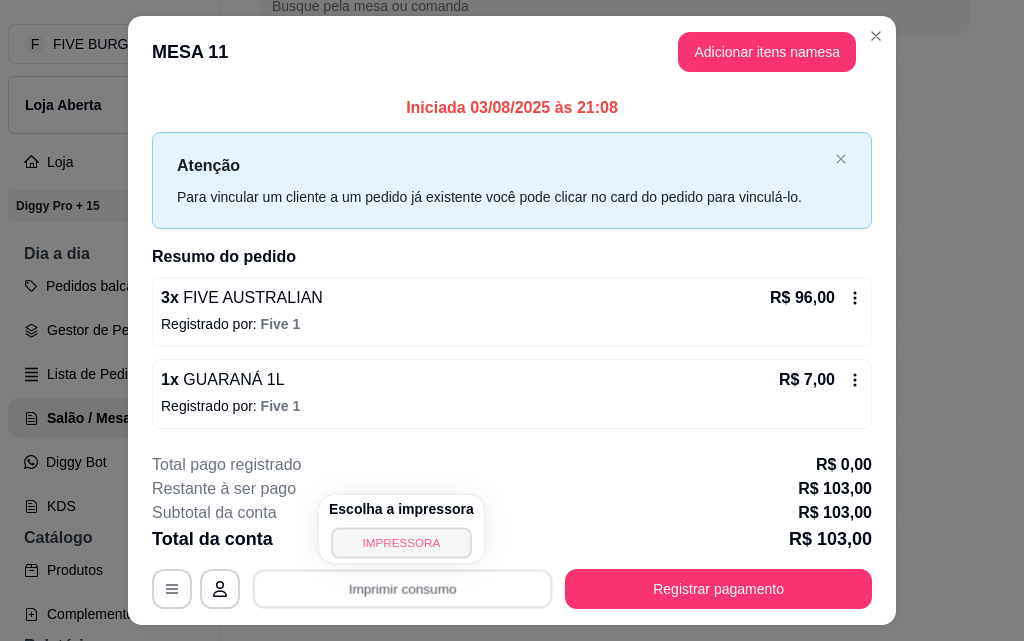 click on "IMPRESSORA" at bounding box center [401, 542] 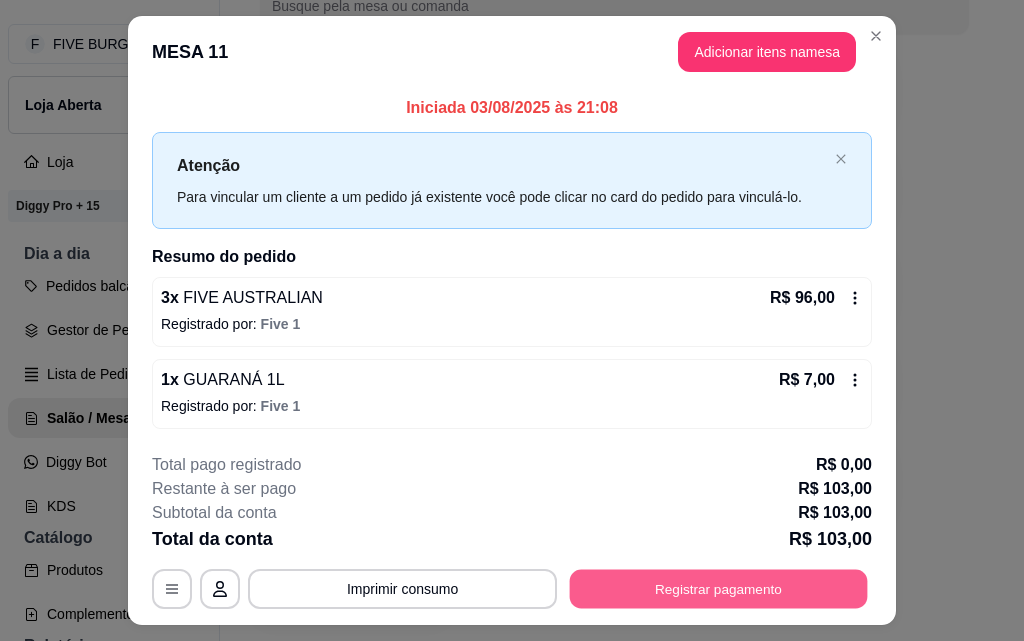 click on "Registrar pagamento" at bounding box center (719, 589) 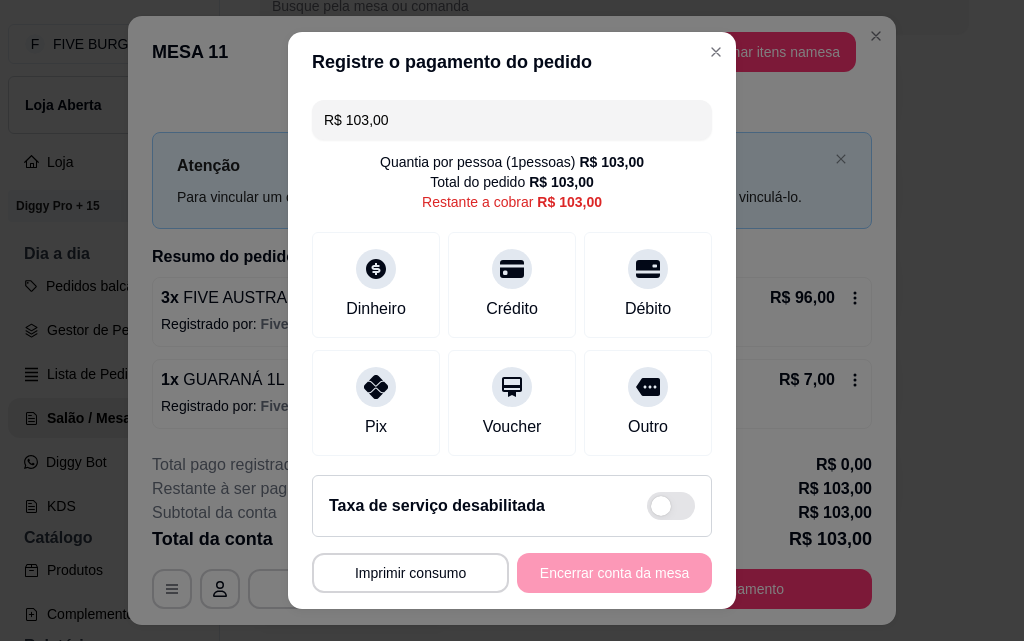 drag, startPoint x: 453, startPoint y: 122, endPoint x: 223, endPoint y: 150, distance: 231.69807 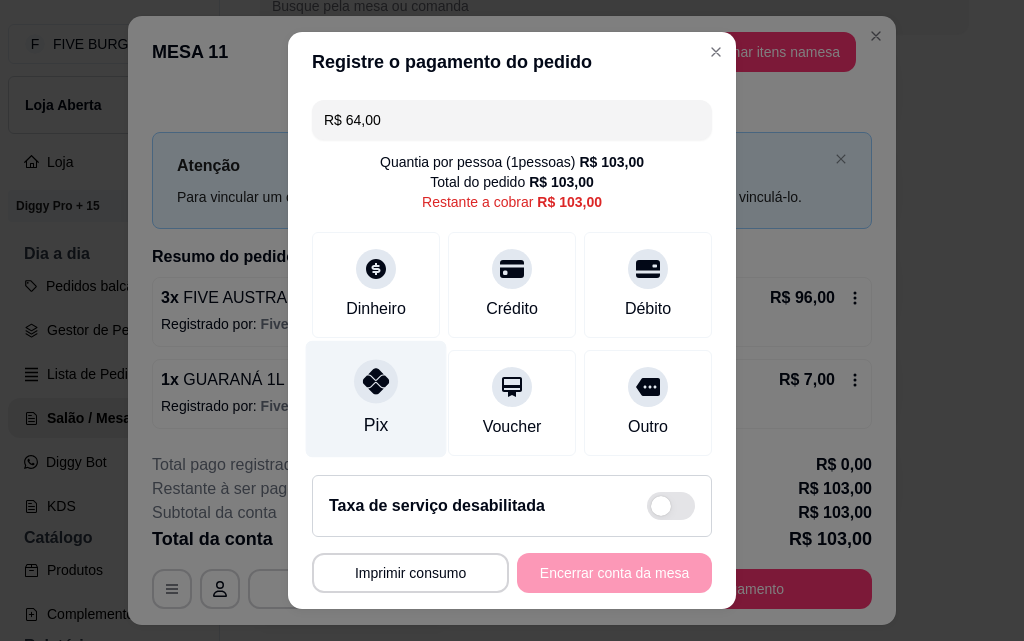 click on "Pix" at bounding box center [376, 399] 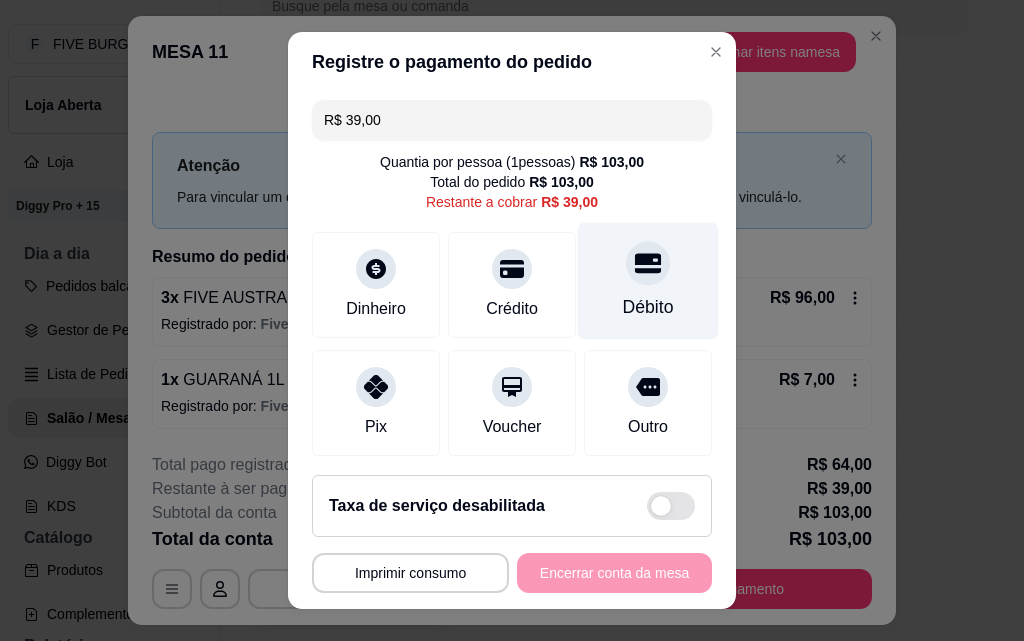 click on "Débito" at bounding box center (648, 307) 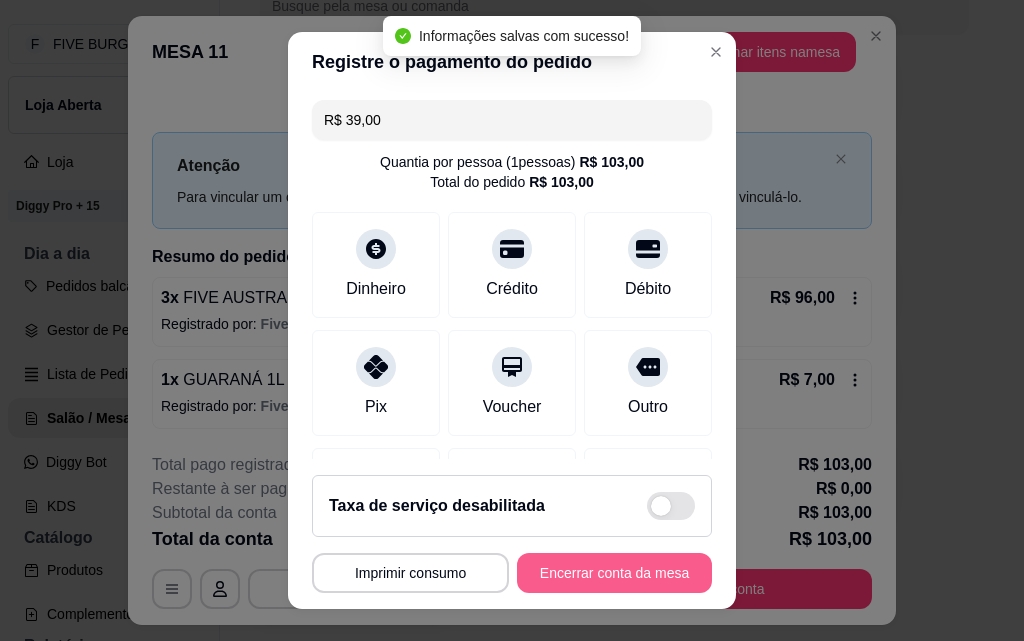 type on "R$ 0,00" 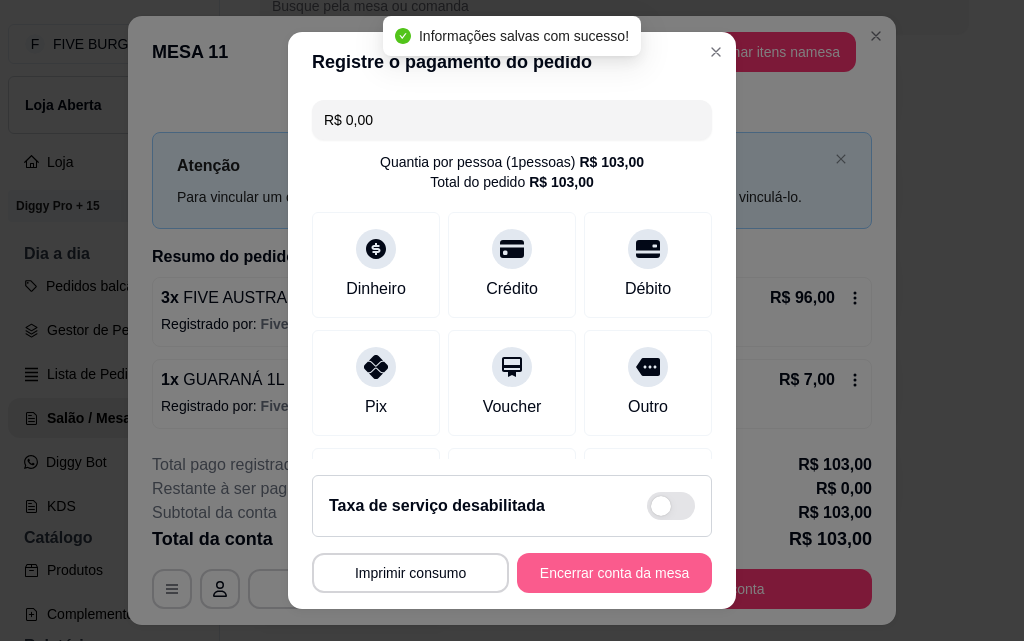 click on "Encerrar conta da mesa" at bounding box center [614, 573] 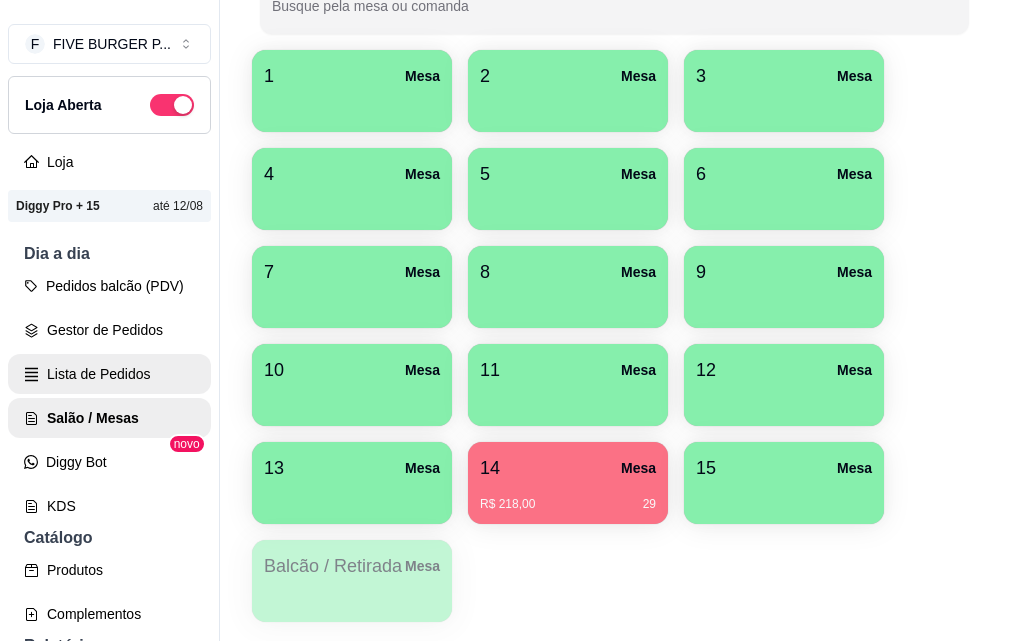 click on "Lista de Pedidos" at bounding box center (109, 374) 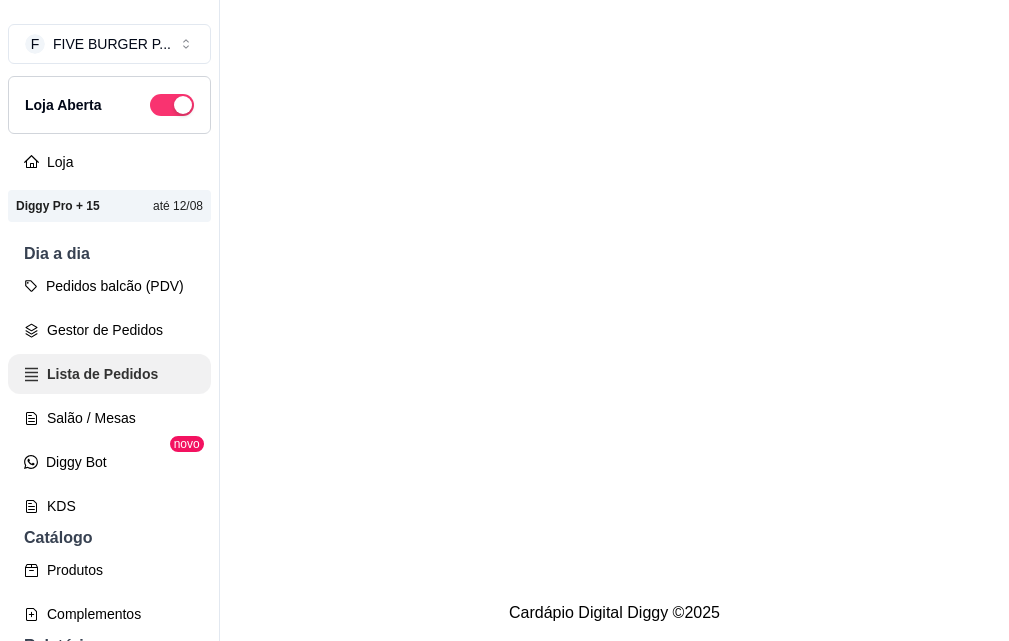 scroll, scrollTop: 0, scrollLeft: 0, axis: both 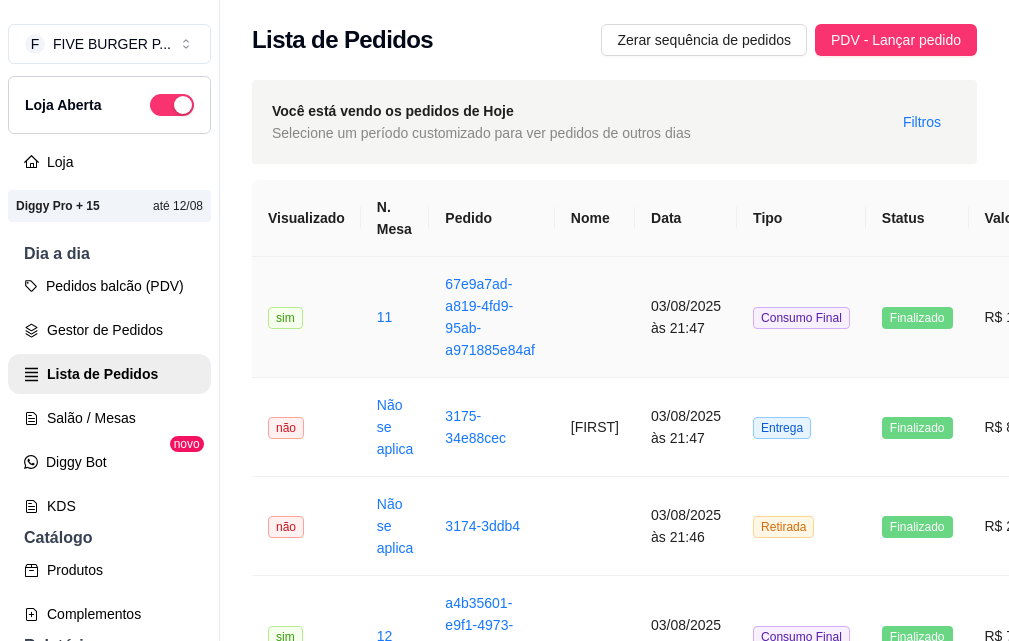 click on "03/08/2025 às 21:47" at bounding box center [686, 317] 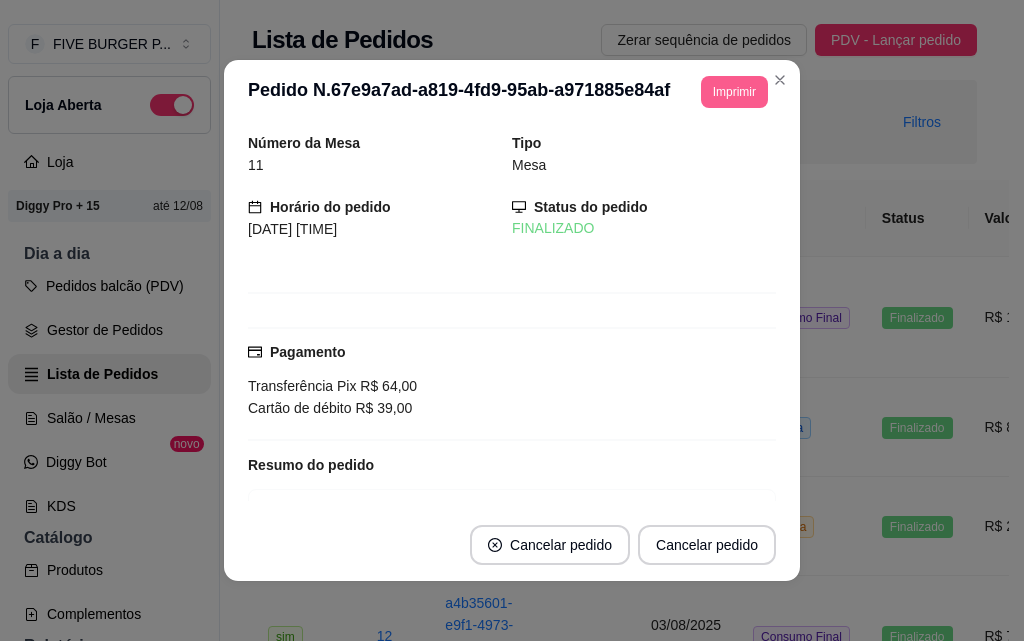 click on "Imprimir" at bounding box center (734, 92) 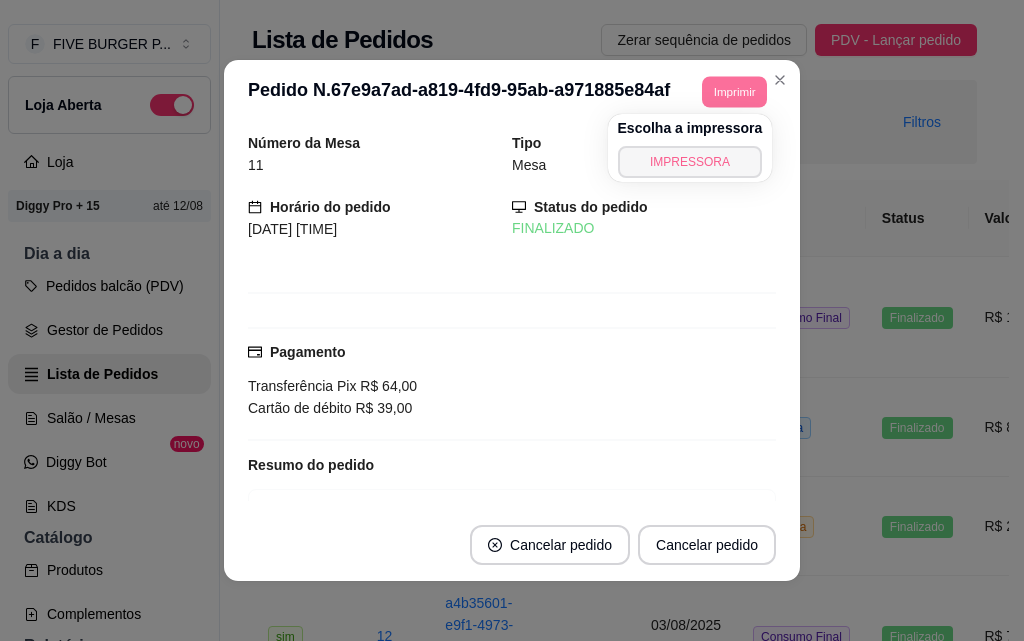 click on "IMPRESSORA" at bounding box center [690, 162] 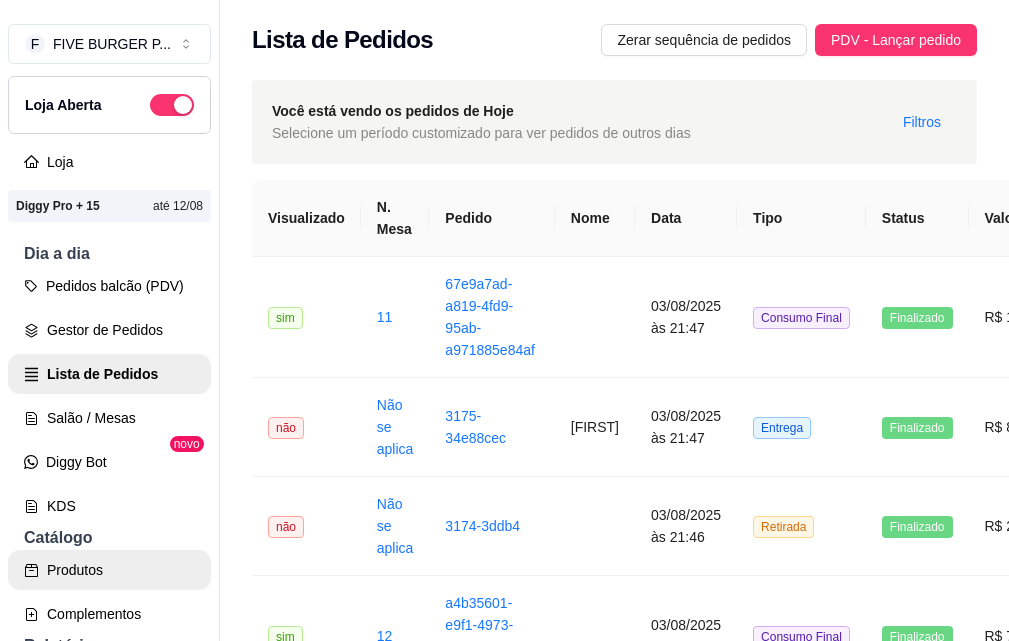 click on "Produtos" at bounding box center [109, 570] 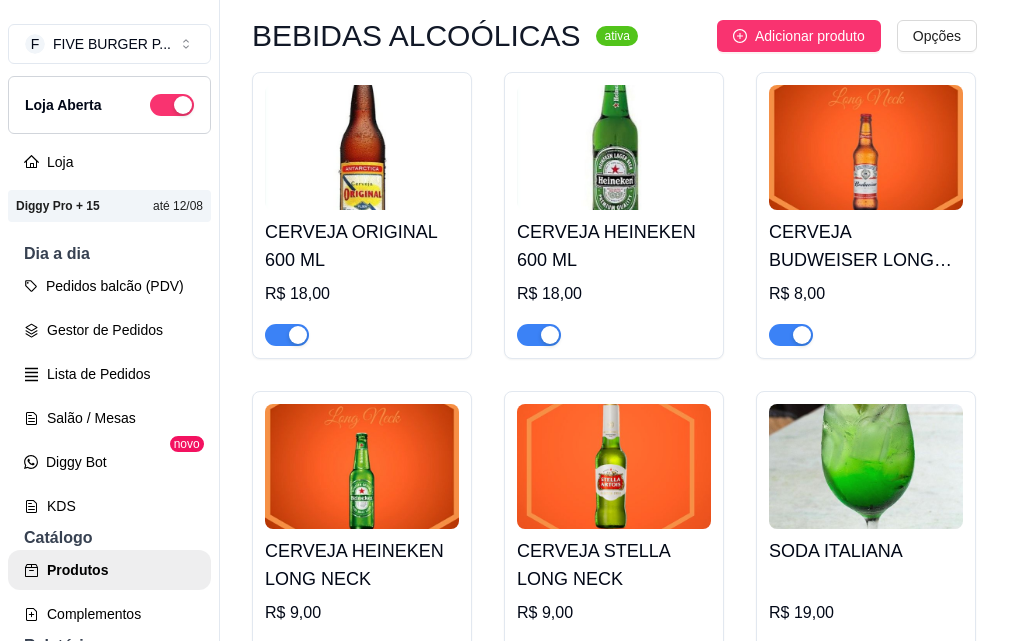 scroll, scrollTop: 8600, scrollLeft: 0, axis: vertical 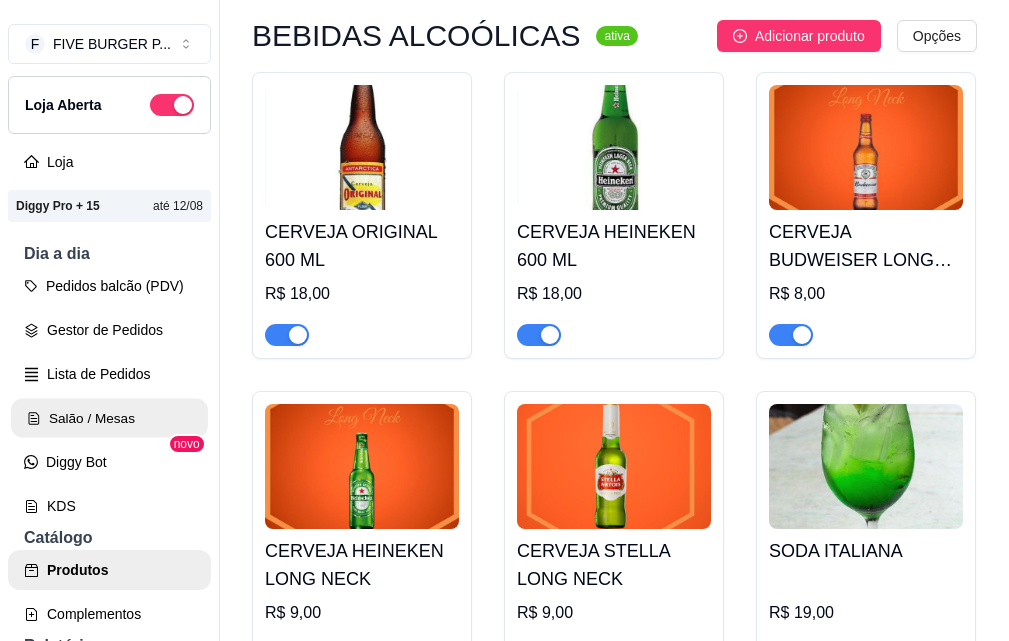 click on "Salão / Mesas" at bounding box center [109, 418] 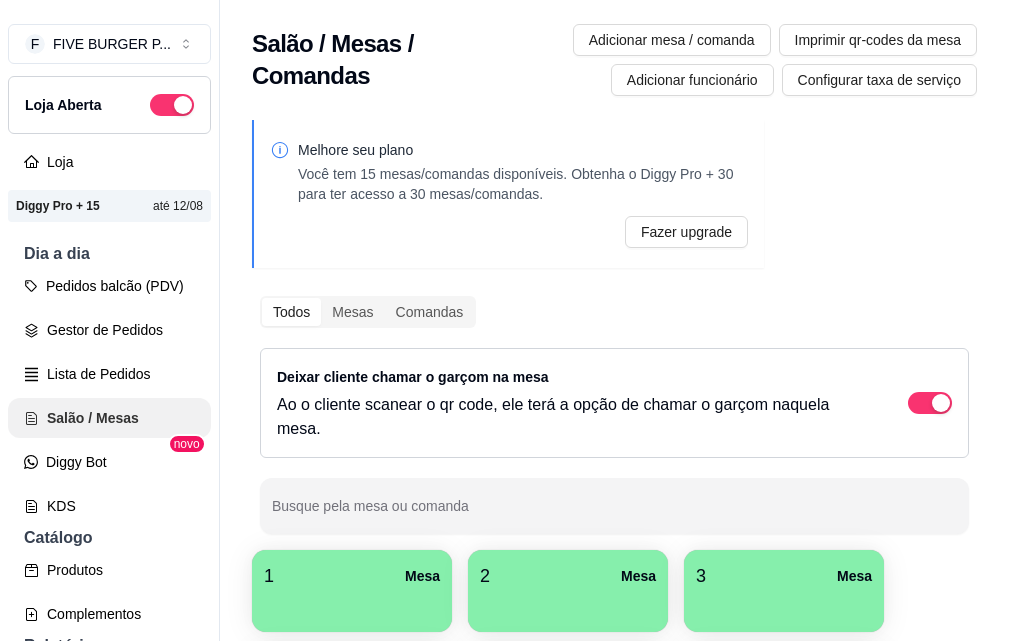 click on "Salão / Mesas" at bounding box center (109, 418) 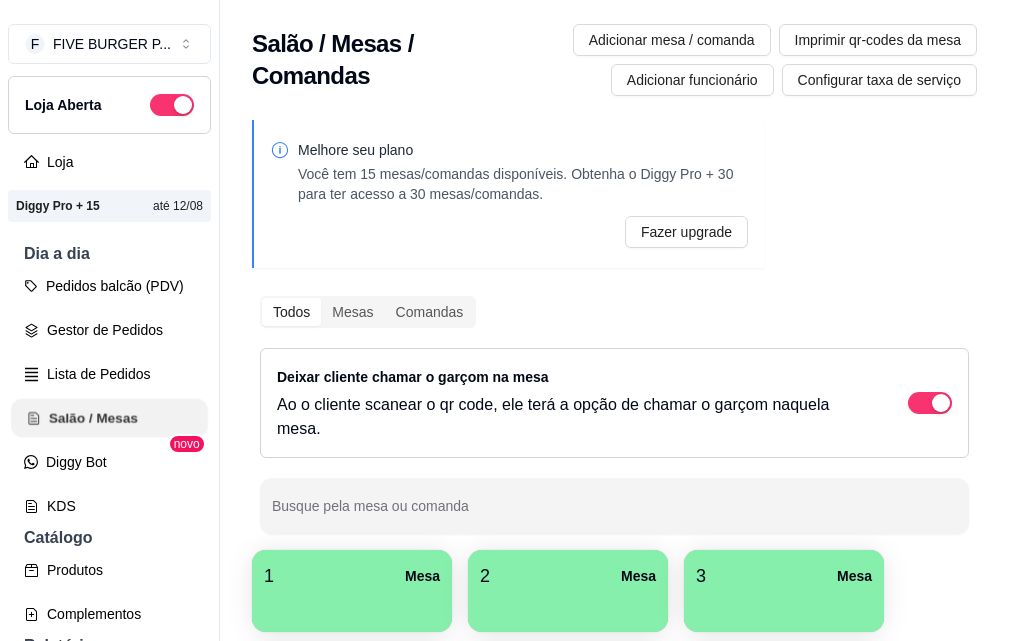 click on "Salão / Mesas" at bounding box center [109, 418] 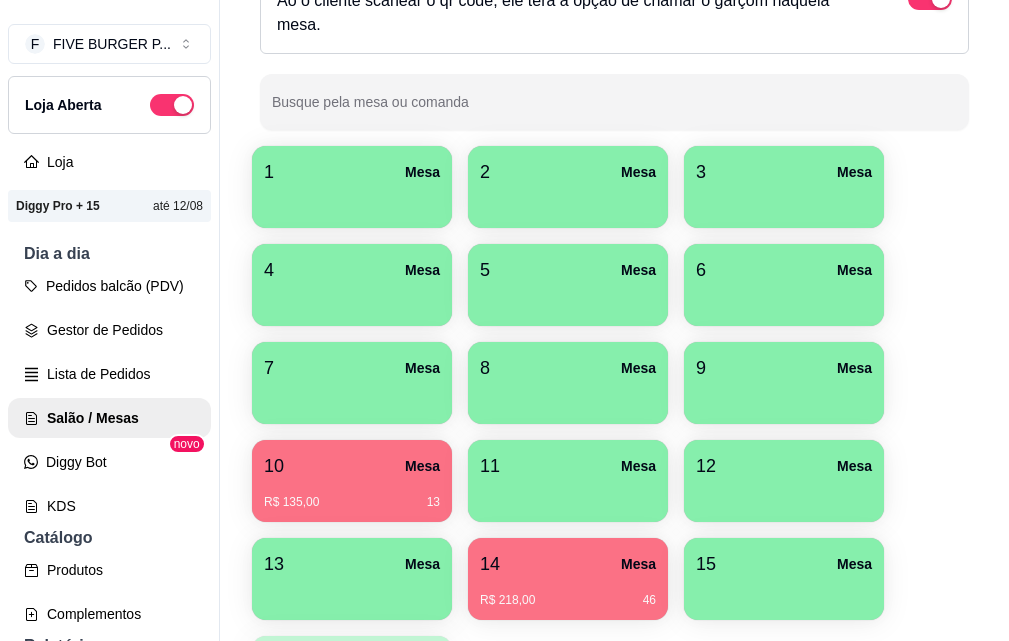 scroll, scrollTop: 576, scrollLeft: 0, axis: vertical 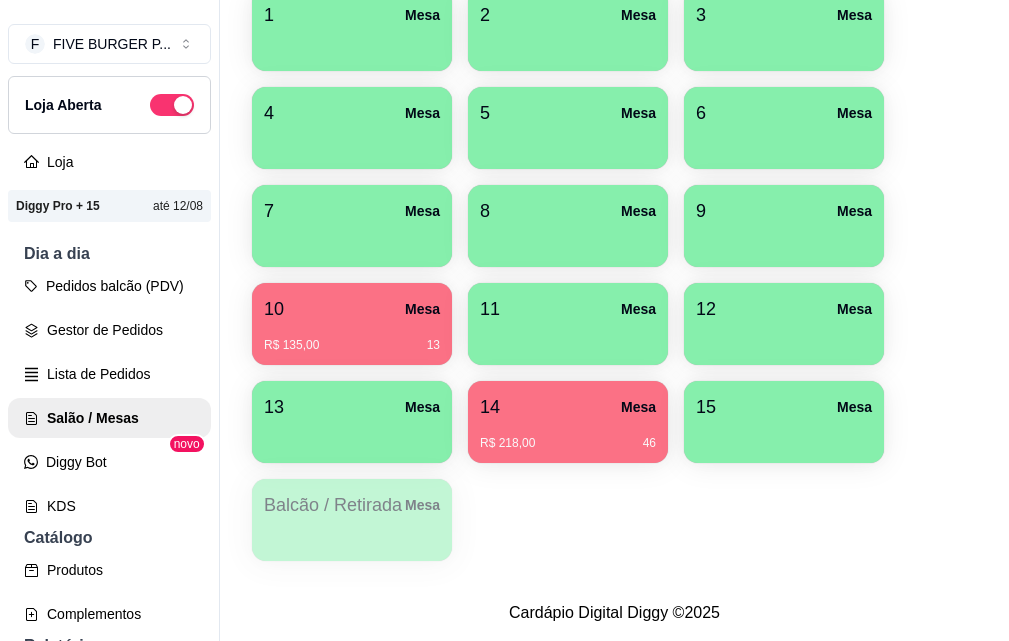 click on "R$ 218,00 46" at bounding box center (568, 436) 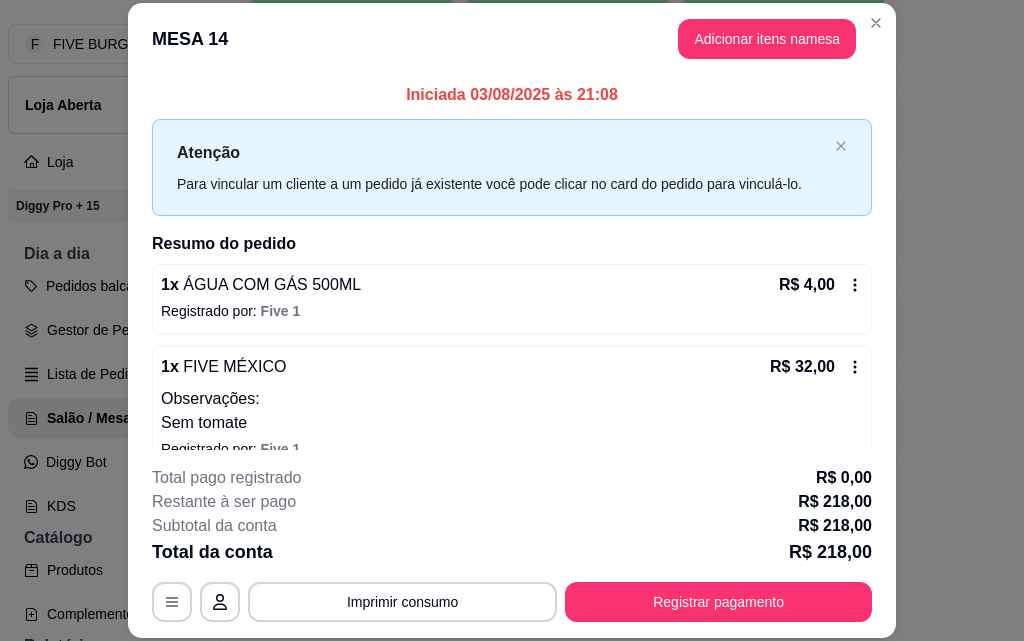 click on "Imprimir consumo" at bounding box center [402, 602] 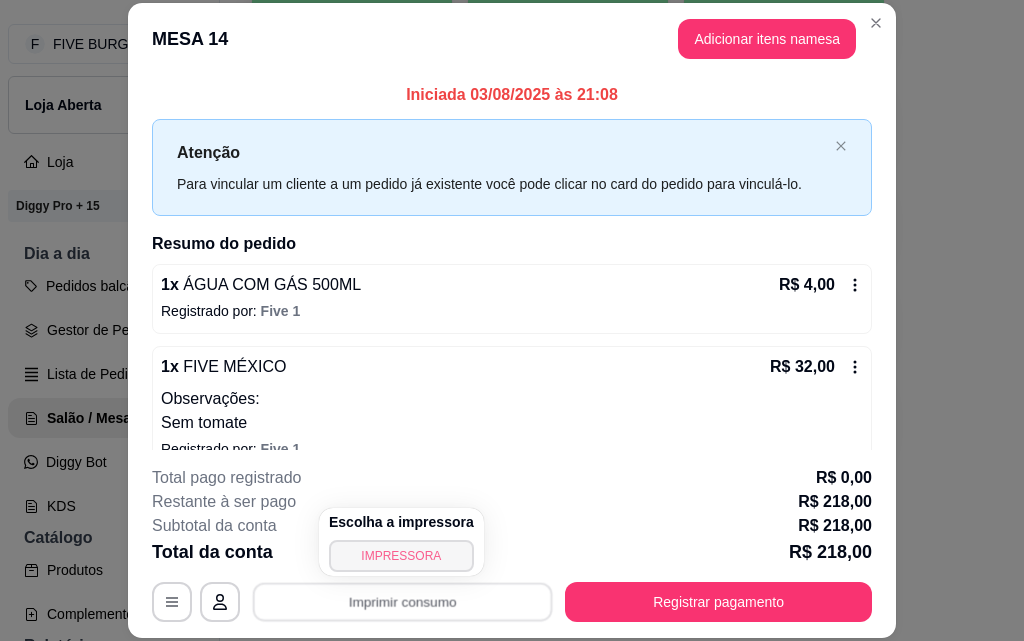 click on "IMPRESSORA" at bounding box center (401, 556) 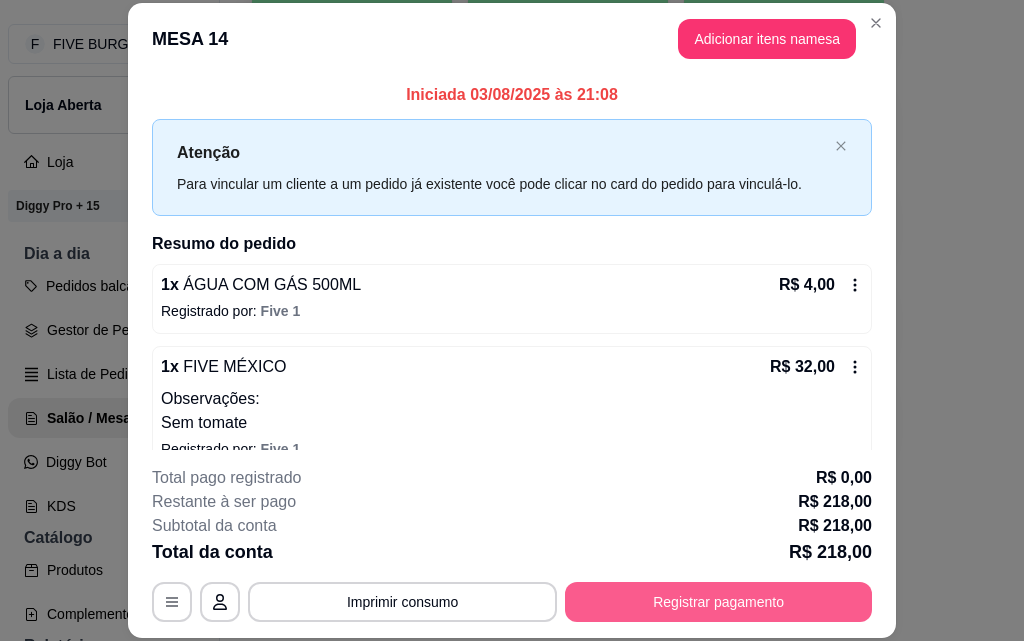 click on "Registrar pagamento" at bounding box center [718, 602] 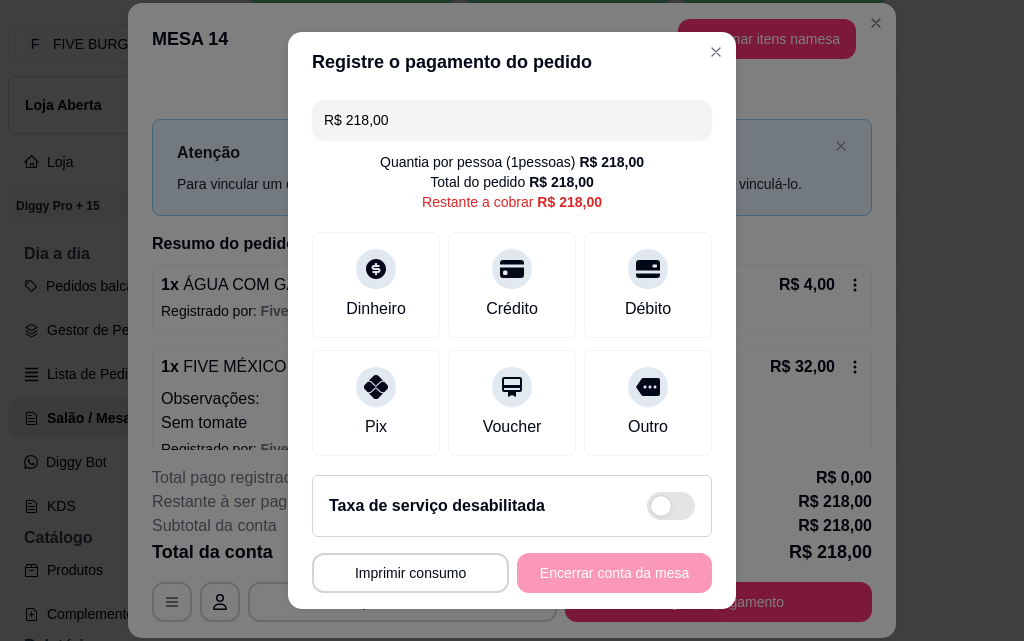drag, startPoint x: 454, startPoint y: 130, endPoint x: 230, endPoint y: 141, distance: 224.26993 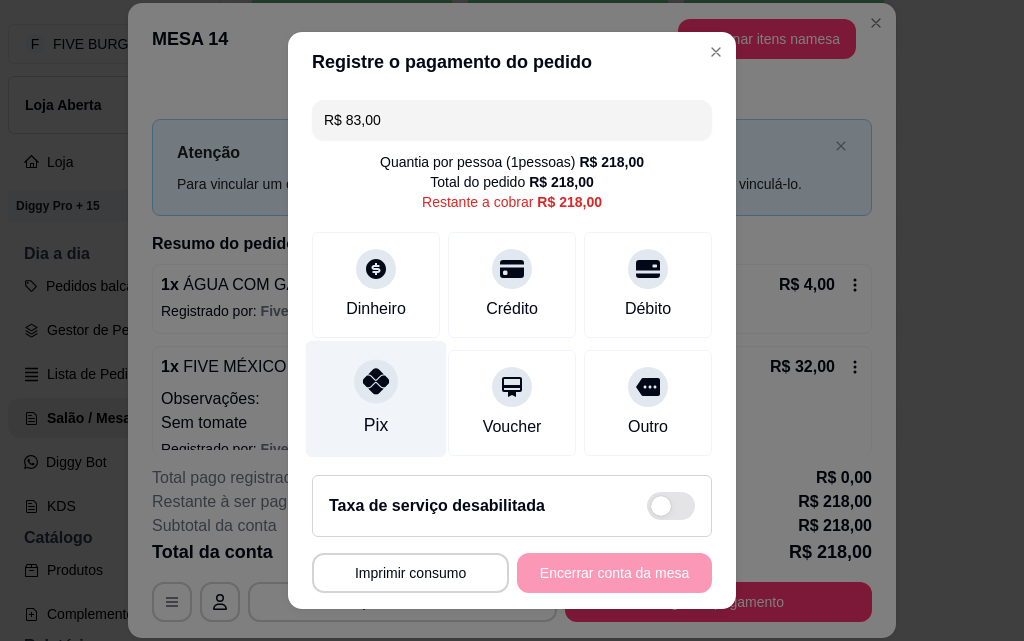 click on "Pix" at bounding box center [376, 399] 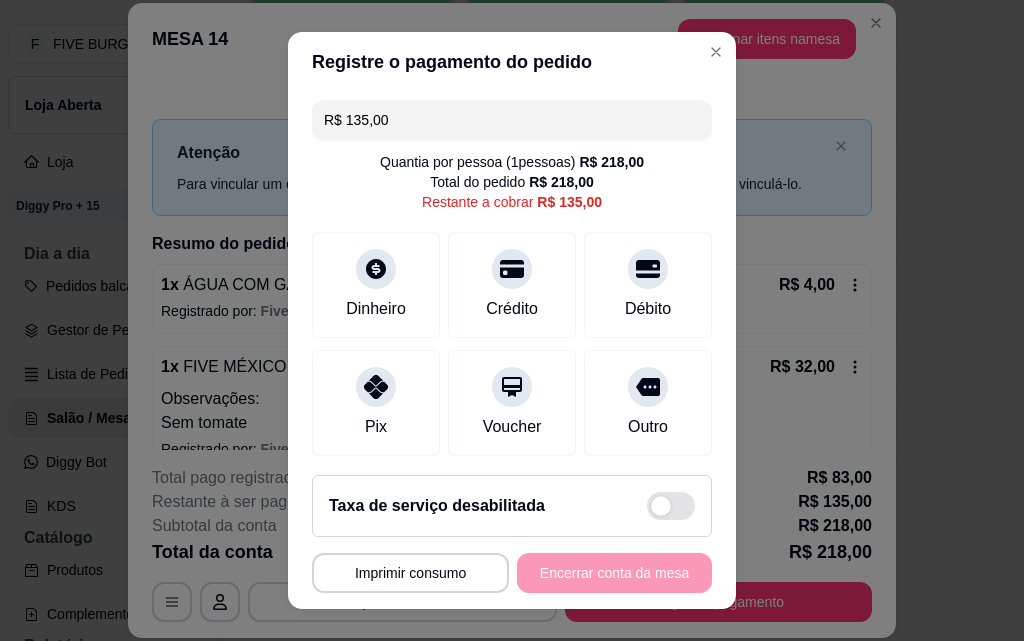 drag, startPoint x: 536, startPoint y: 117, endPoint x: 283, endPoint y: 150, distance: 255.1431 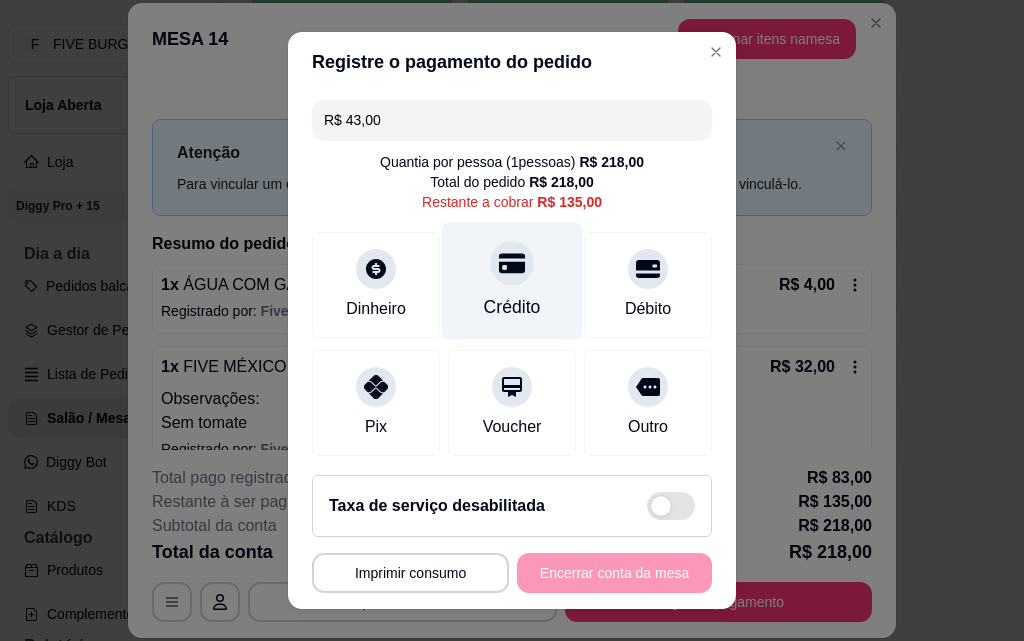 click on "Crédito" at bounding box center (512, 281) 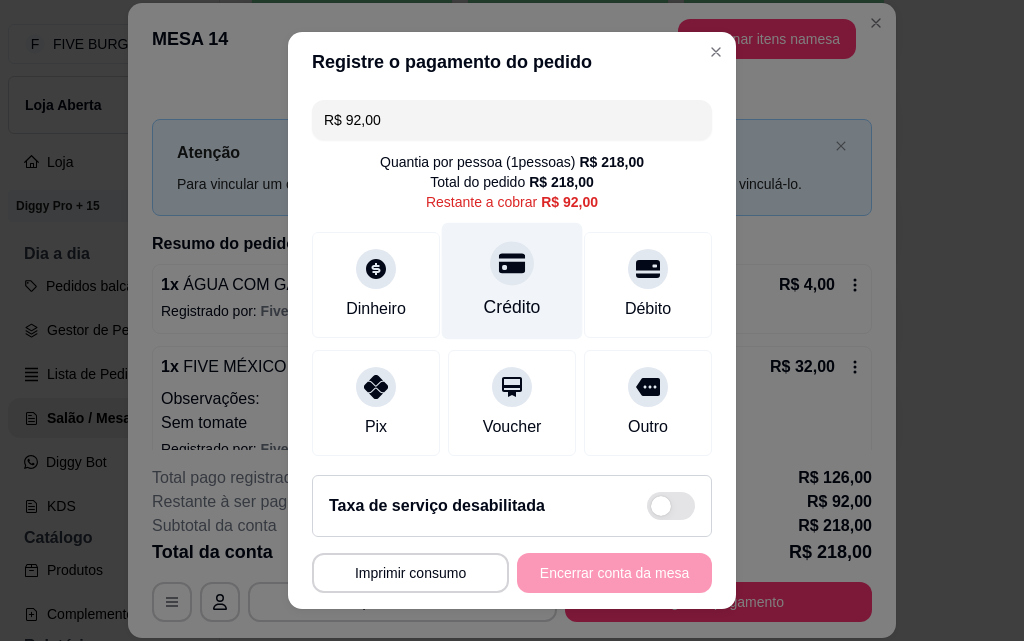 click on "Crédito" at bounding box center (512, 281) 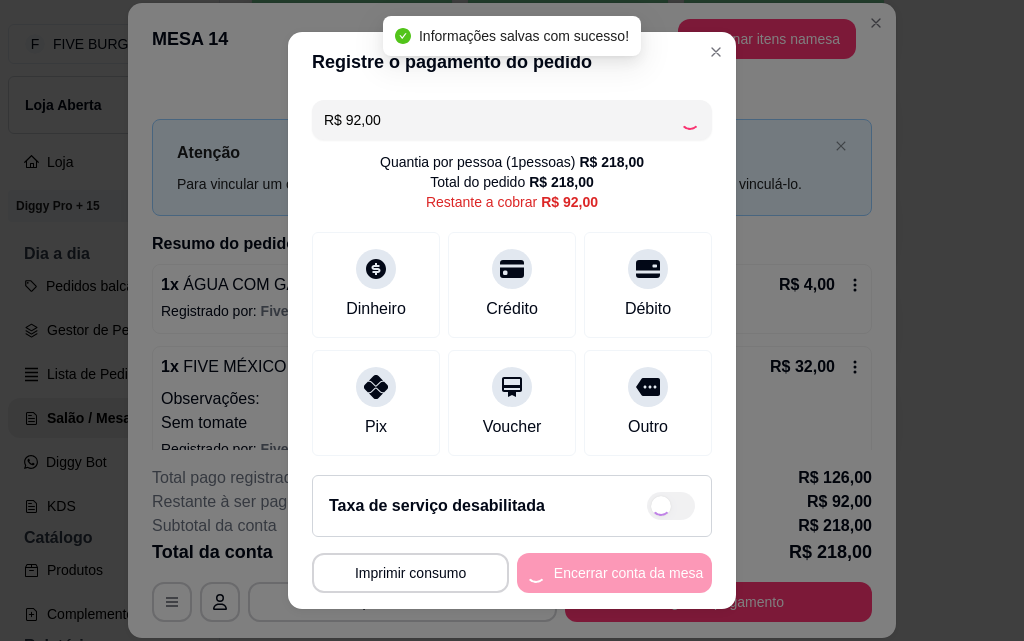 type on "R$ 0,00" 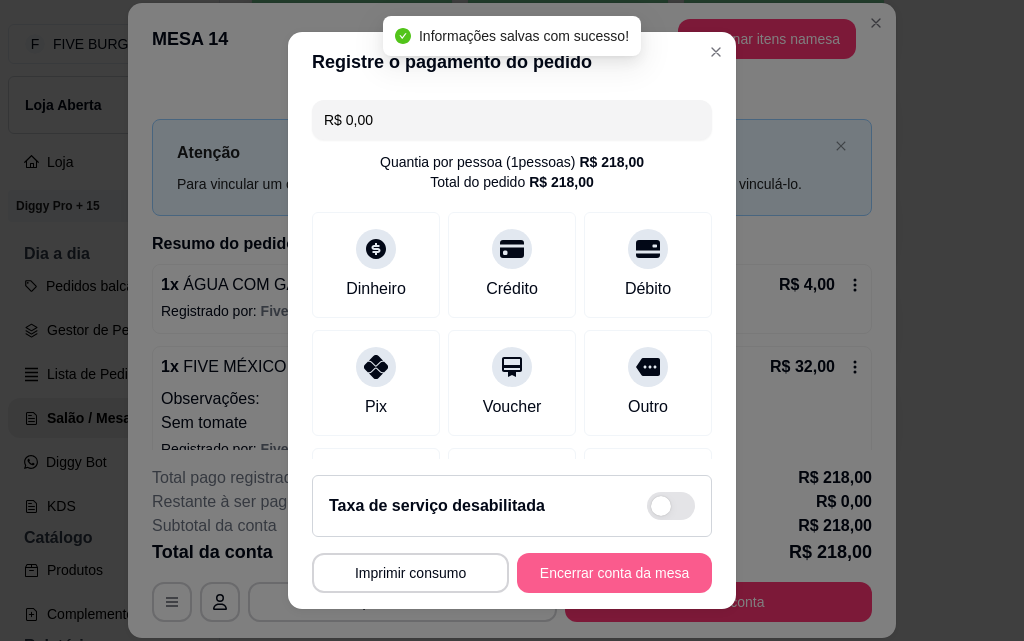 click on "Encerrar conta da mesa" at bounding box center (614, 573) 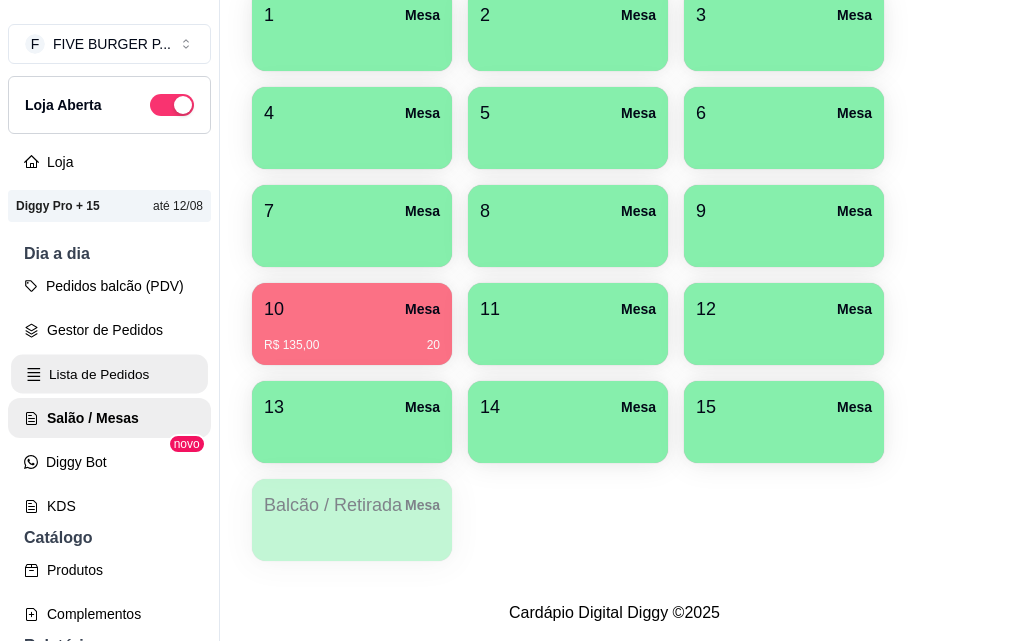click on "Lista de Pedidos" at bounding box center [109, 374] 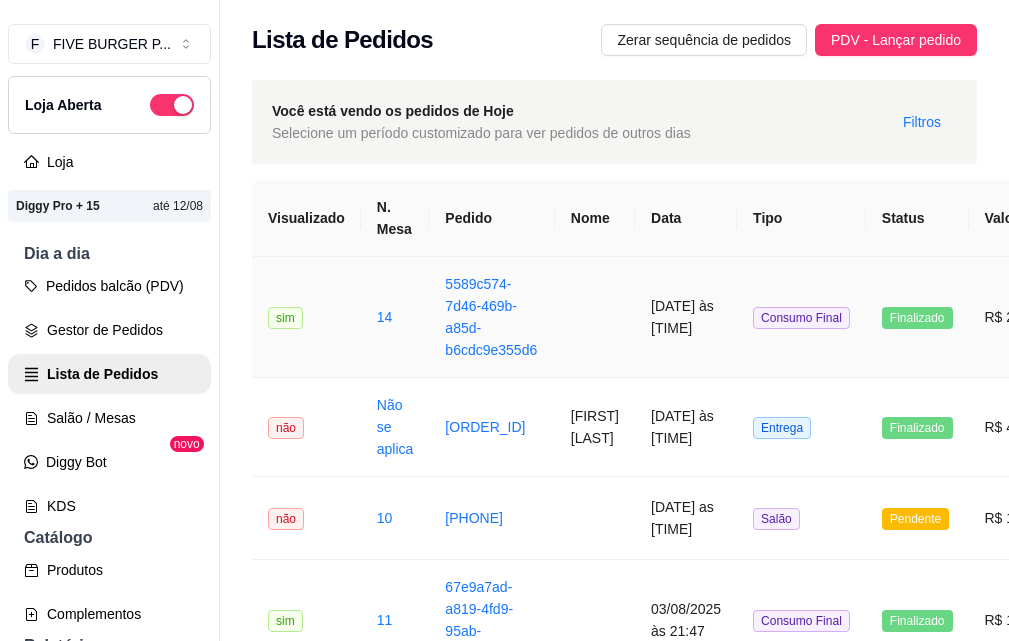 click on "[DATE] às [TIME]" at bounding box center [686, 317] 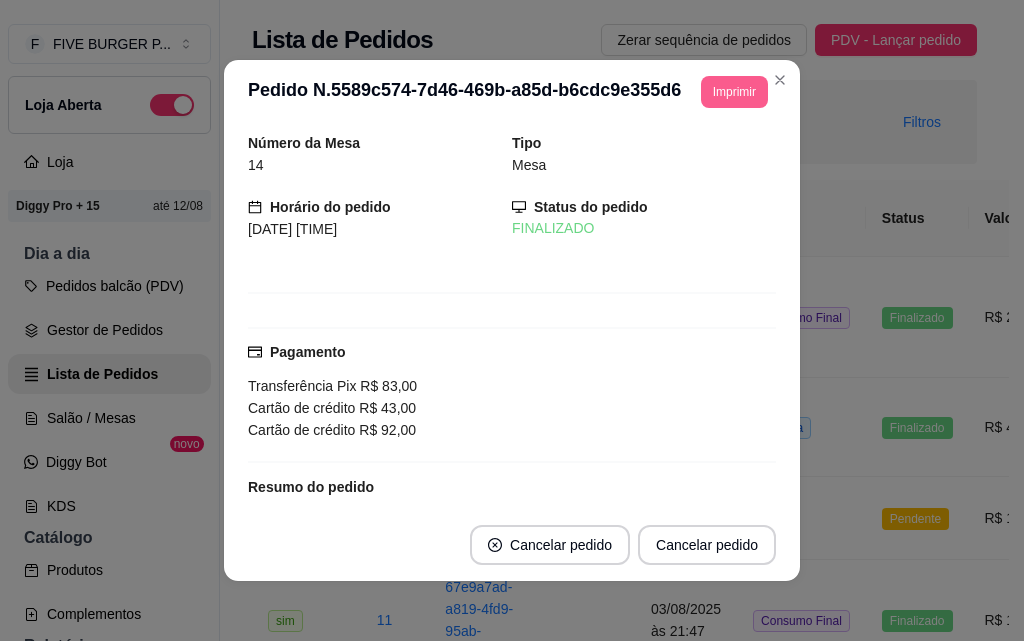 click on "Imprimir" at bounding box center [734, 92] 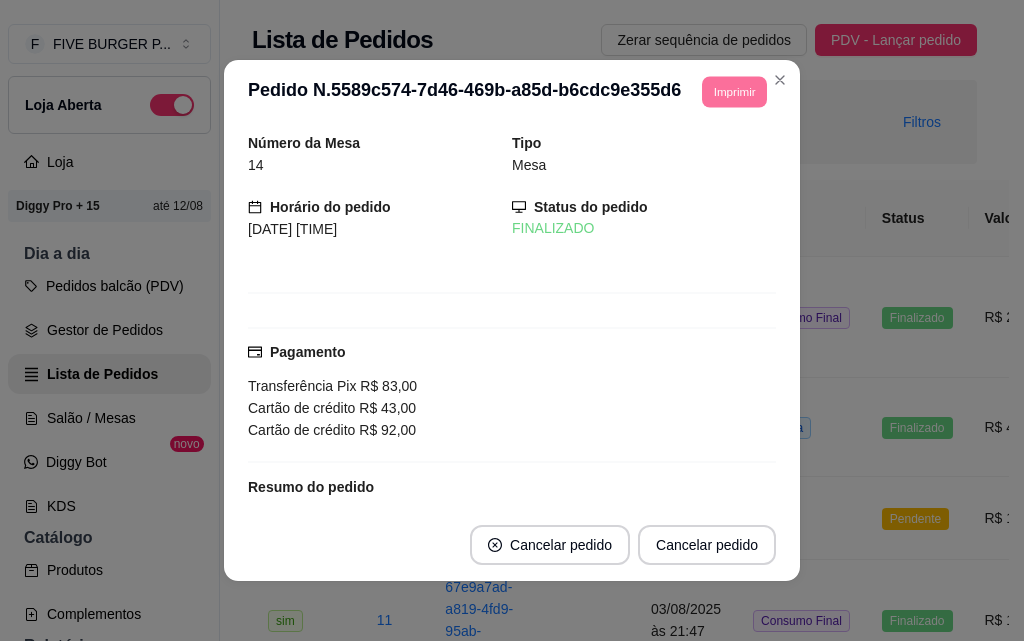 click on "IMPRESSORA" at bounding box center (707, 153) 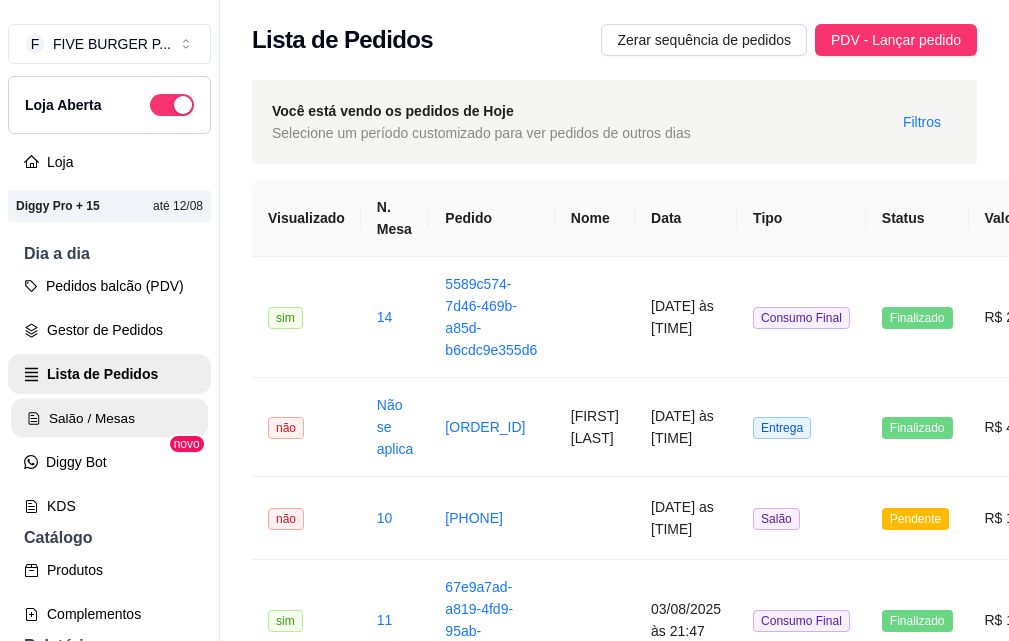 click on "Salão / Mesas" at bounding box center (109, 418) 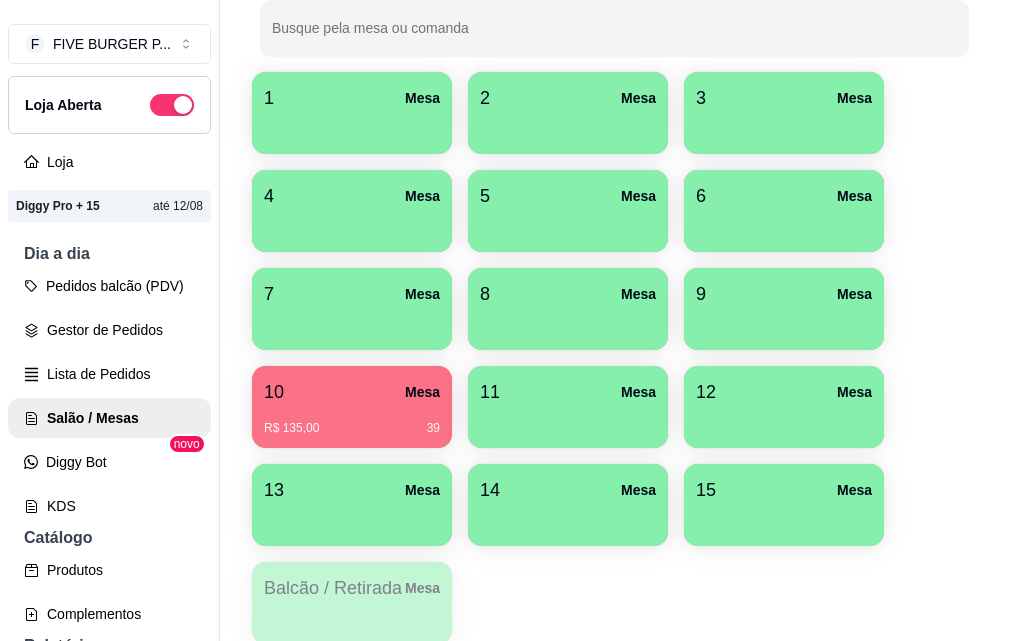 scroll, scrollTop: 576, scrollLeft: 0, axis: vertical 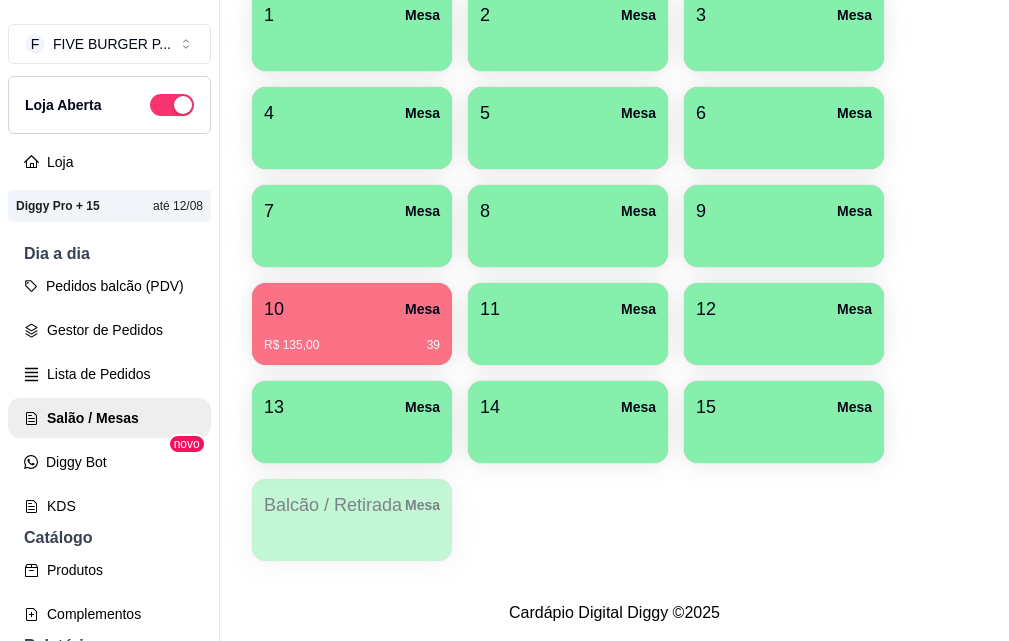click on "R$ 135,00 39" at bounding box center (352, 345) 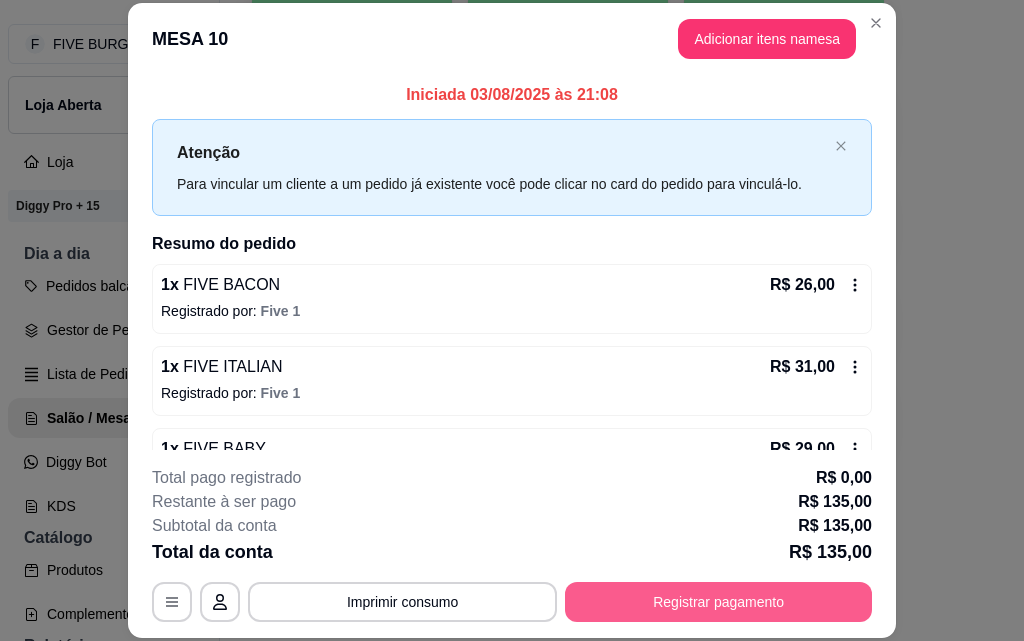 click on "Registrar pagamento" at bounding box center (718, 602) 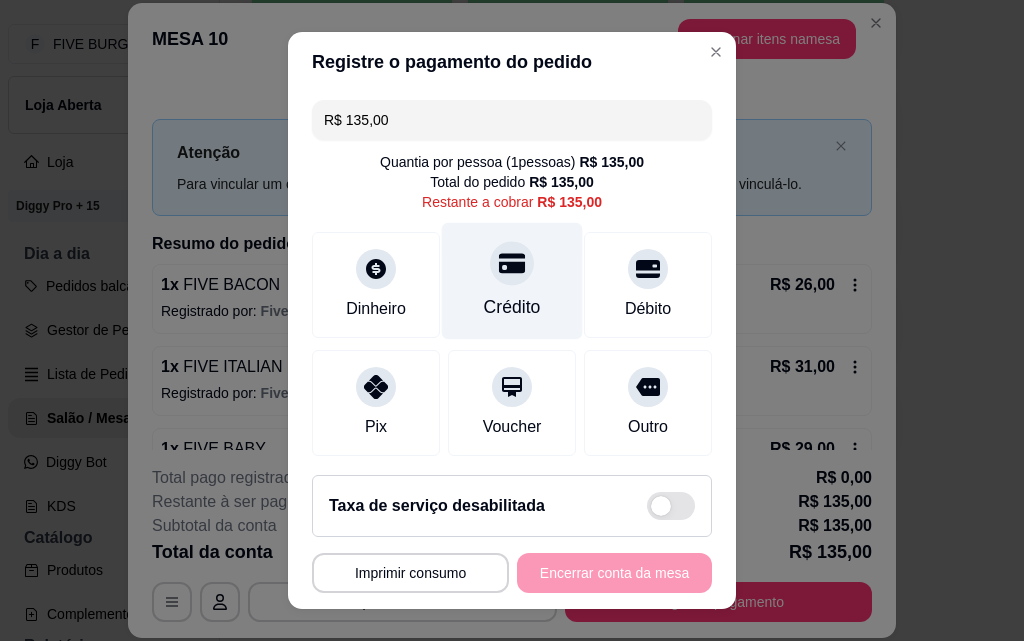 click 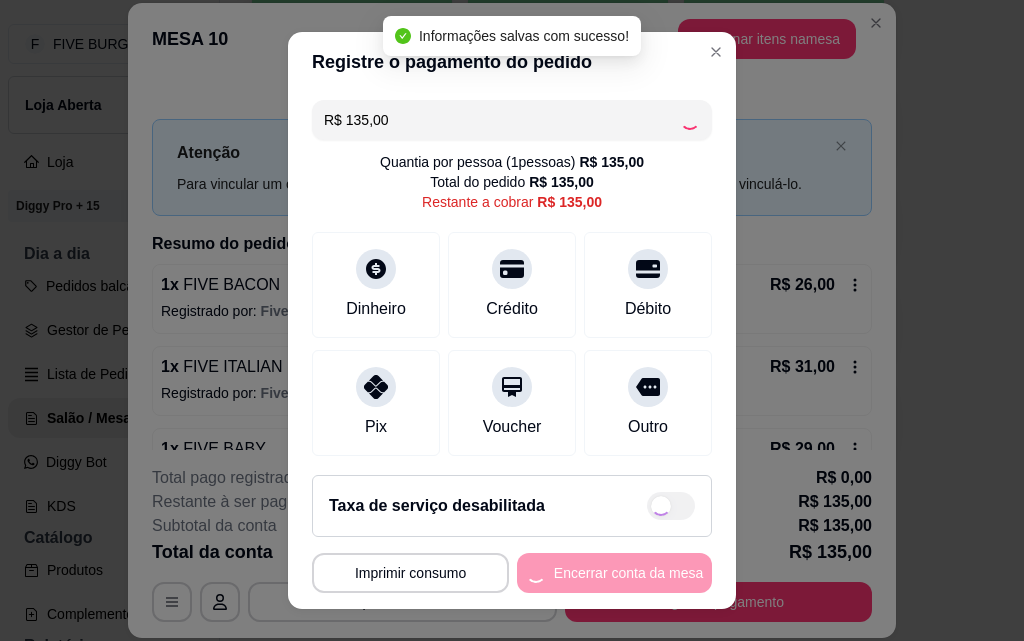 type on "R$ 0,00" 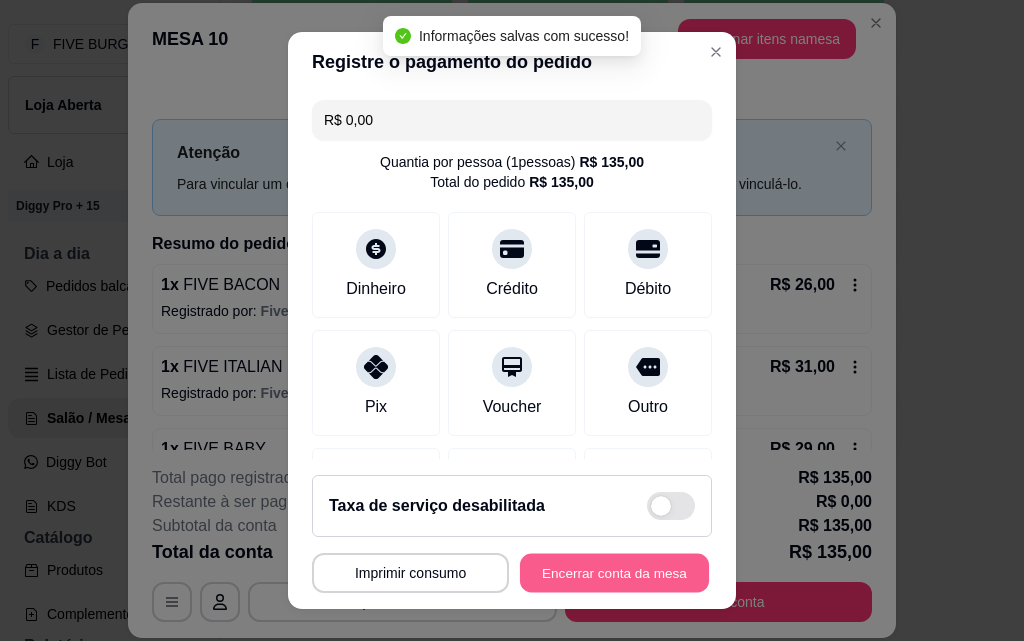 click on "Encerrar conta da mesa" at bounding box center (614, 573) 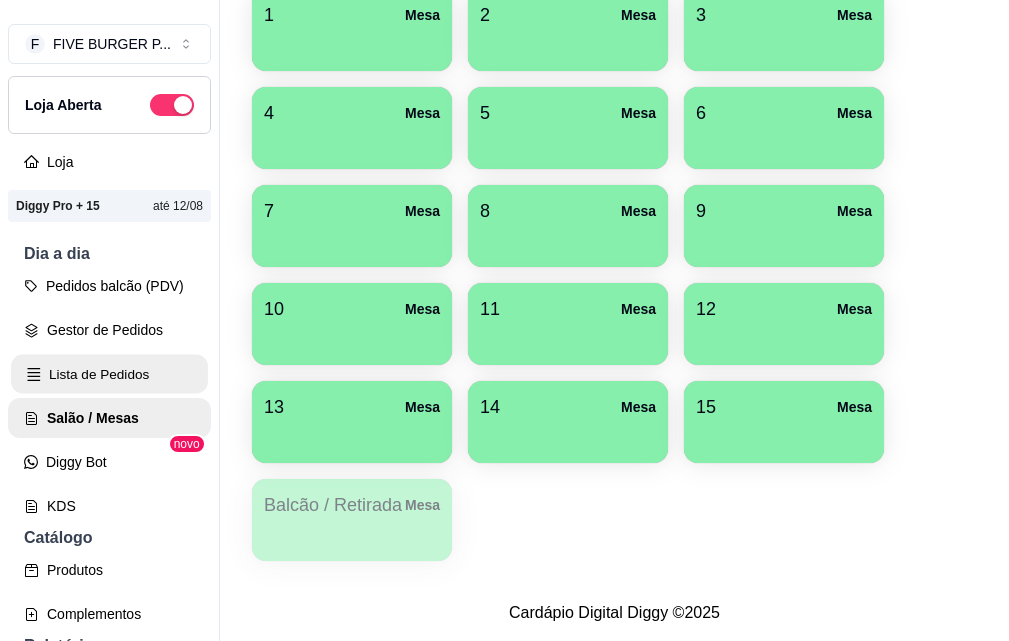 click on "Lista de Pedidos" at bounding box center [109, 374] 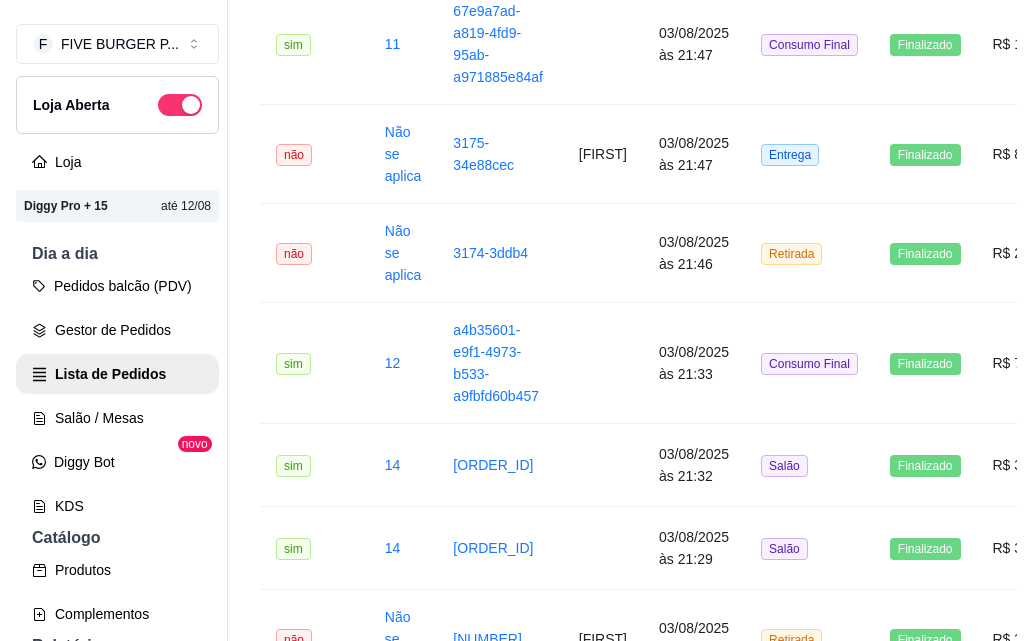 scroll, scrollTop: 0, scrollLeft: 0, axis: both 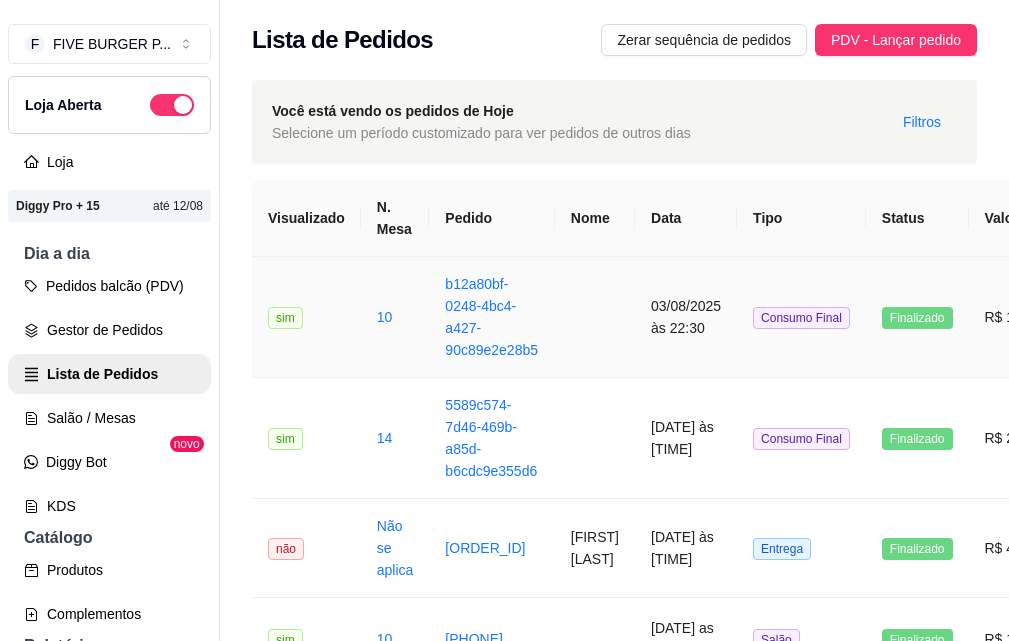 click on "03/08/2025 às 22:30" at bounding box center [686, 317] 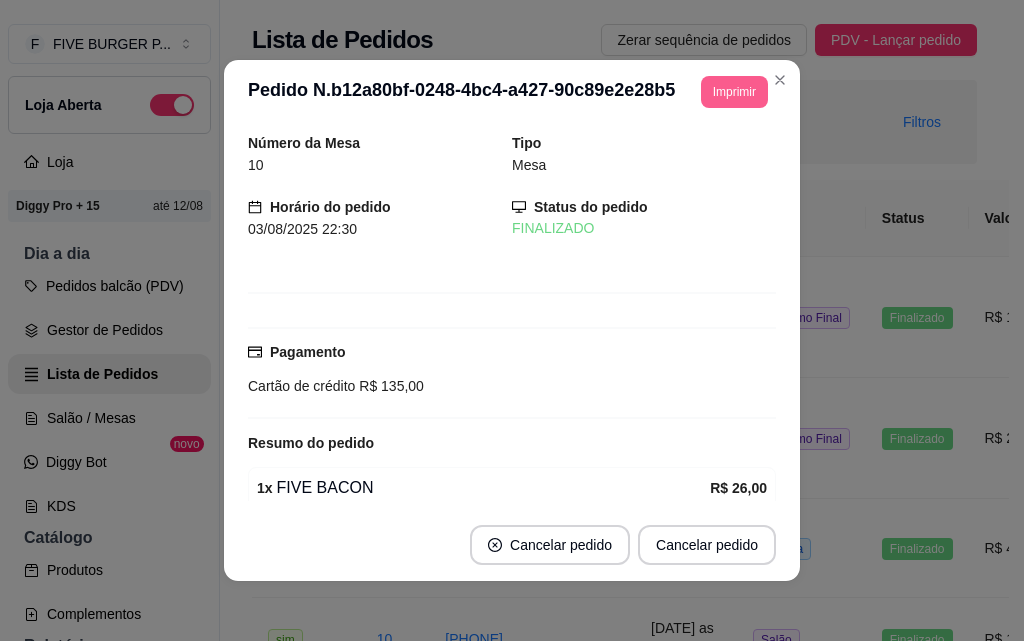 click on "Imprimir" at bounding box center [734, 92] 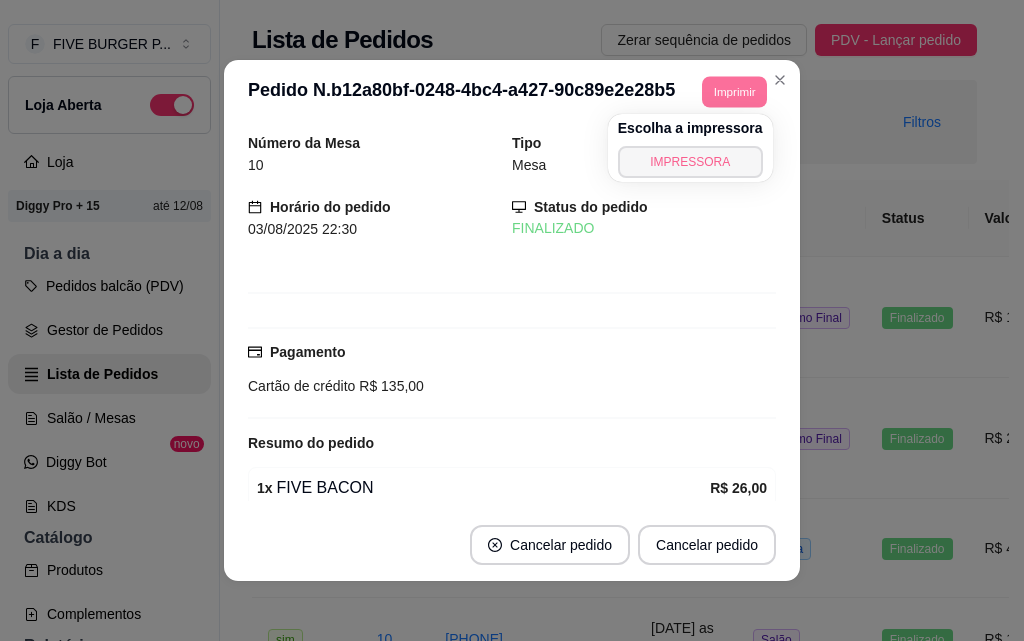 click on "IMPRESSORA" at bounding box center [690, 162] 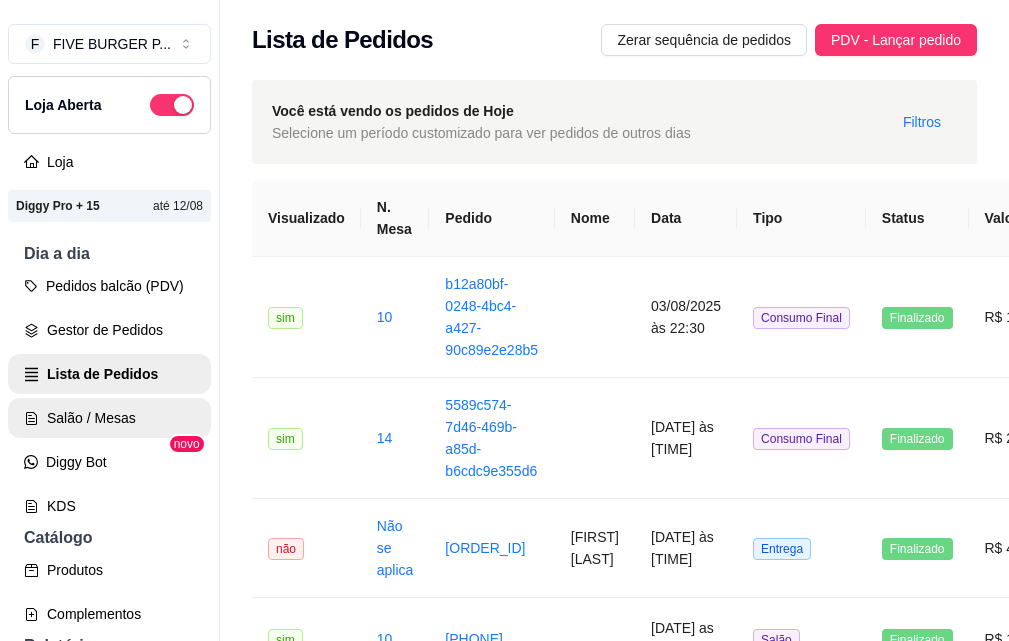 click on "Salão / Mesas" at bounding box center [109, 418] 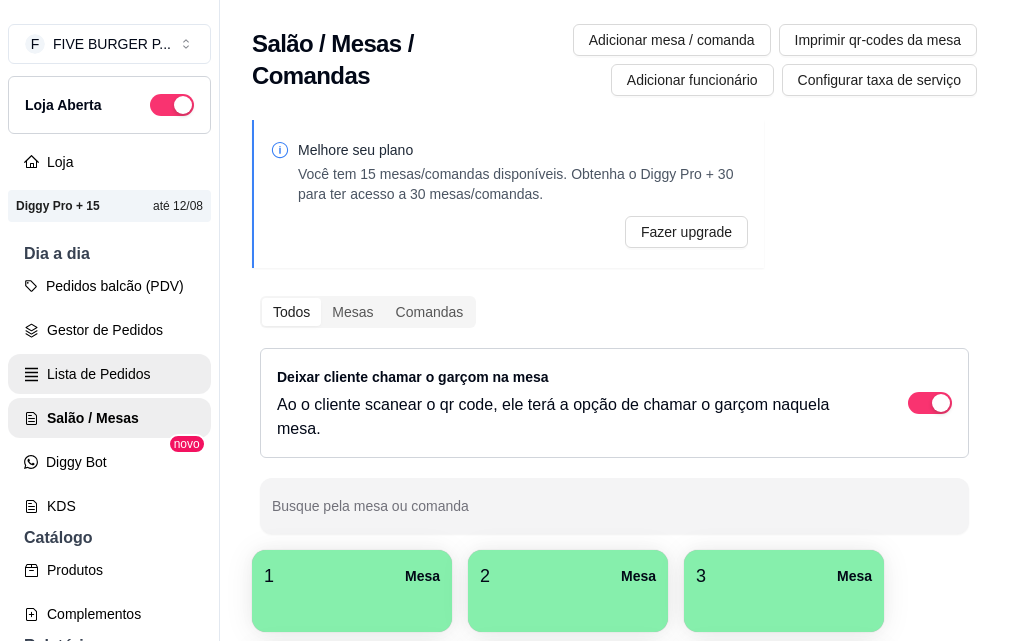 click on "Lista de Pedidos" at bounding box center (109, 374) 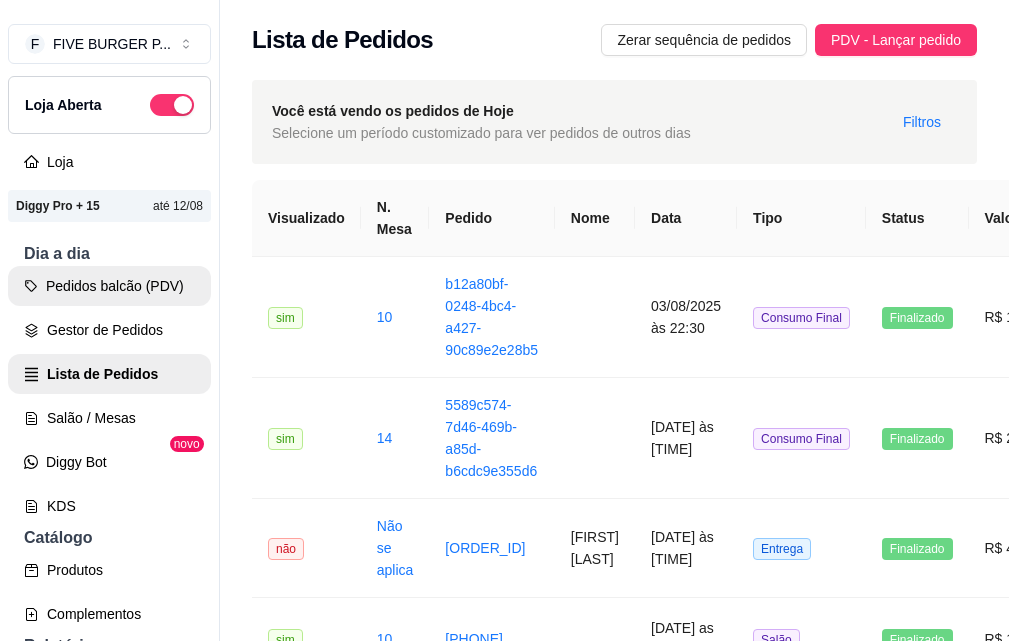 click on "Pedidos balcão (PDV)" at bounding box center (109, 286) 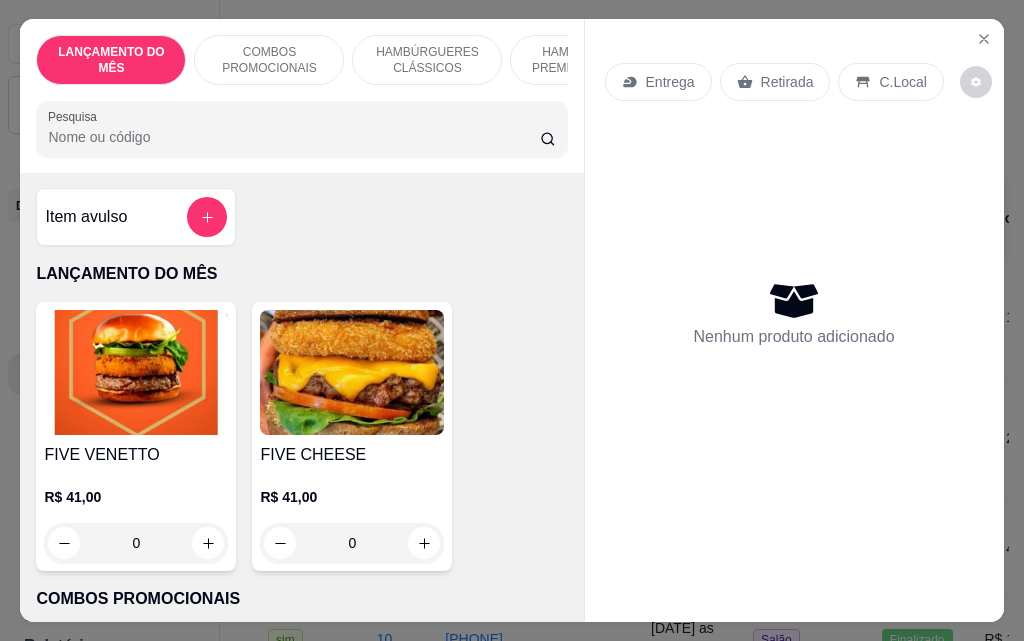 scroll, scrollTop: 0, scrollLeft: 0, axis: both 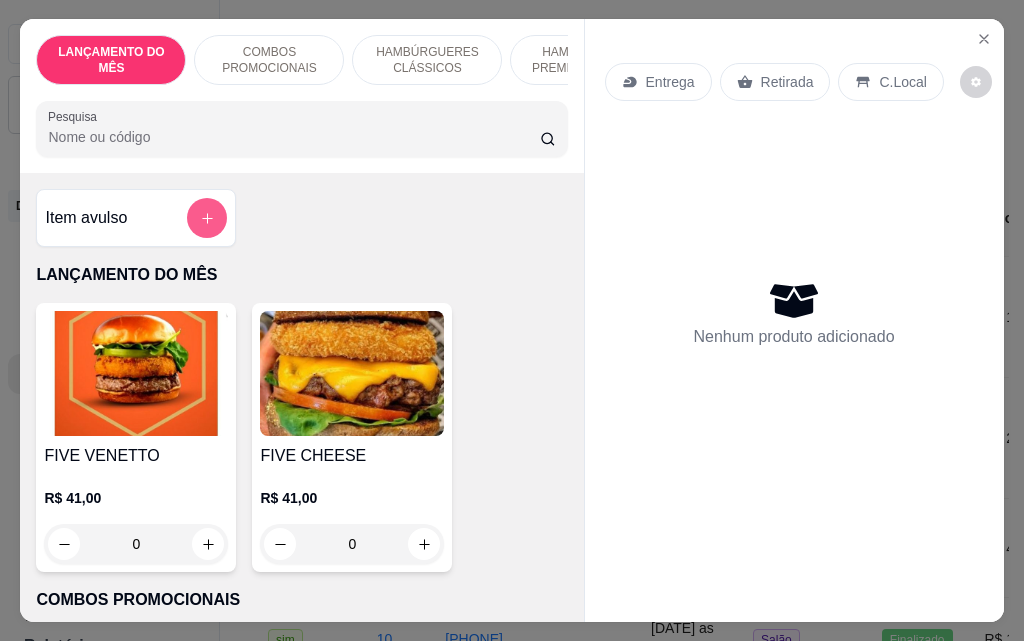 click at bounding box center (207, 218) 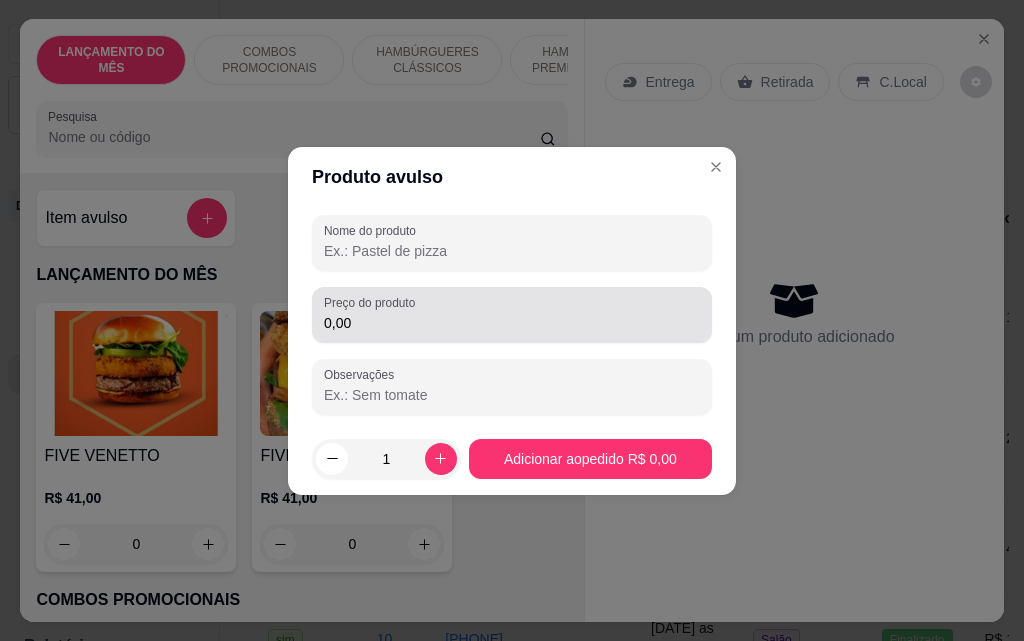 click on "0,00" at bounding box center [512, 323] 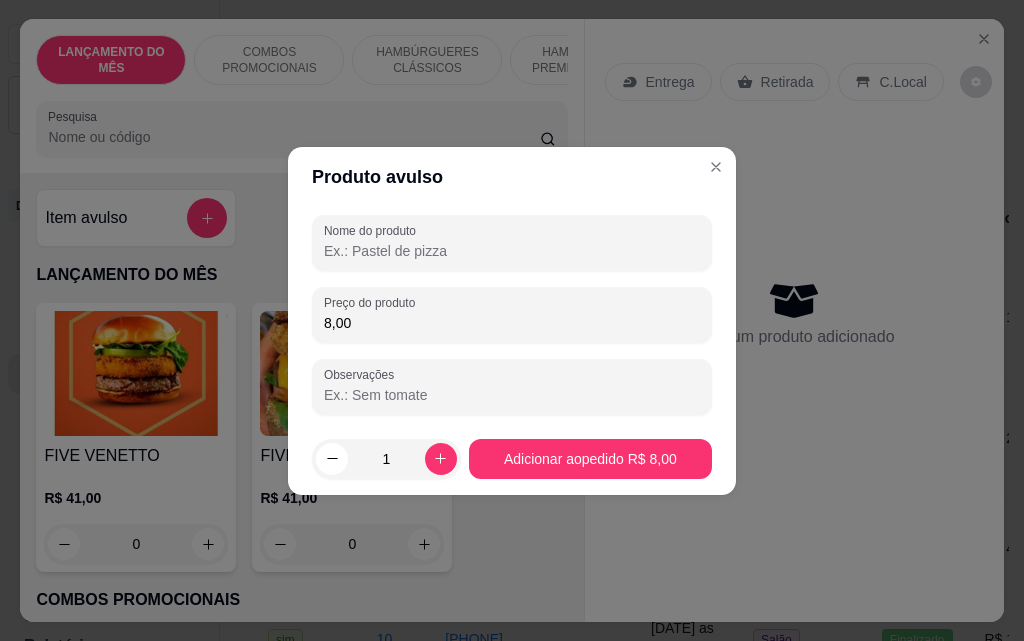 type on "8,00" 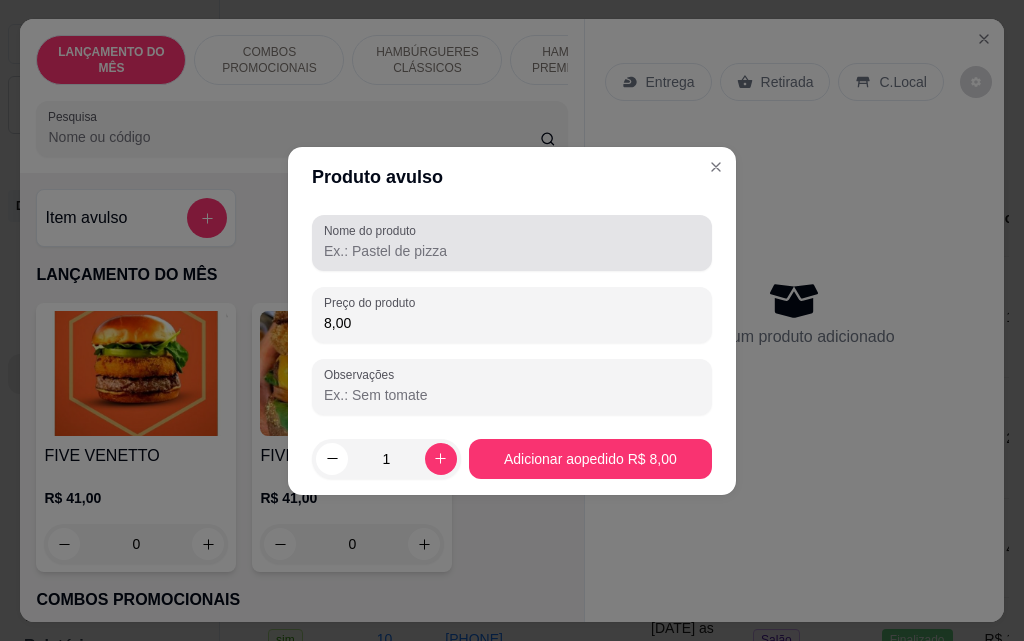 click at bounding box center (512, 243) 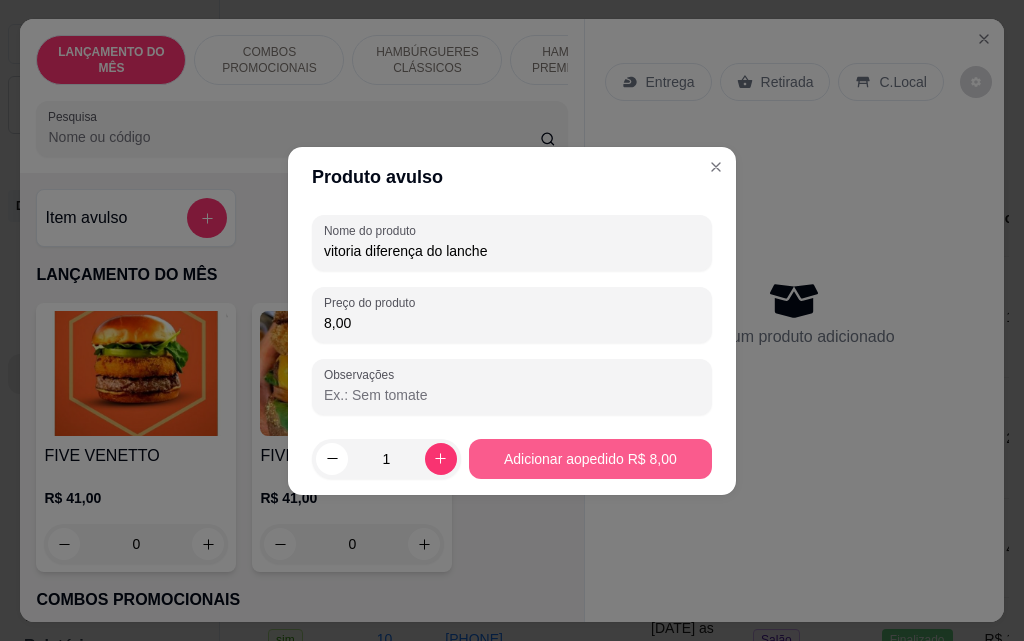 type on "vitoria diferença do lanche" 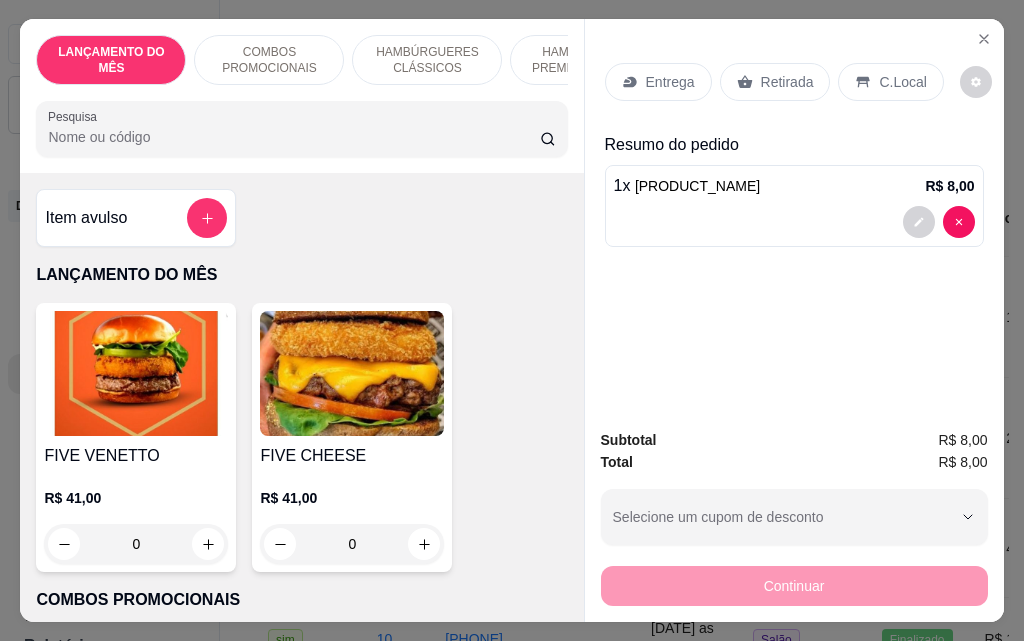 click on "Retirada" at bounding box center [787, 82] 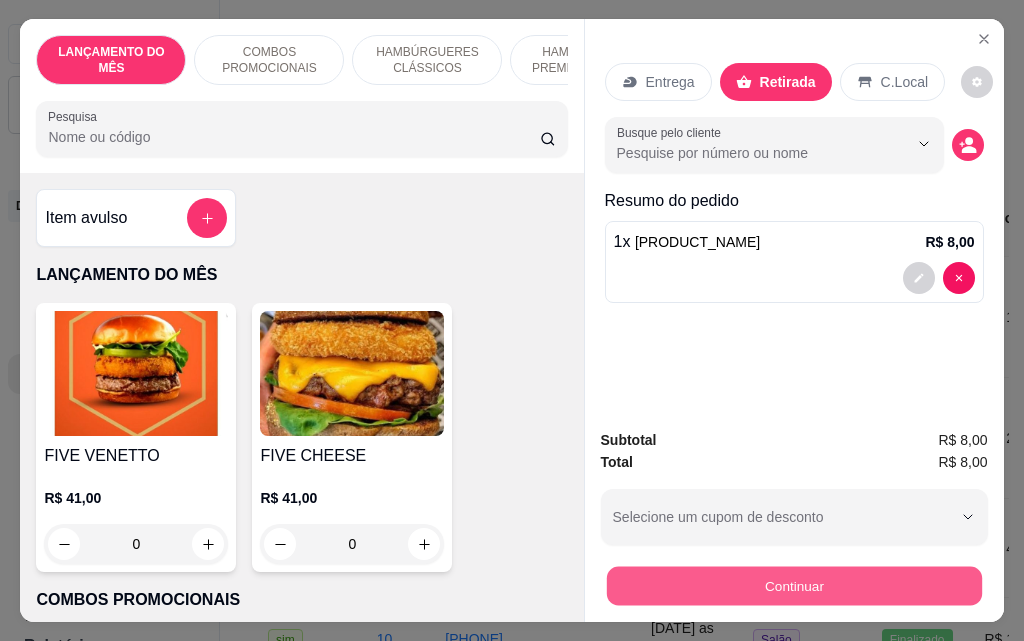 click on "Continuar" at bounding box center [793, 585] 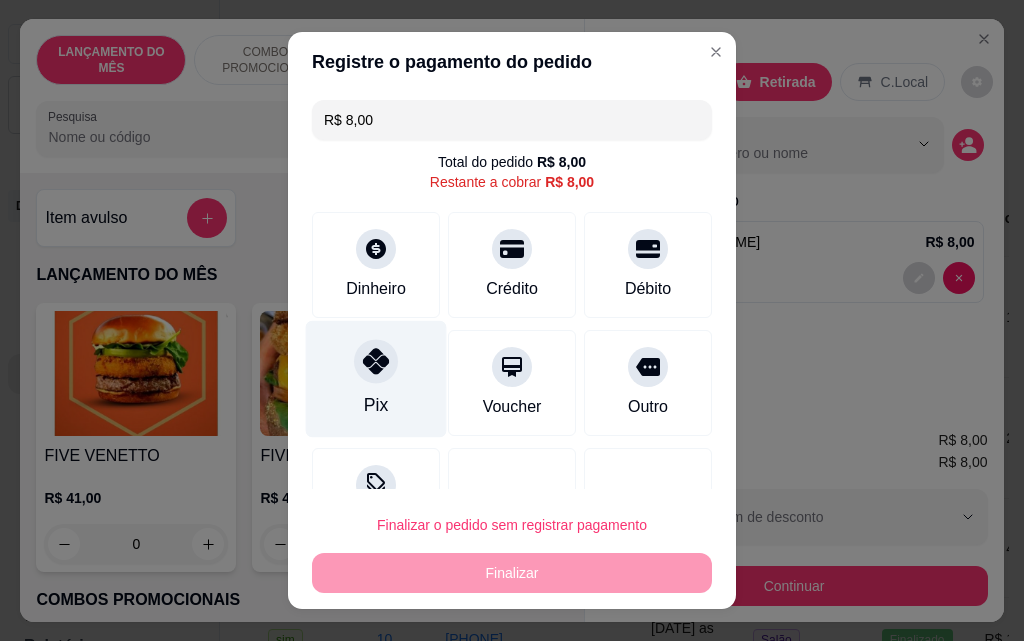click 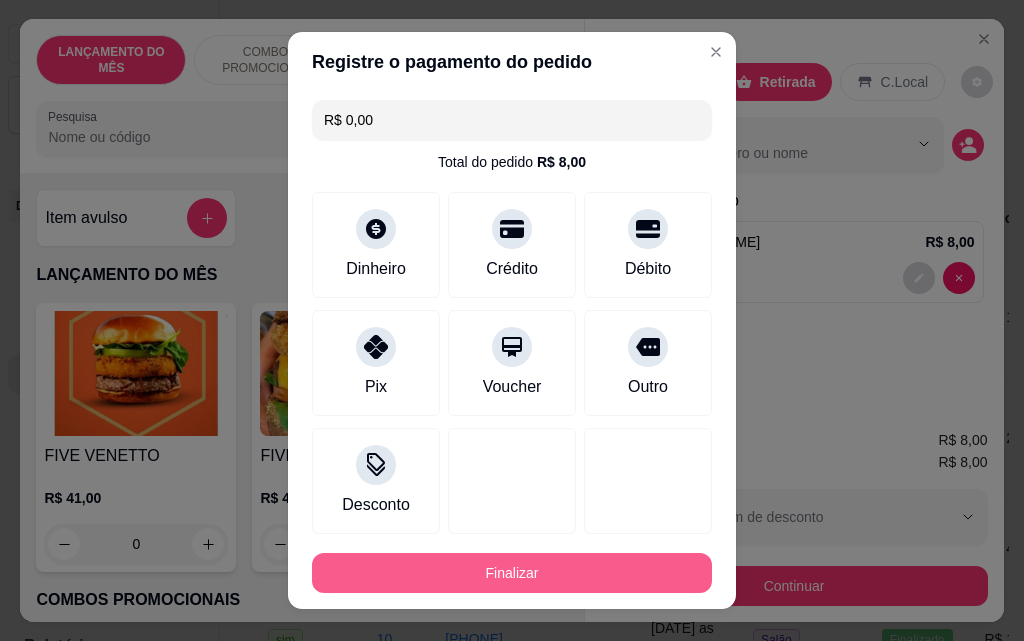 click on "Finalizar" at bounding box center [512, 573] 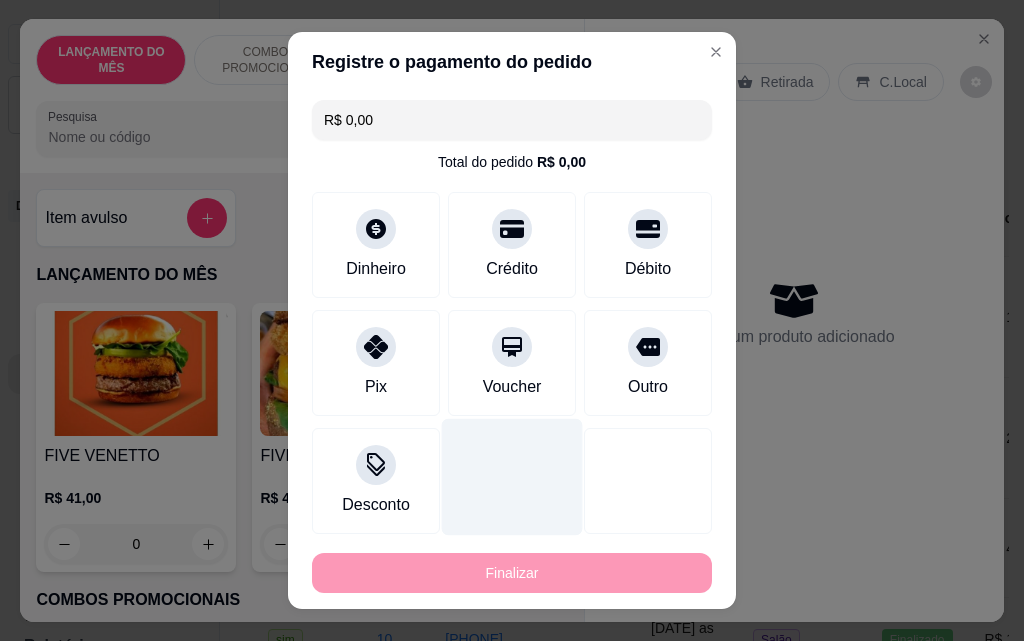 type on "-R$ 8,00" 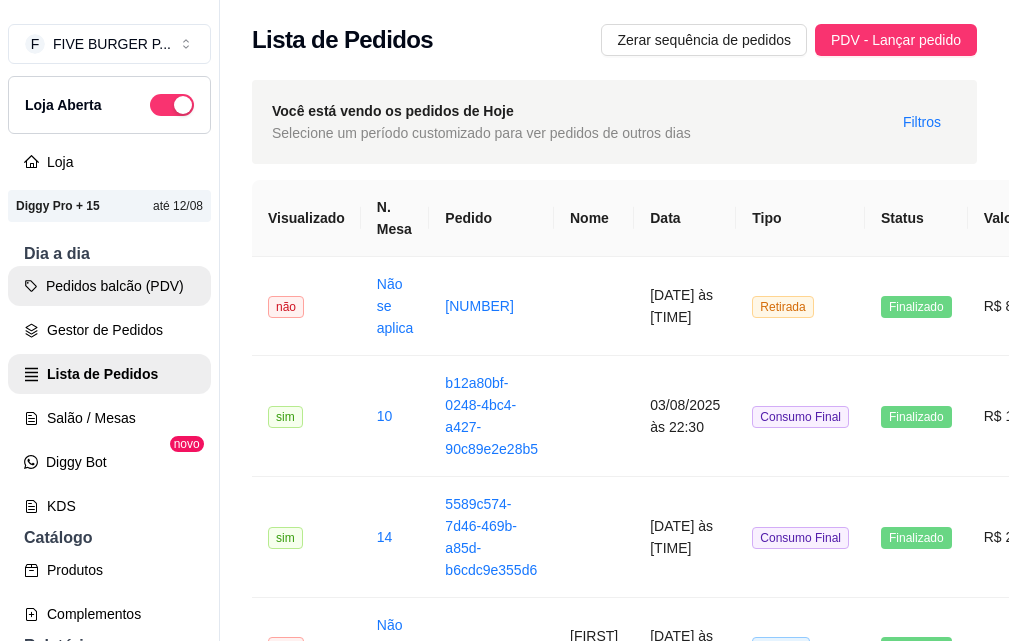 click on "Pedidos balcão (PDV)" at bounding box center [109, 286] 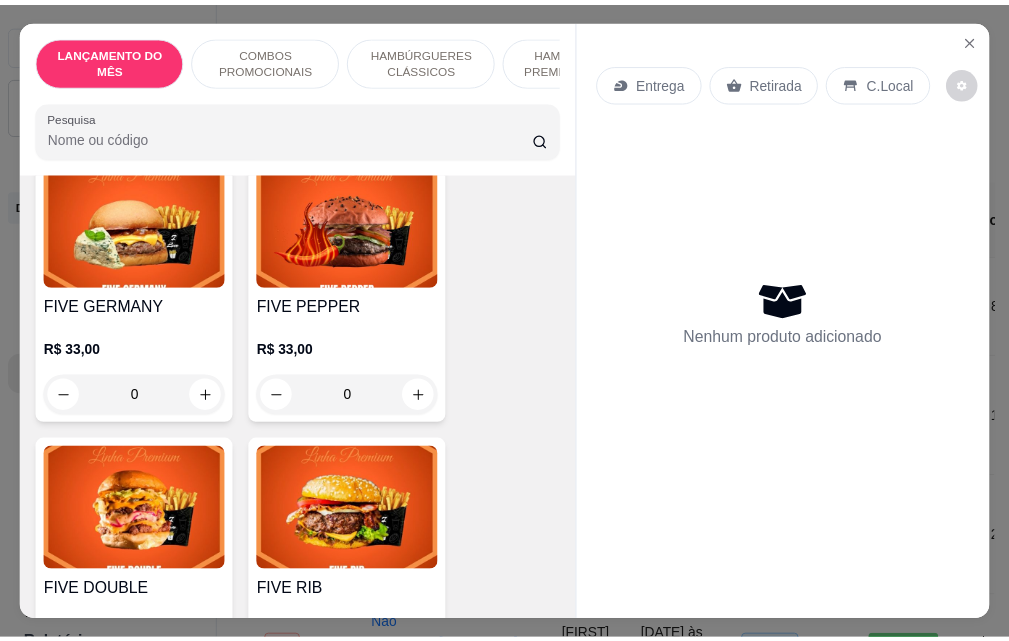 scroll, scrollTop: 2700, scrollLeft: 0, axis: vertical 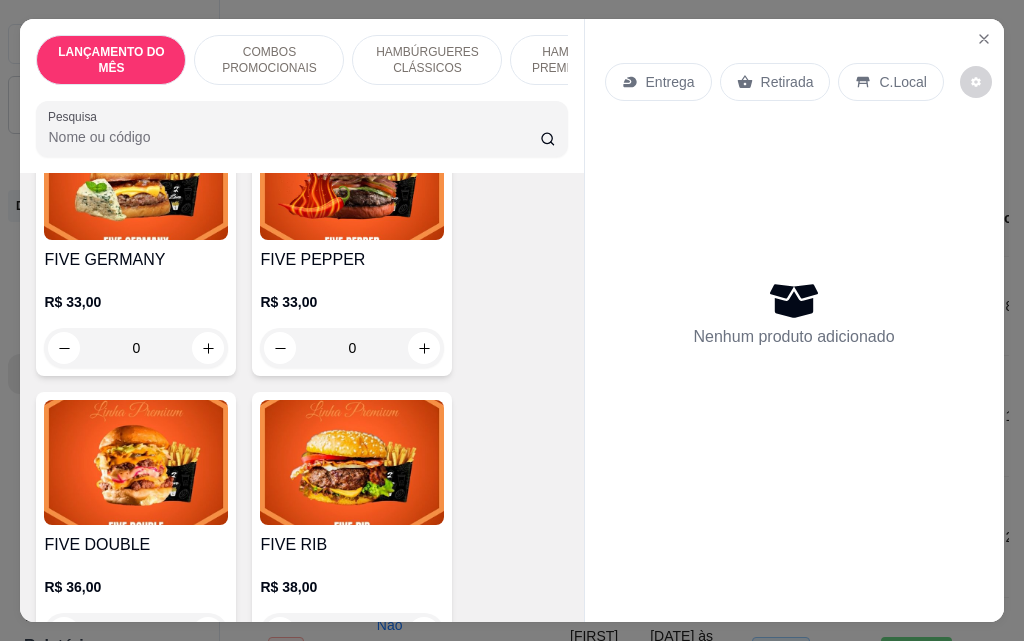 click on "0" at bounding box center [352, 348] 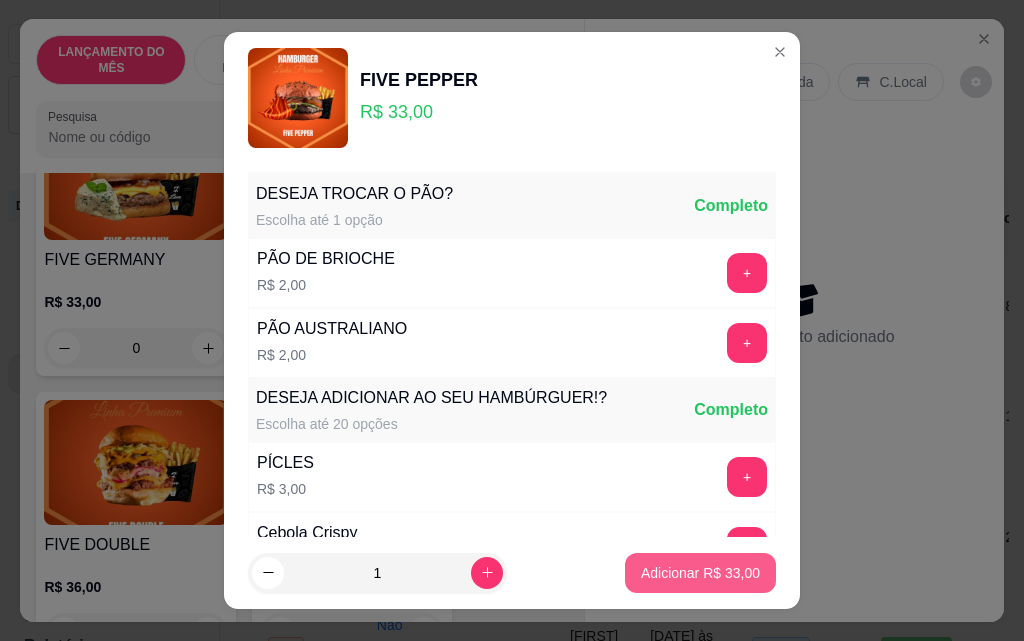 click on "Adicionar   R$ 33,00" at bounding box center [700, 573] 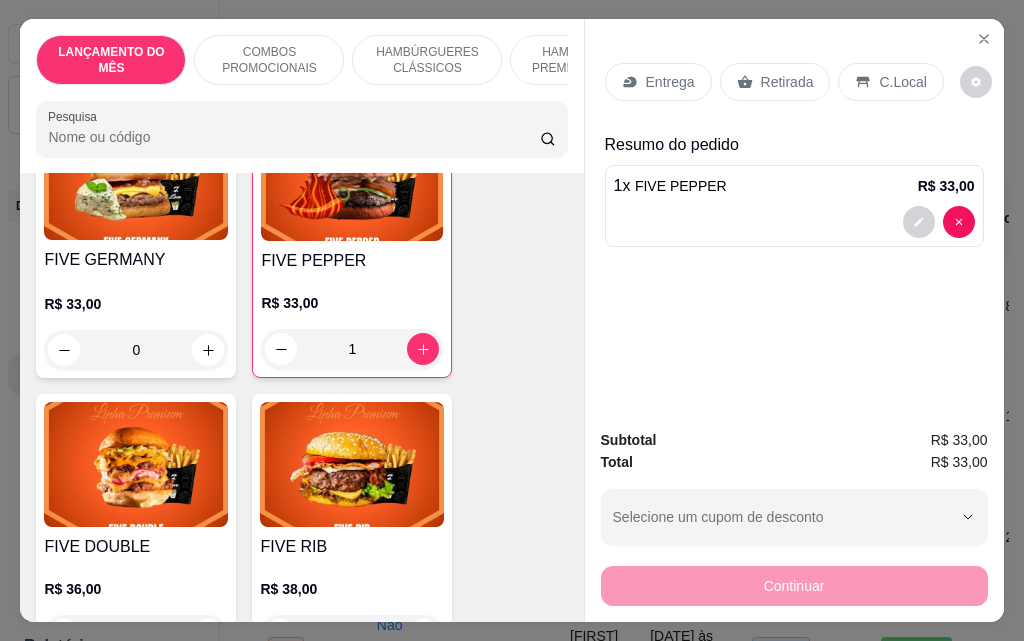 click on "Retirada" at bounding box center (775, 82) 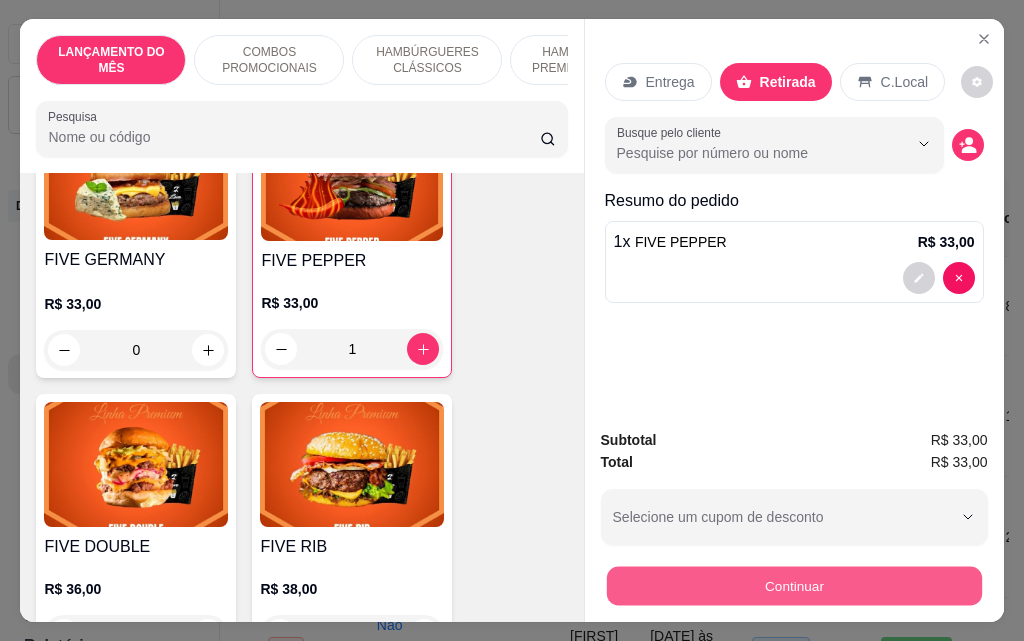 click on "Continuar" at bounding box center [793, 585] 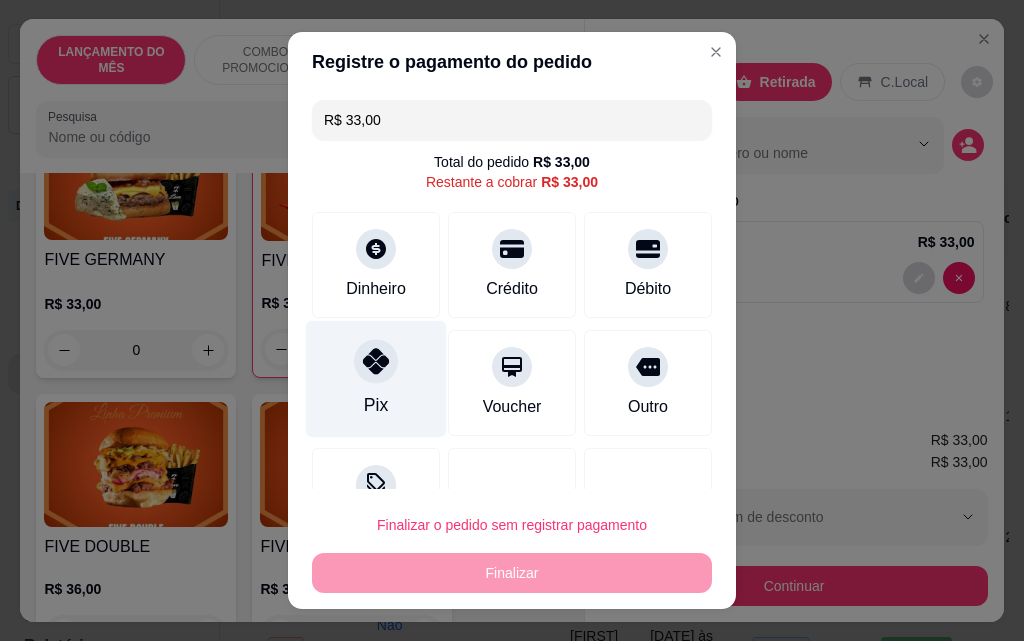 click on "Pix" at bounding box center [376, 379] 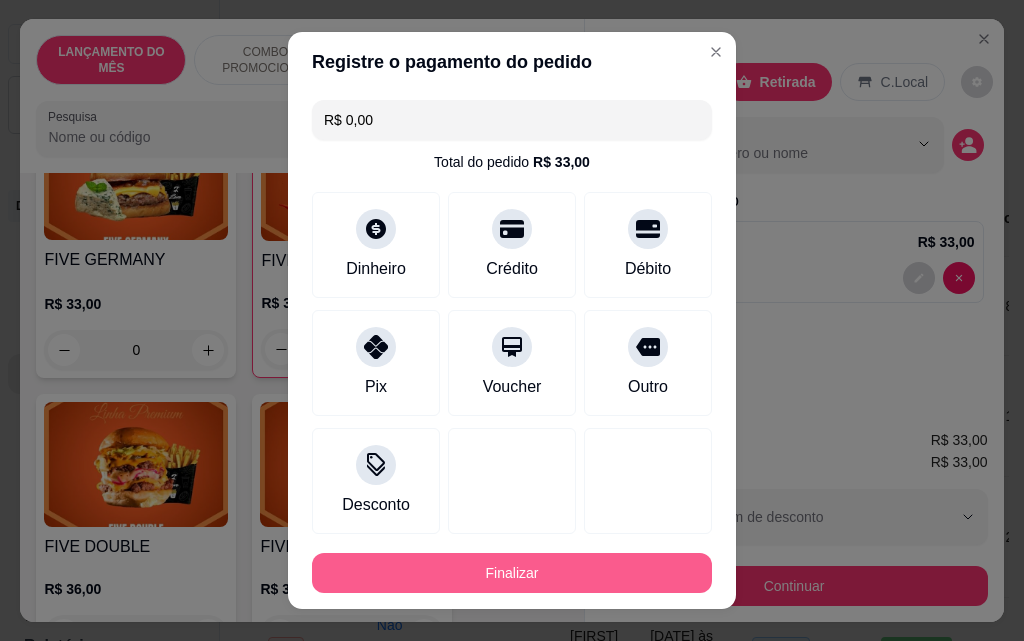 click on "Finalizar" at bounding box center (512, 573) 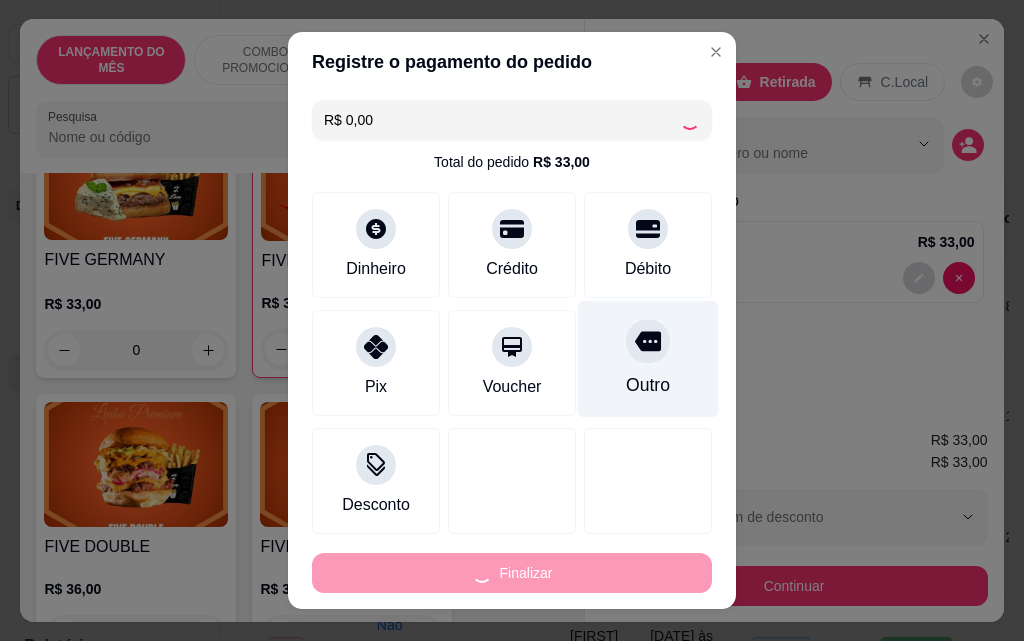type on "0" 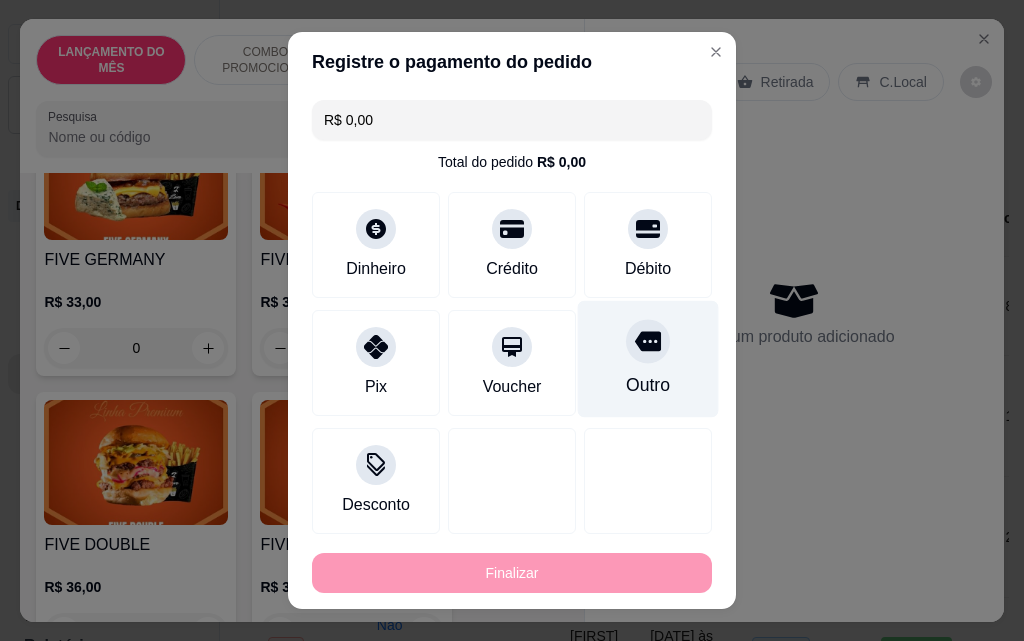 type on "-R$ 33,00" 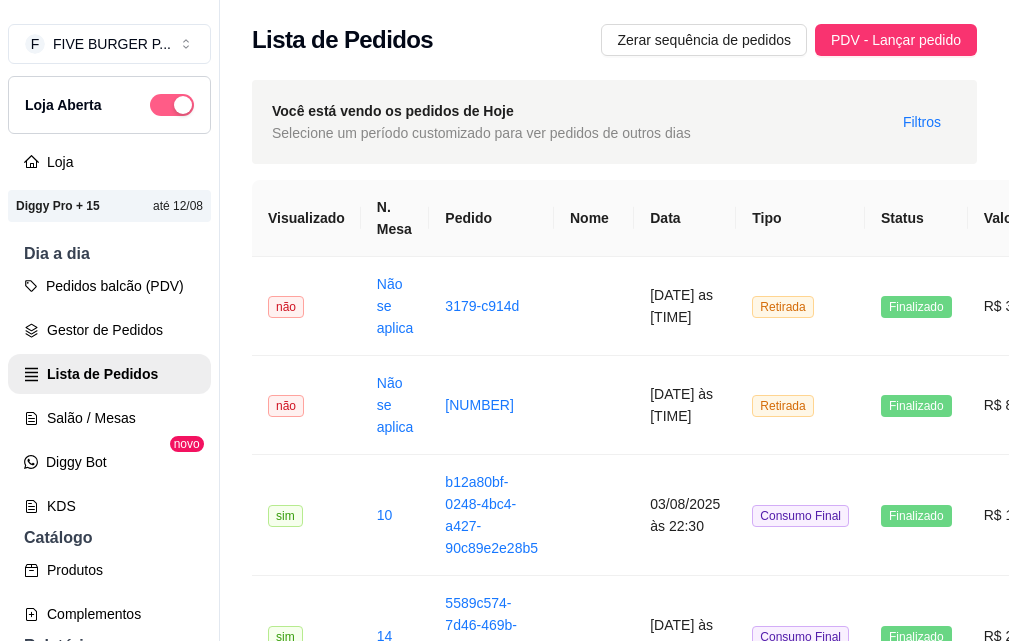 click at bounding box center [183, 105] 